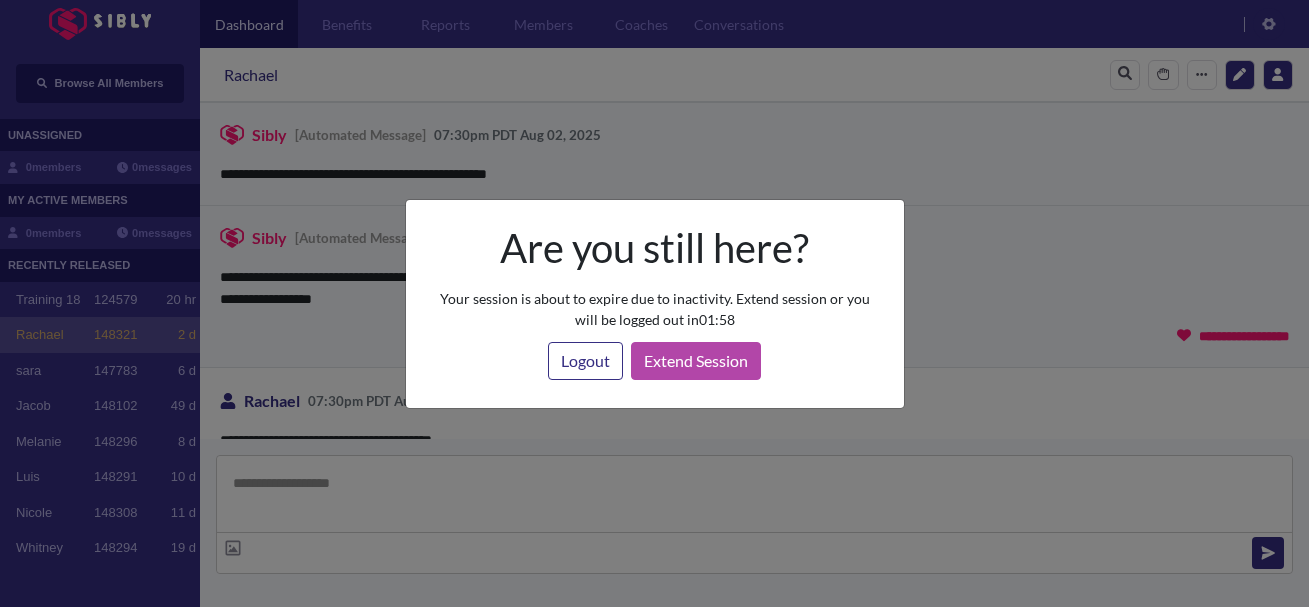 scroll, scrollTop: 0, scrollLeft: 0, axis: both 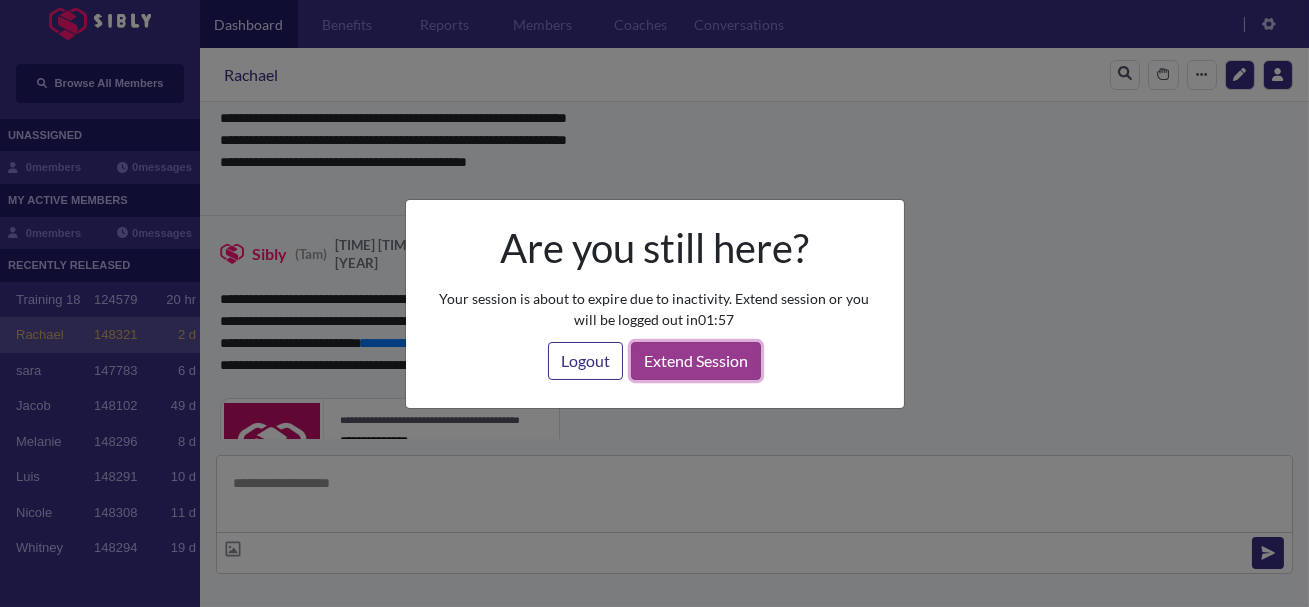 click on "Extend Session" at bounding box center [696, 361] 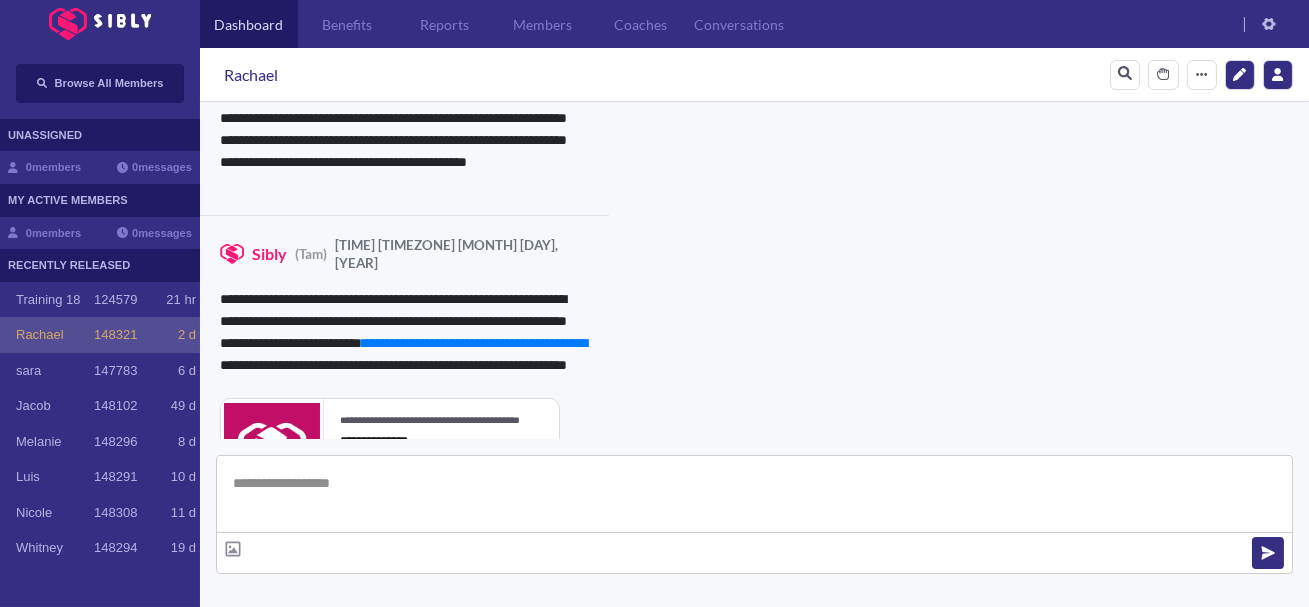 click on "Browse All Members UNASSIGNED 0   members 0   messages MY ACTIVE MEMBERS 0   members 0   messages RECENTLY RELEASED Training 18 124579 21 hr Rachael 148321 2 d sara 147783 6 d Jacob 148102 49 d Melanie 148296 8 d Luis 148291 10 d Nicole 148308 11 d Whitney 148294 19 d" at bounding box center (100, 327) 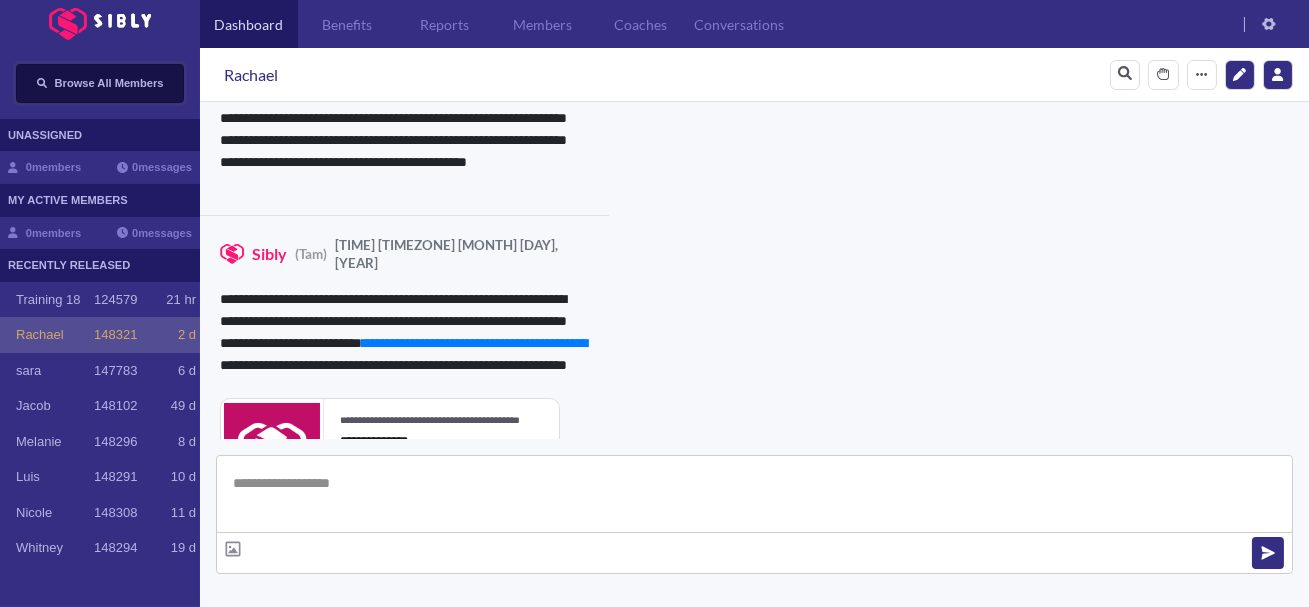 click on "Browse All Members" at bounding box center (100, 83) 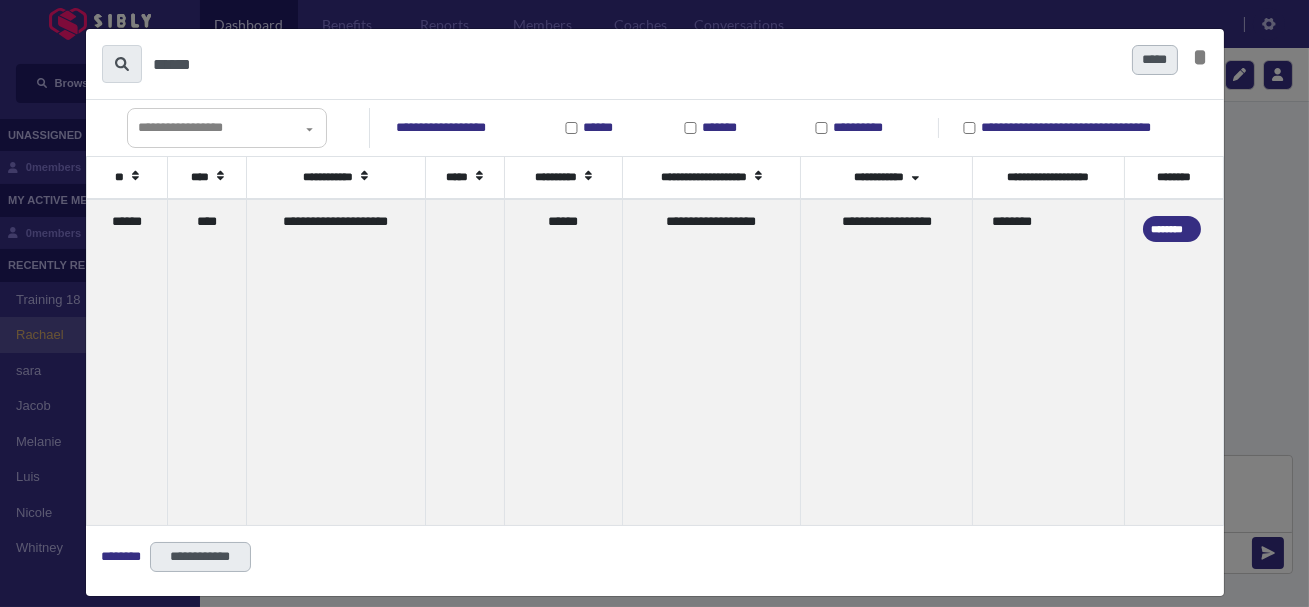 type on "******" 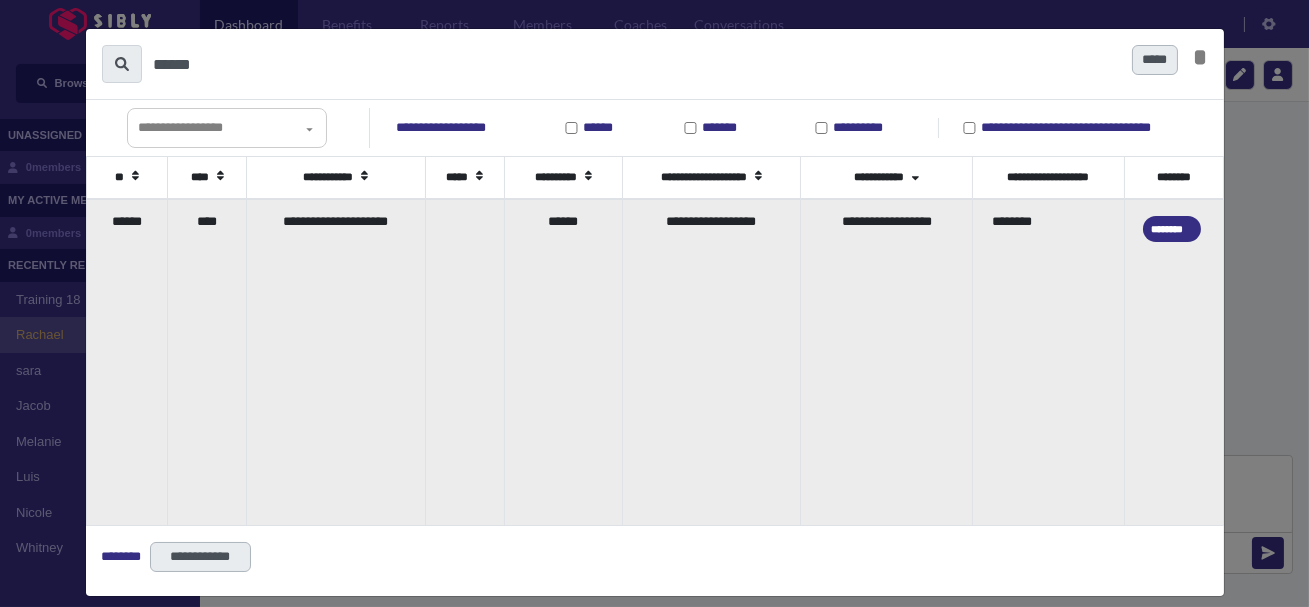 click on "**********" at bounding box center (336, 362) 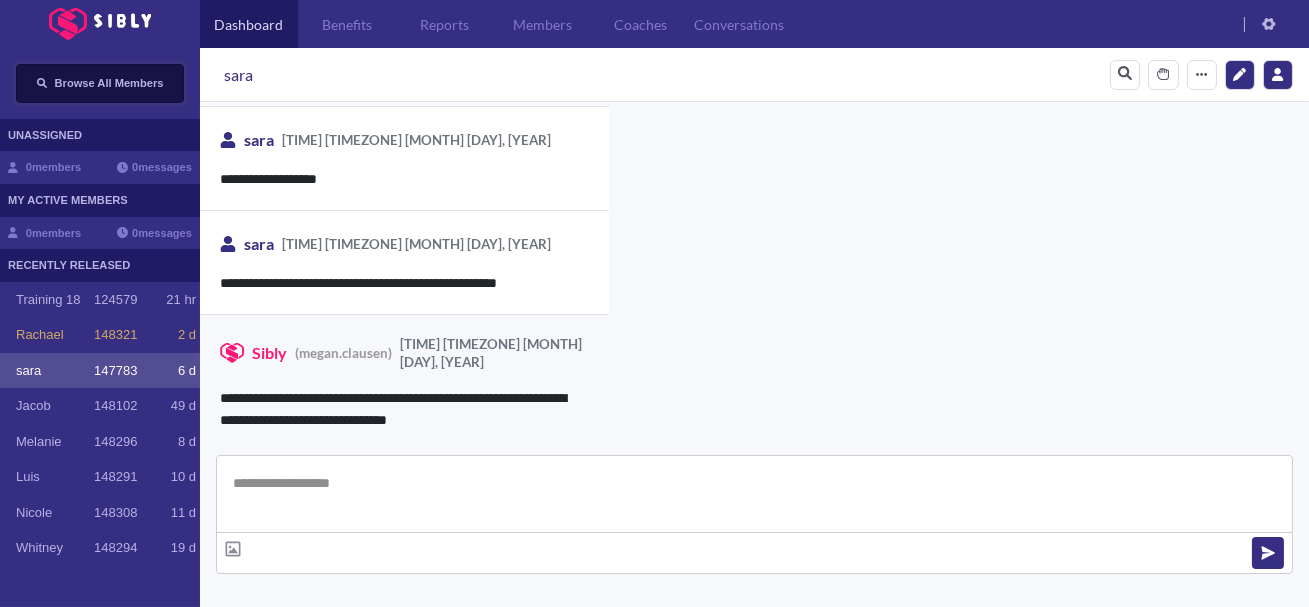 scroll, scrollTop: 3516, scrollLeft: 0, axis: vertical 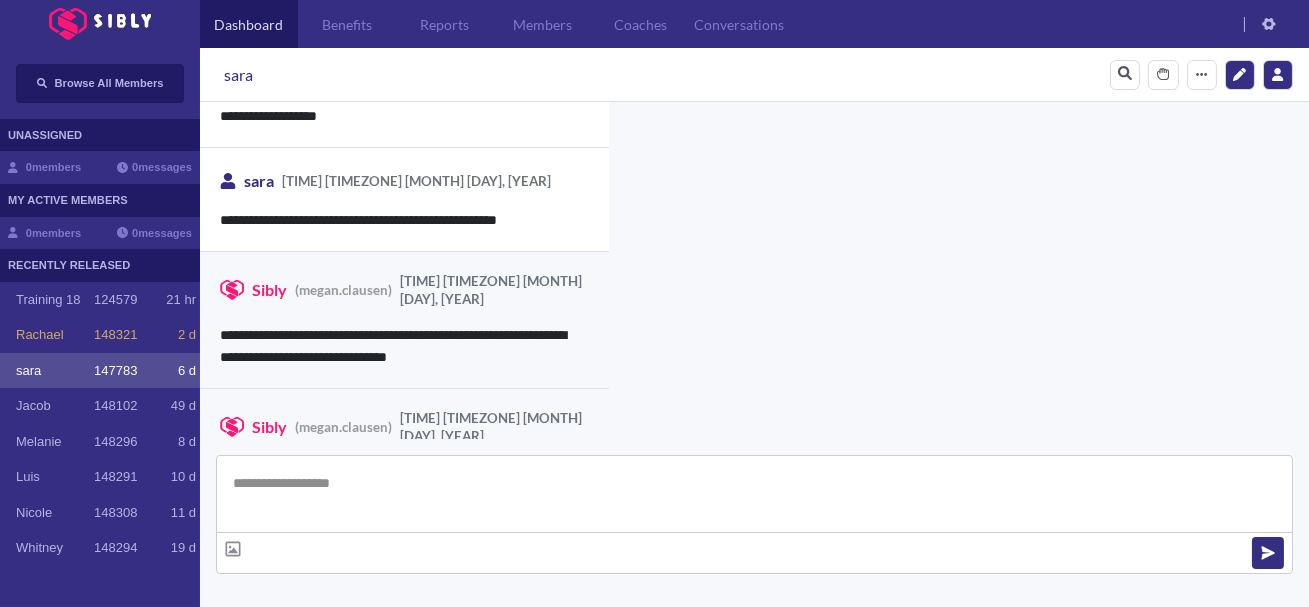 drag, startPoint x: 505, startPoint y: 408, endPoint x: 219, endPoint y: 409, distance: 286.00174 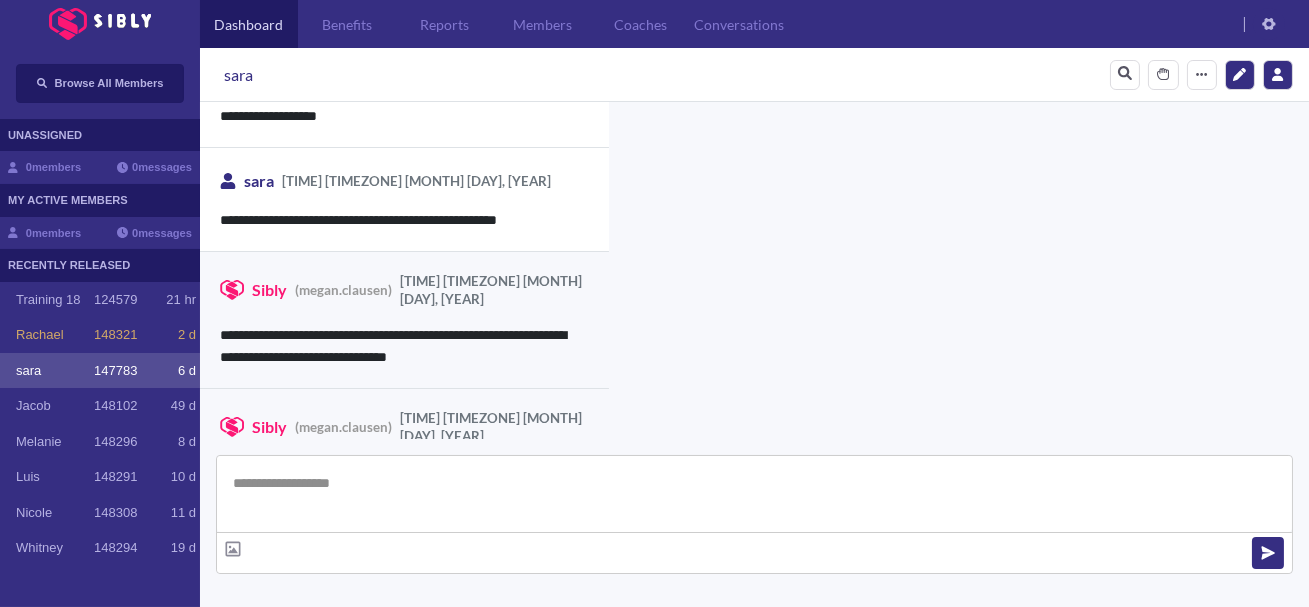 click at bounding box center [754, 494] 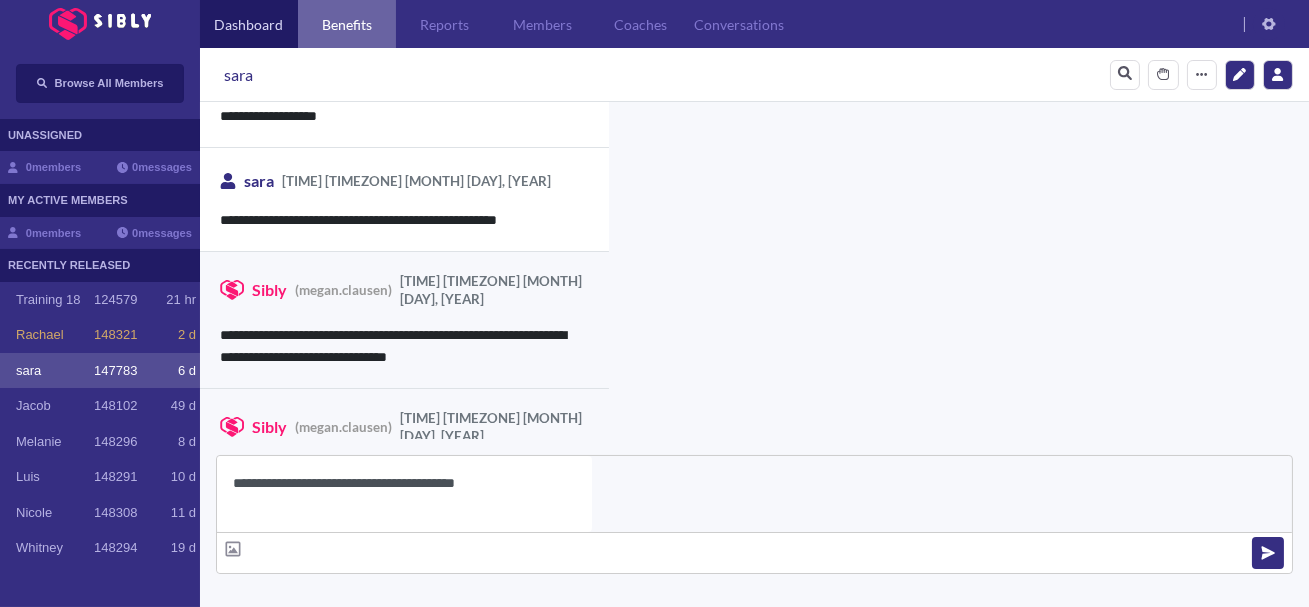 type on "**********" 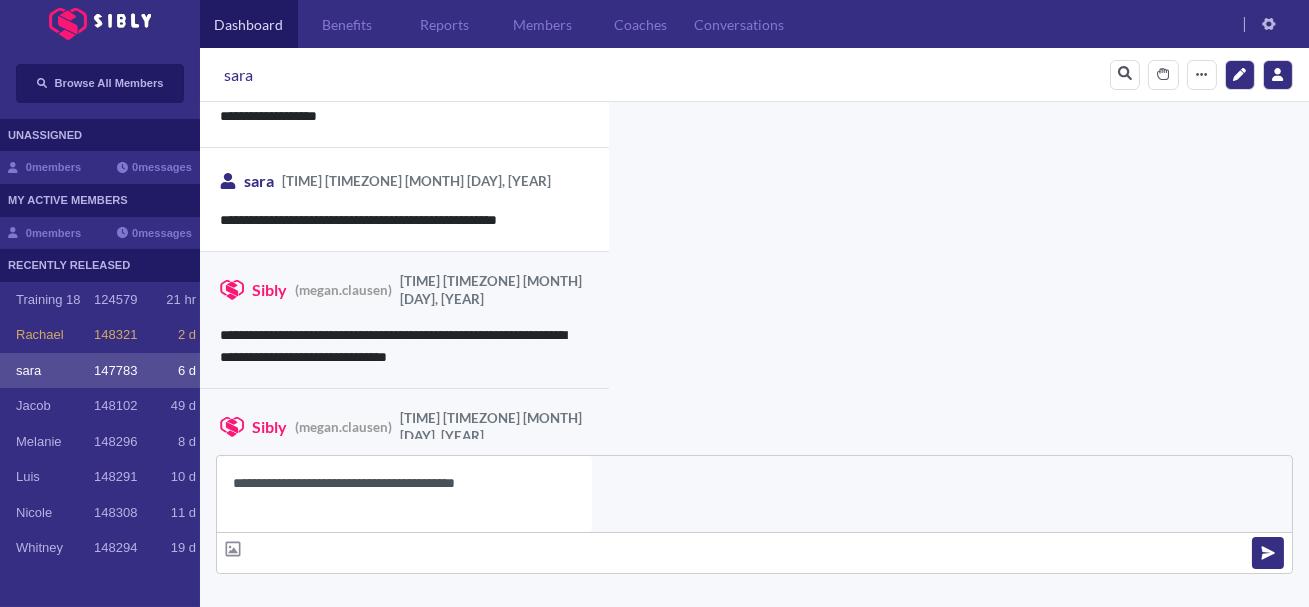 click at bounding box center (1268, 553) 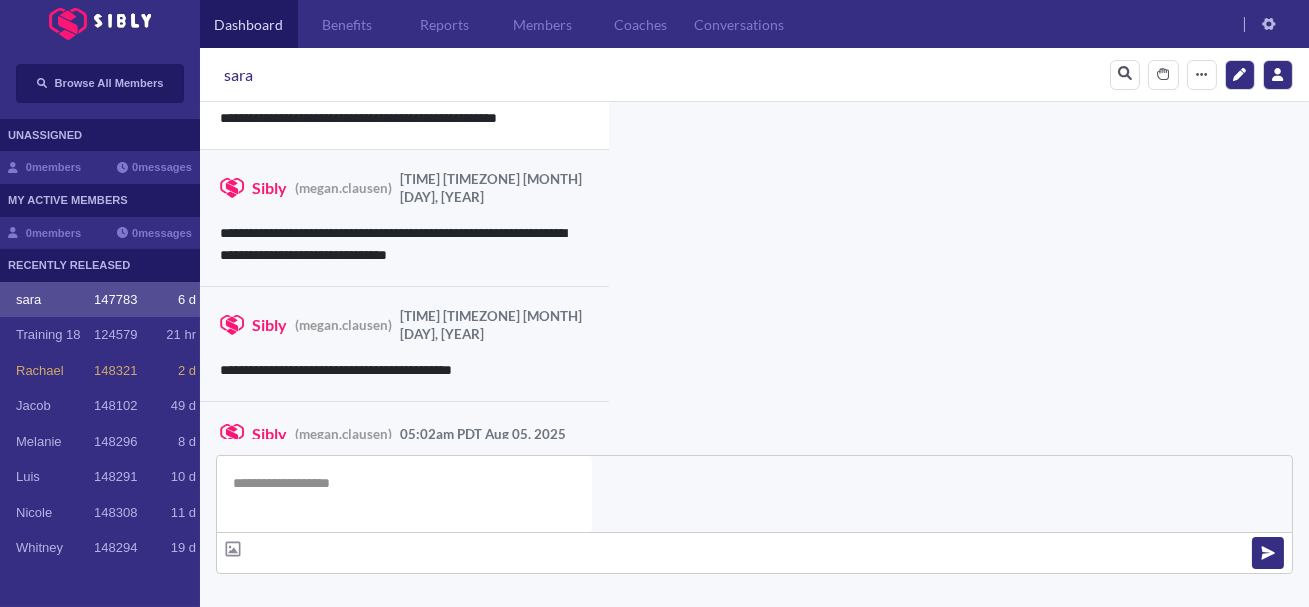scroll, scrollTop: 3620, scrollLeft: 0, axis: vertical 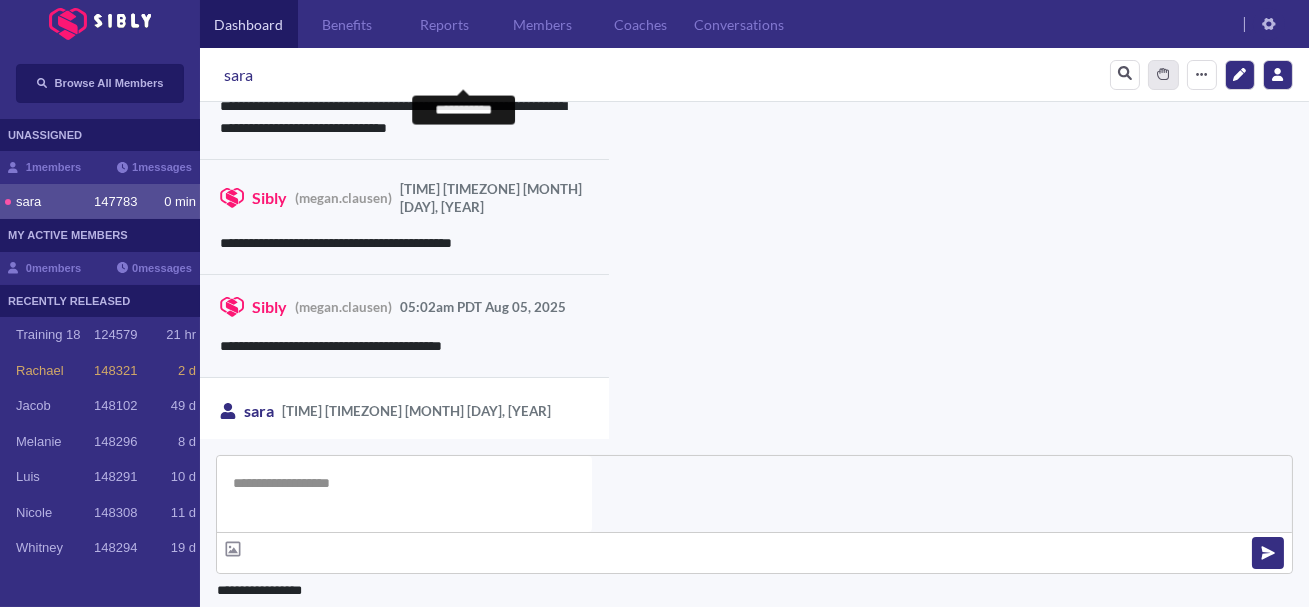 click at bounding box center [1163, 74] 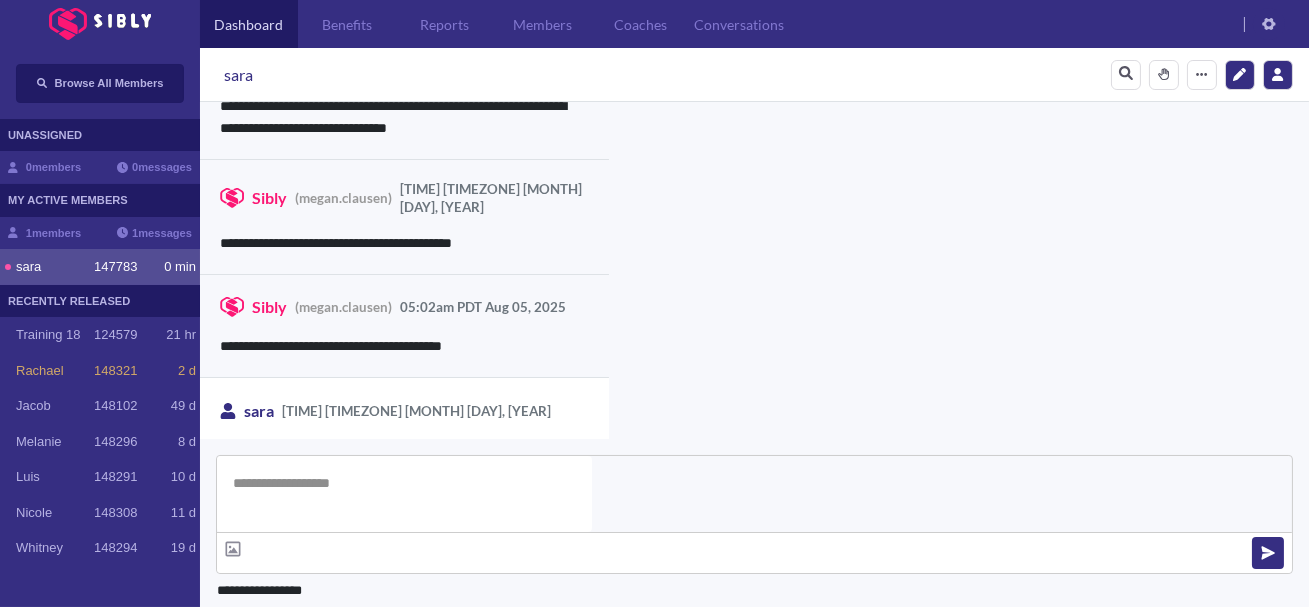 click at bounding box center [404, 494] 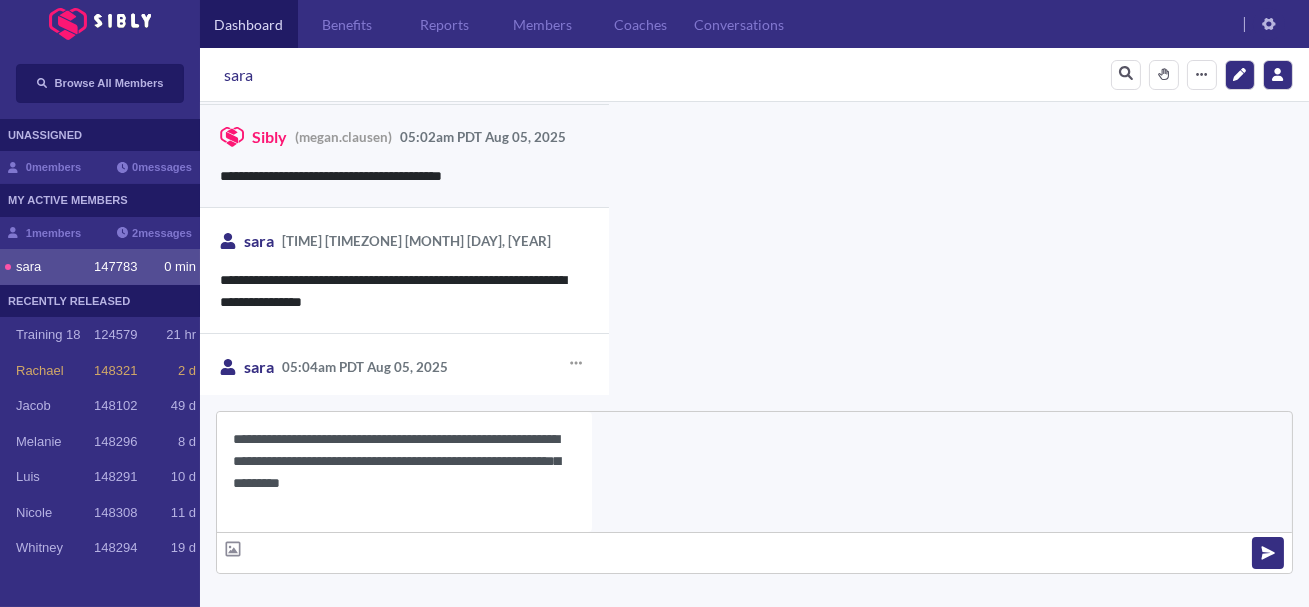 scroll, scrollTop: 3937, scrollLeft: 0, axis: vertical 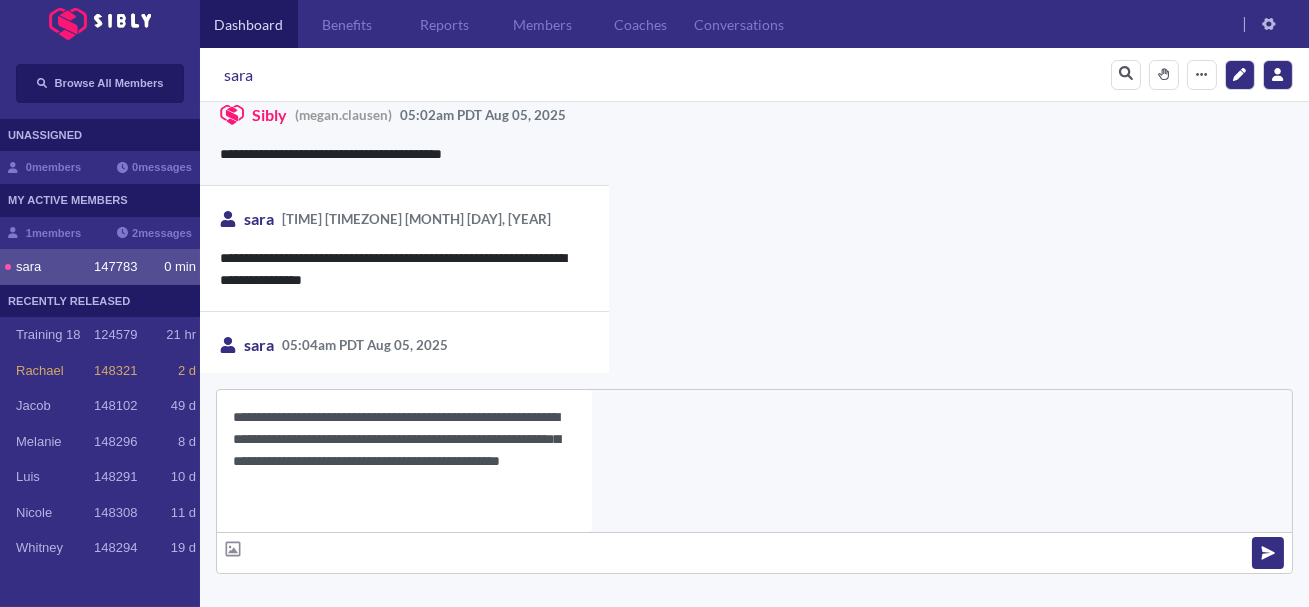 type on "**********" 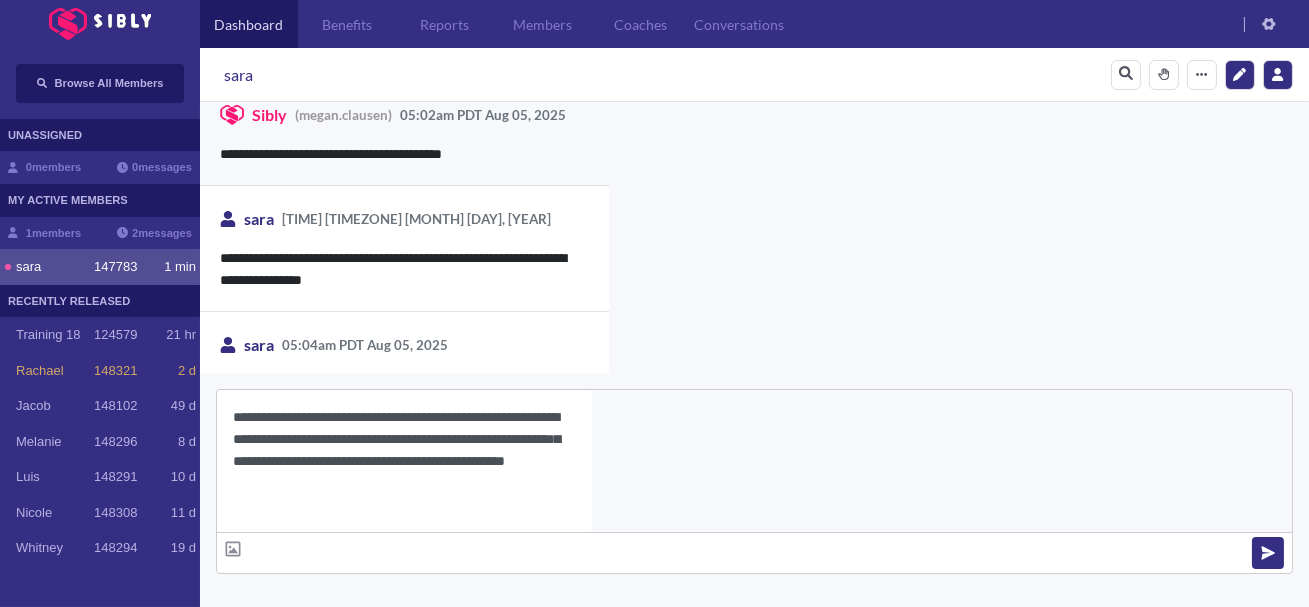 type 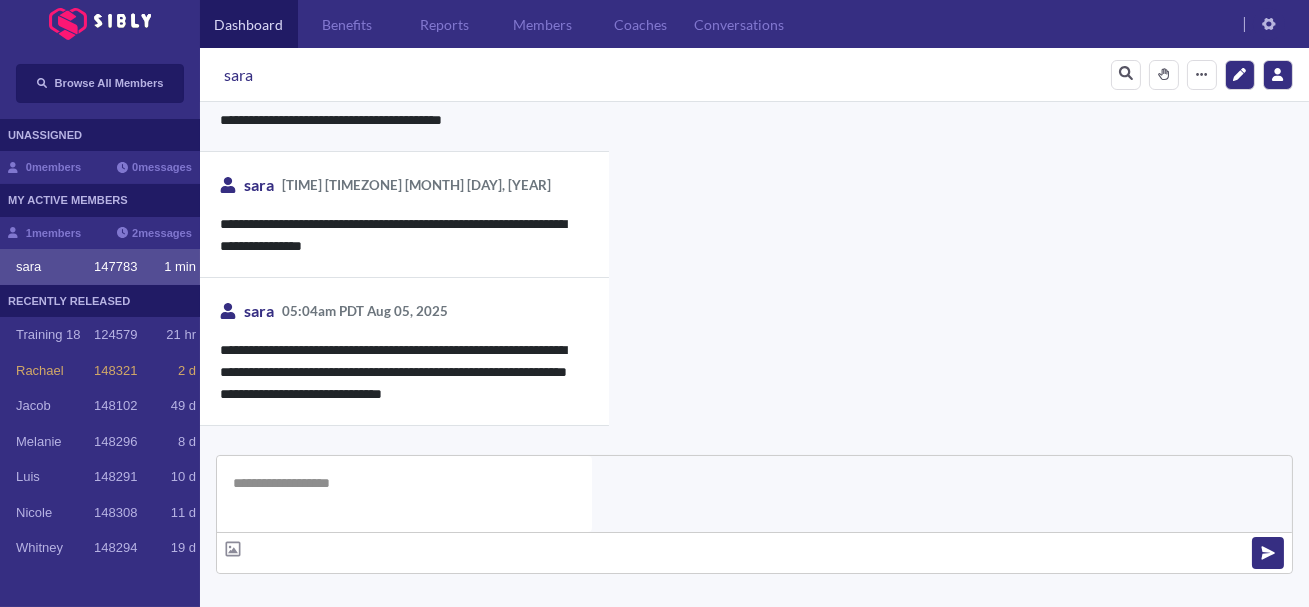 scroll, scrollTop: 3973, scrollLeft: 0, axis: vertical 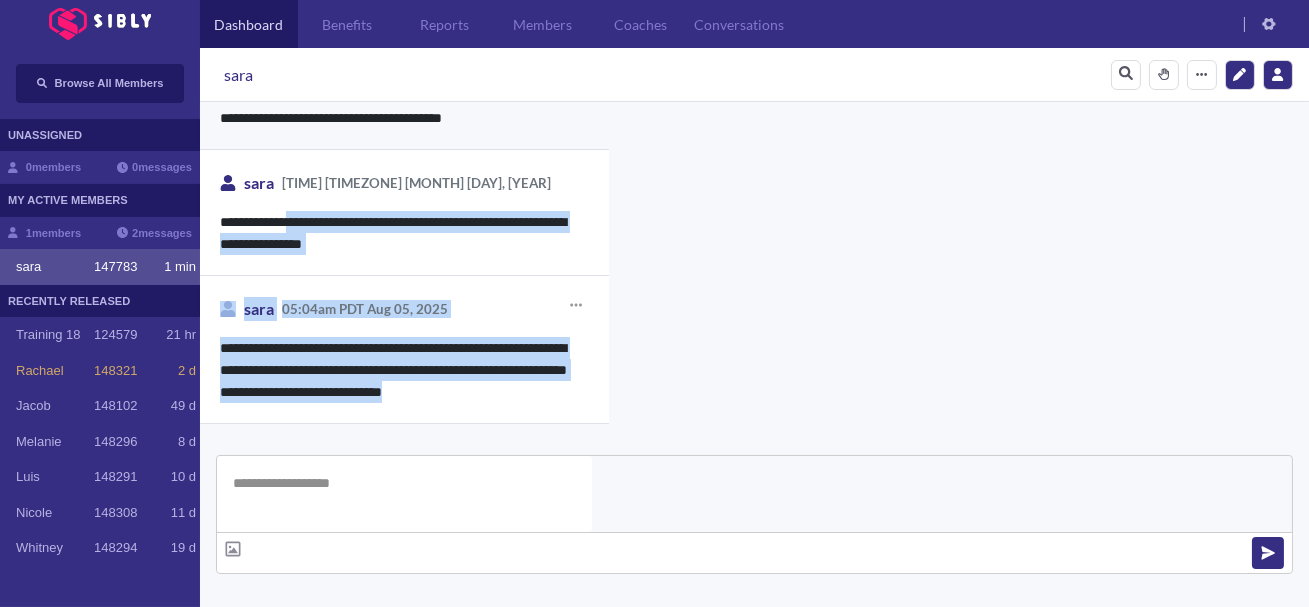 drag, startPoint x: 293, startPoint y: 160, endPoint x: 525, endPoint y: 331, distance: 288.21 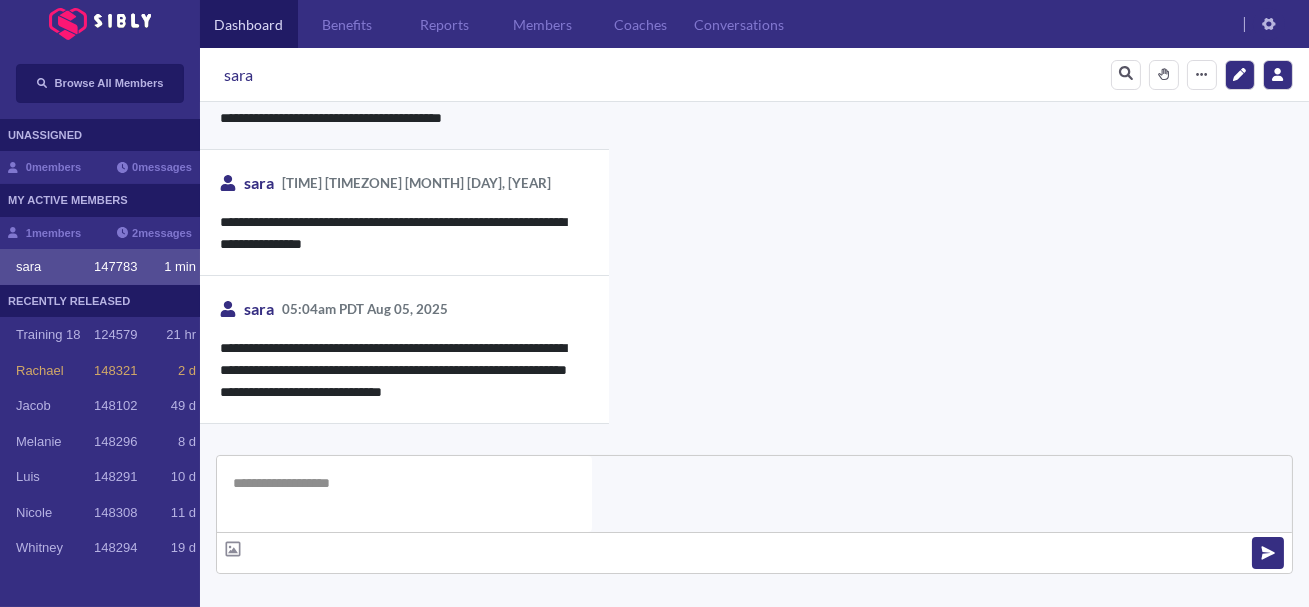scroll, scrollTop: 860, scrollLeft: 0, axis: vertical 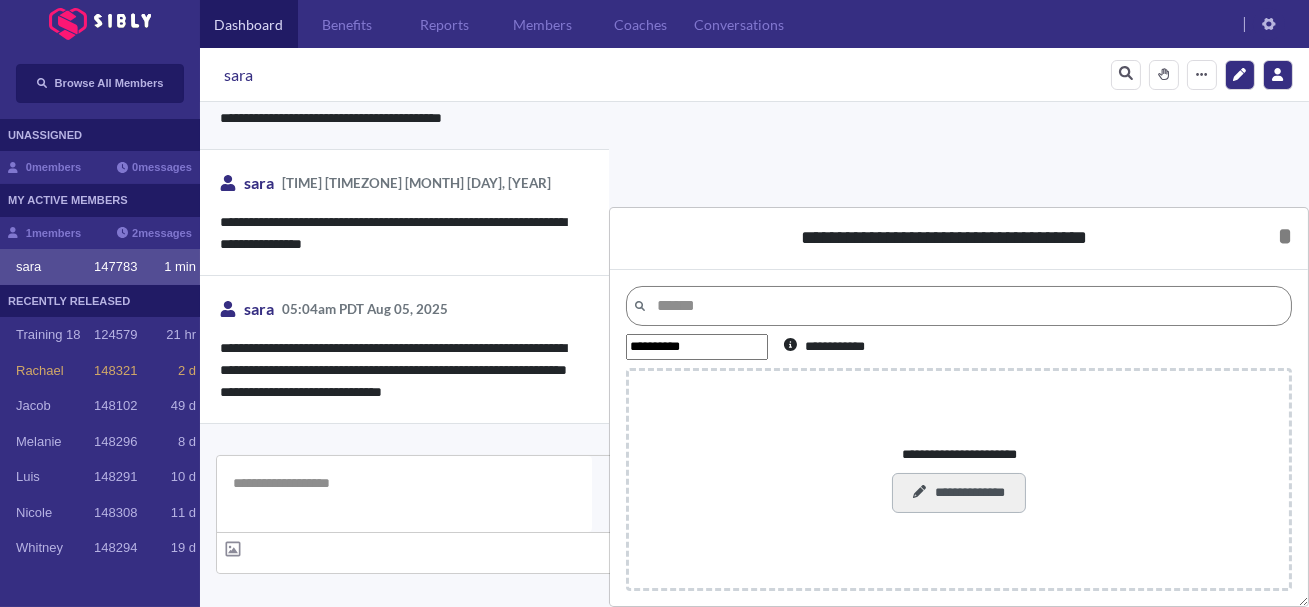 click on "**********" at bounding box center (958, 493) 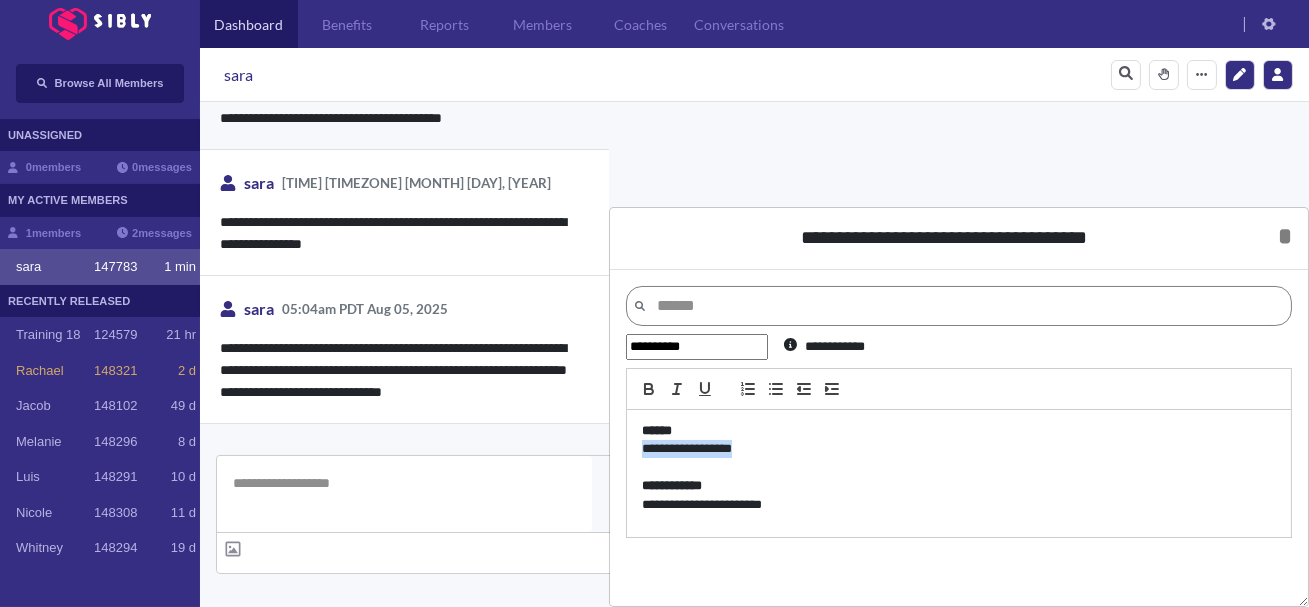 drag, startPoint x: 793, startPoint y: 445, endPoint x: 636, endPoint y: 444, distance: 157.00319 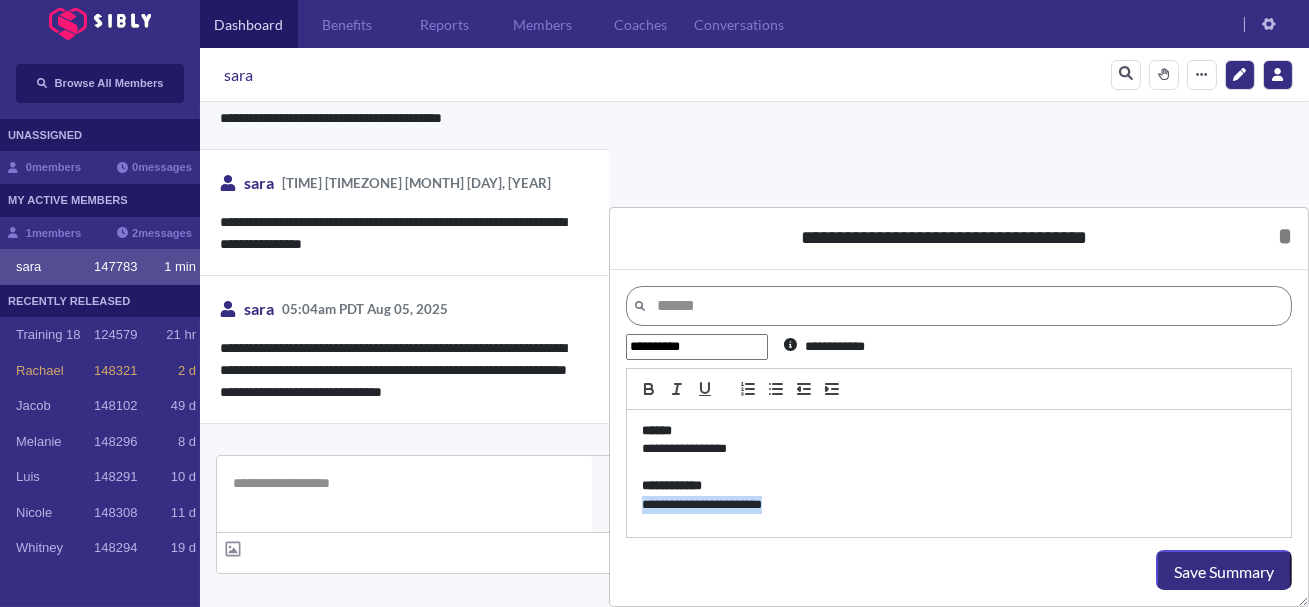 drag, startPoint x: 879, startPoint y: 506, endPoint x: 615, endPoint y: 507, distance: 264.0019 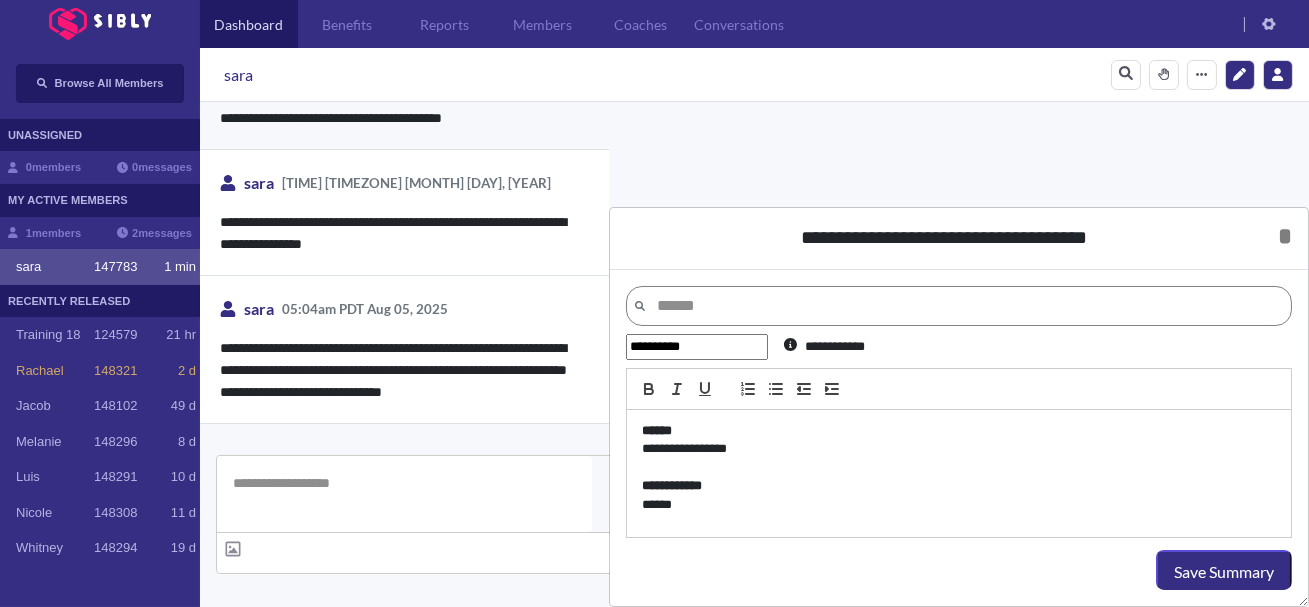 scroll, scrollTop: 0, scrollLeft: 0, axis: both 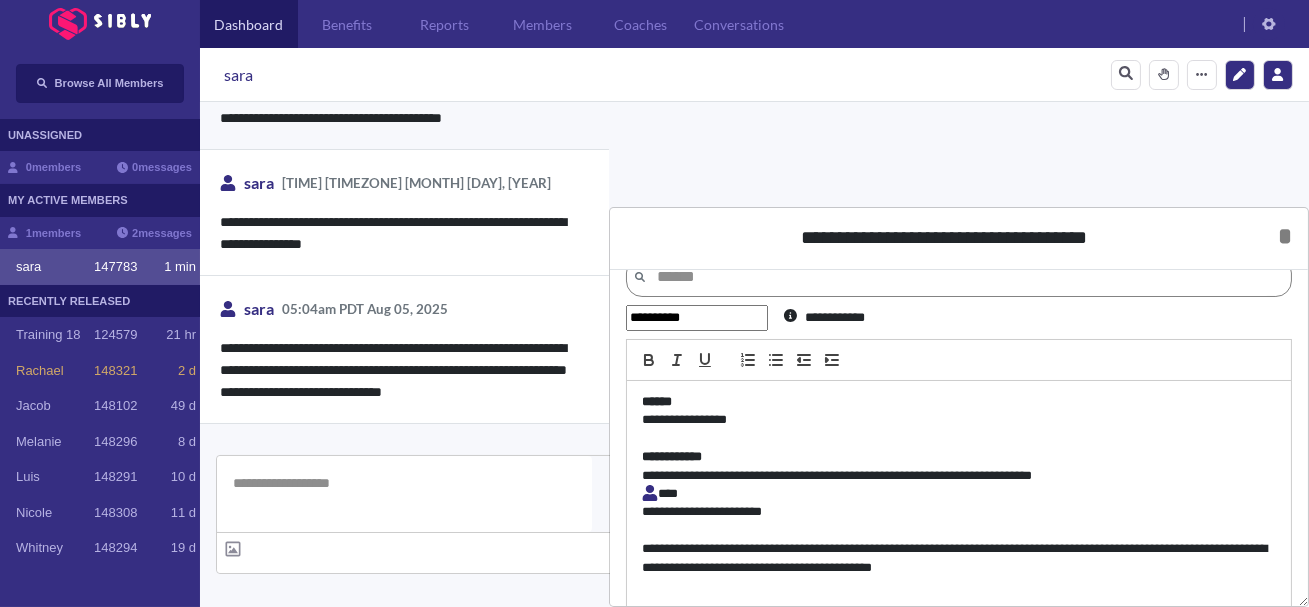 click on "**********" at bounding box center [959, 476] 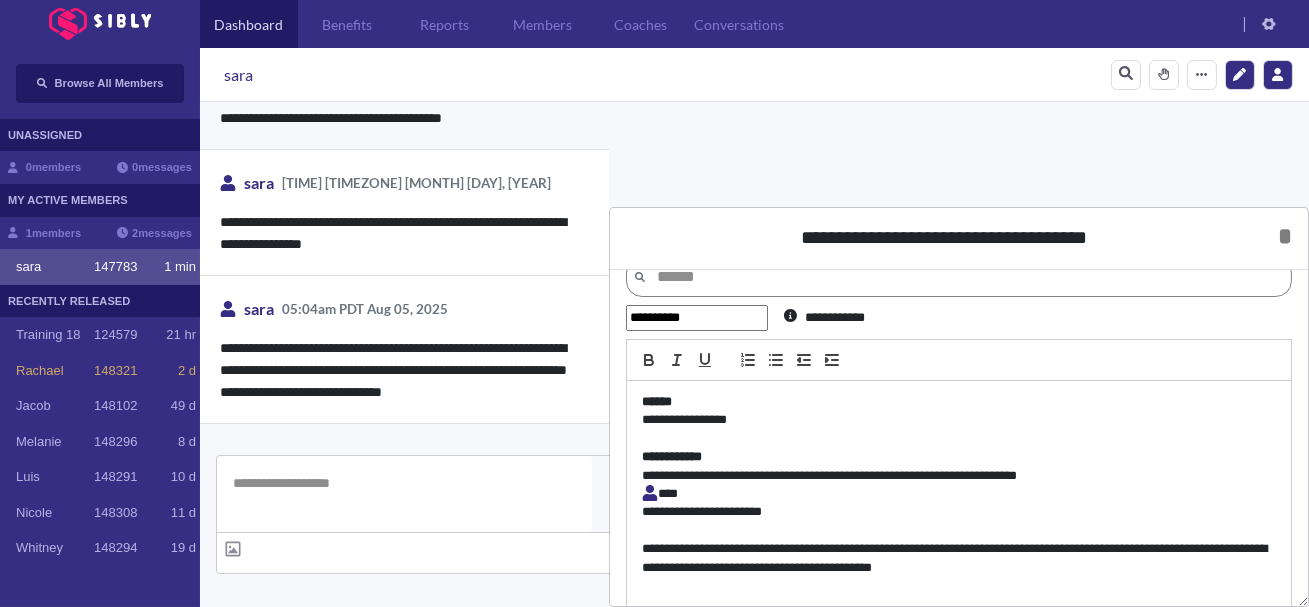 scroll, scrollTop: 49, scrollLeft: 0, axis: vertical 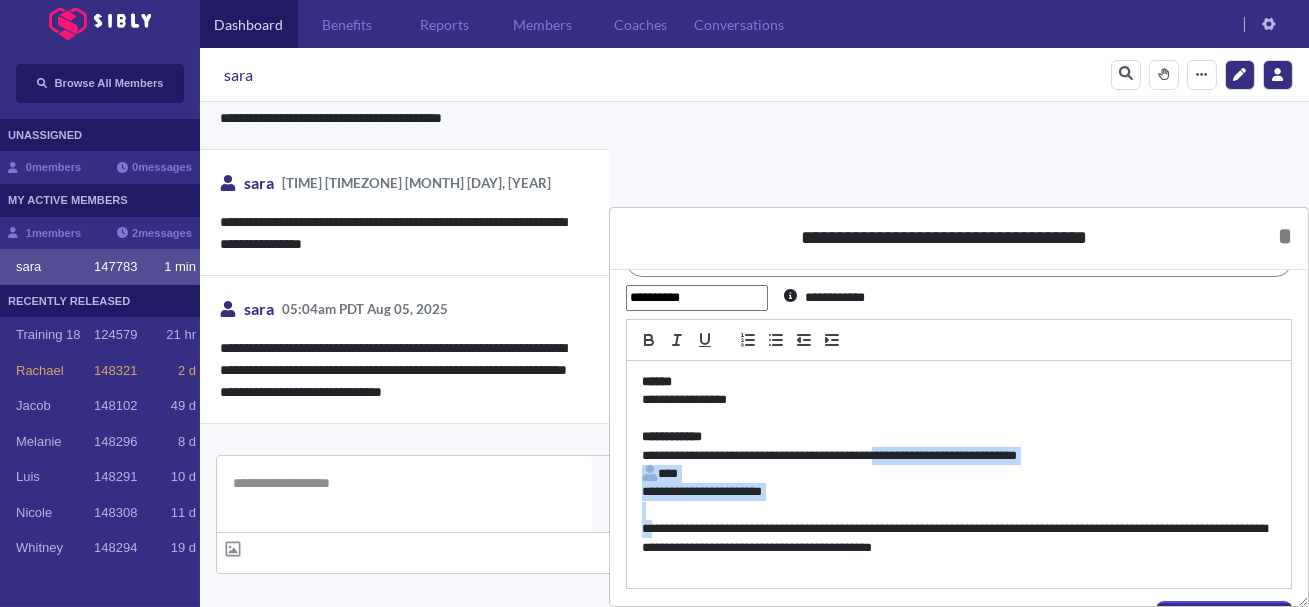 drag, startPoint x: 909, startPoint y: 449, endPoint x: 649, endPoint y: 535, distance: 273.85397 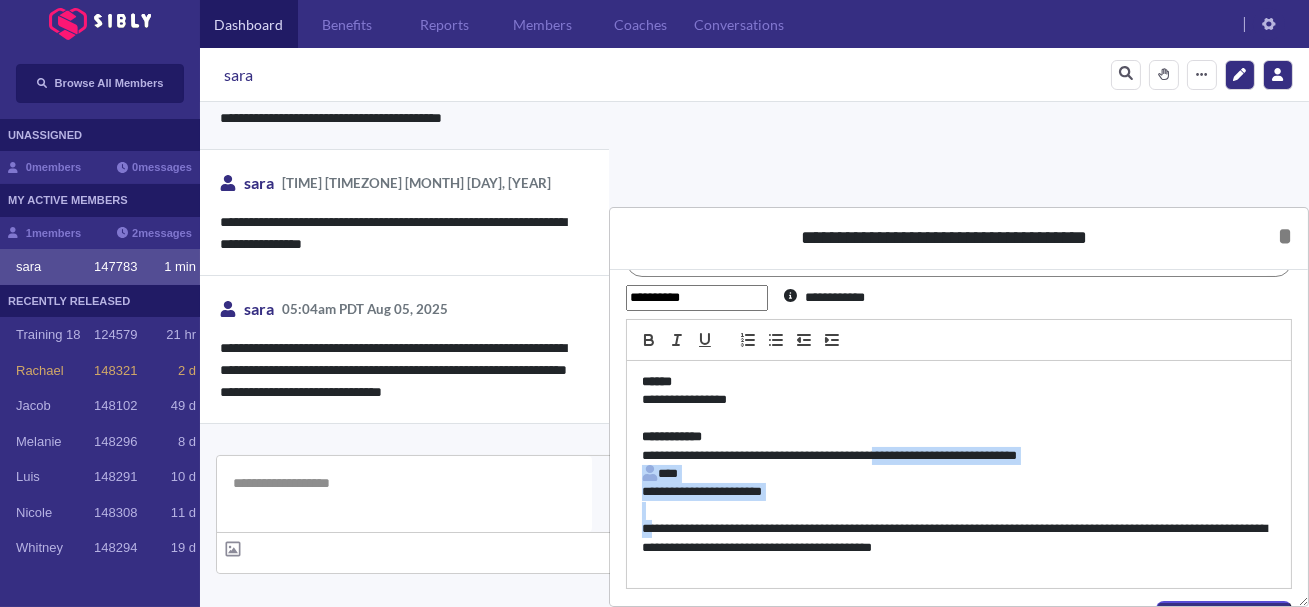 click on "**********" at bounding box center [959, 474] 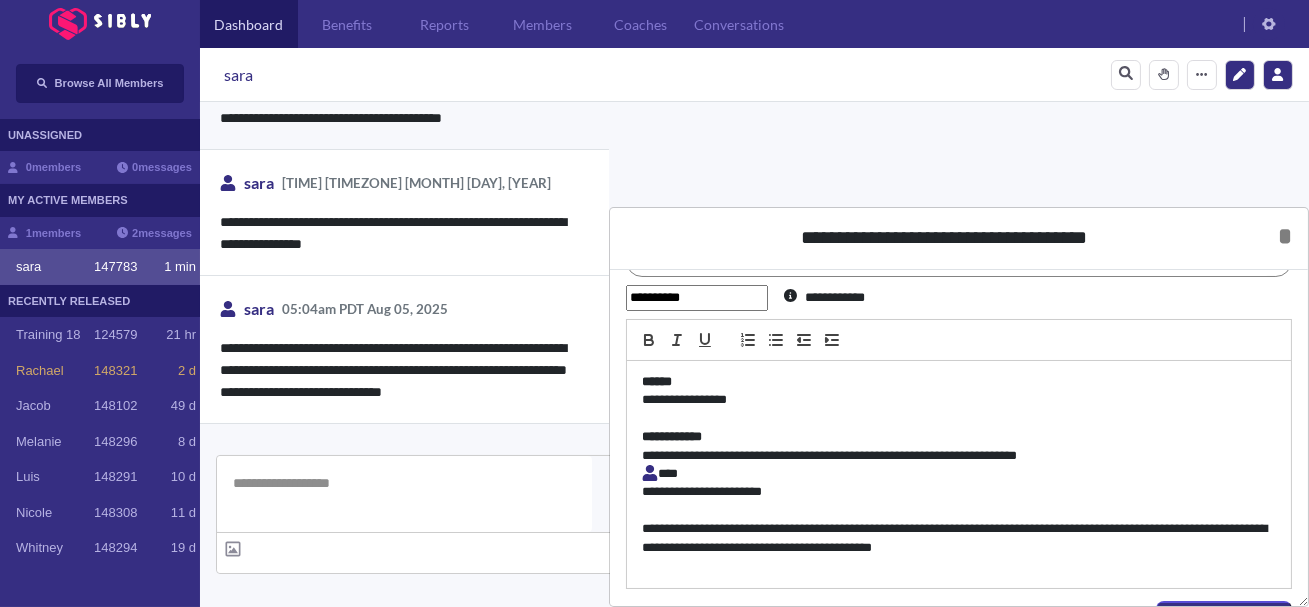 scroll, scrollTop: 27, scrollLeft: 0, axis: vertical 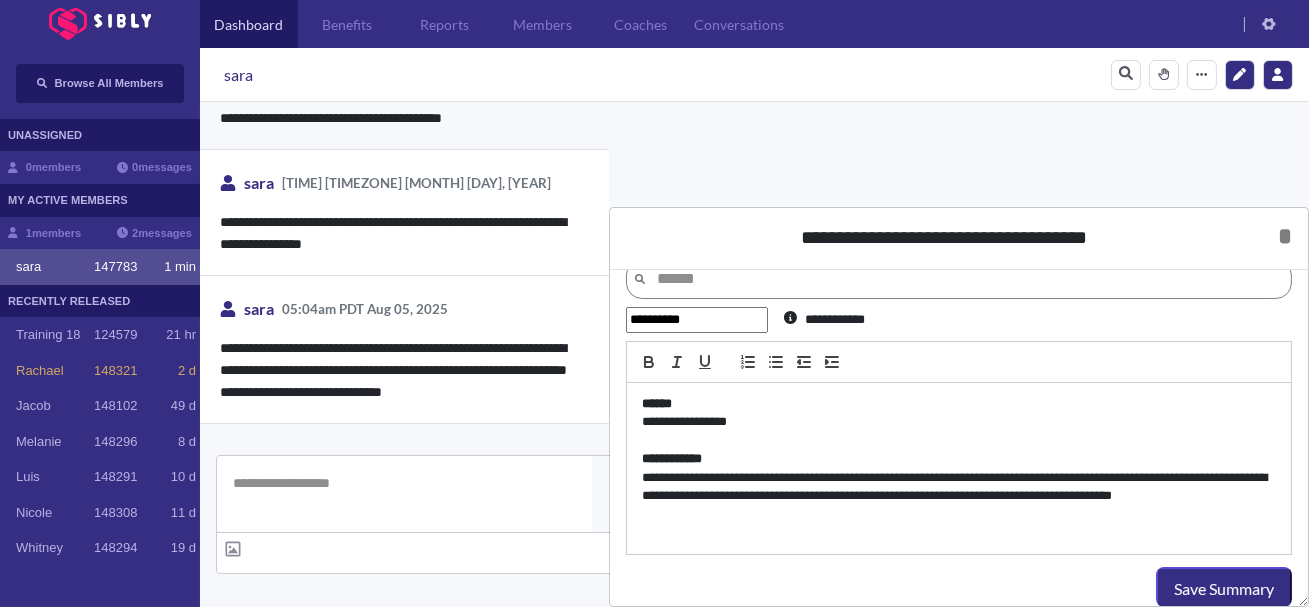 click on "**********" at bounding box center [959, 496] 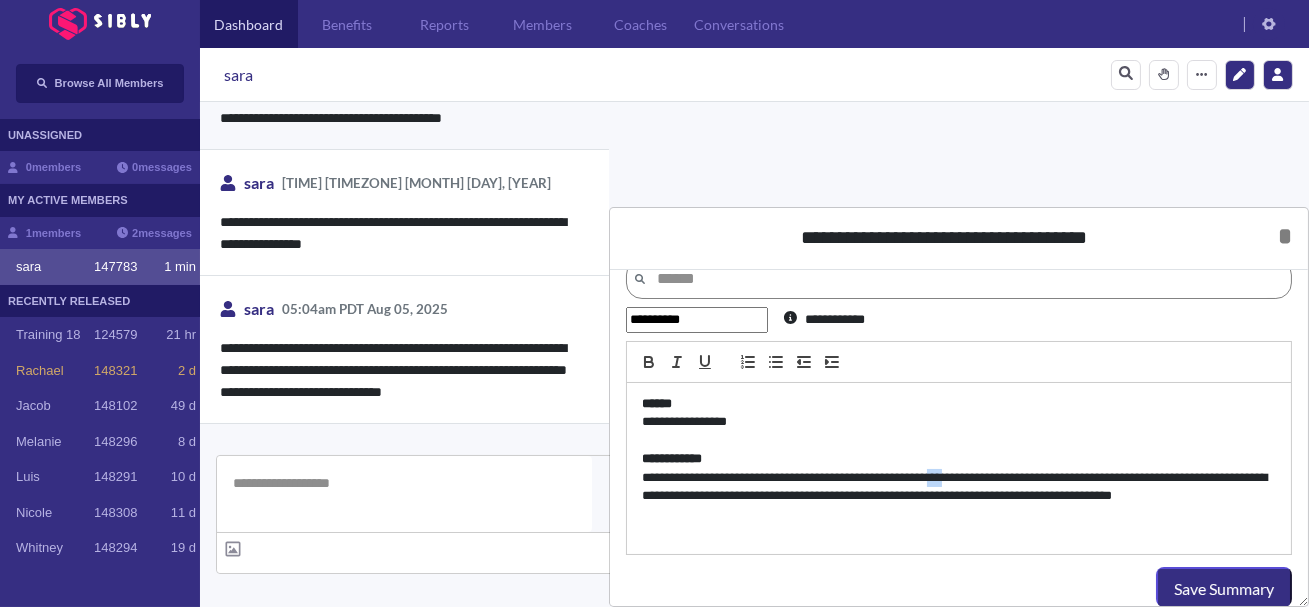 click on "**********" at bounding box center [959, 496] 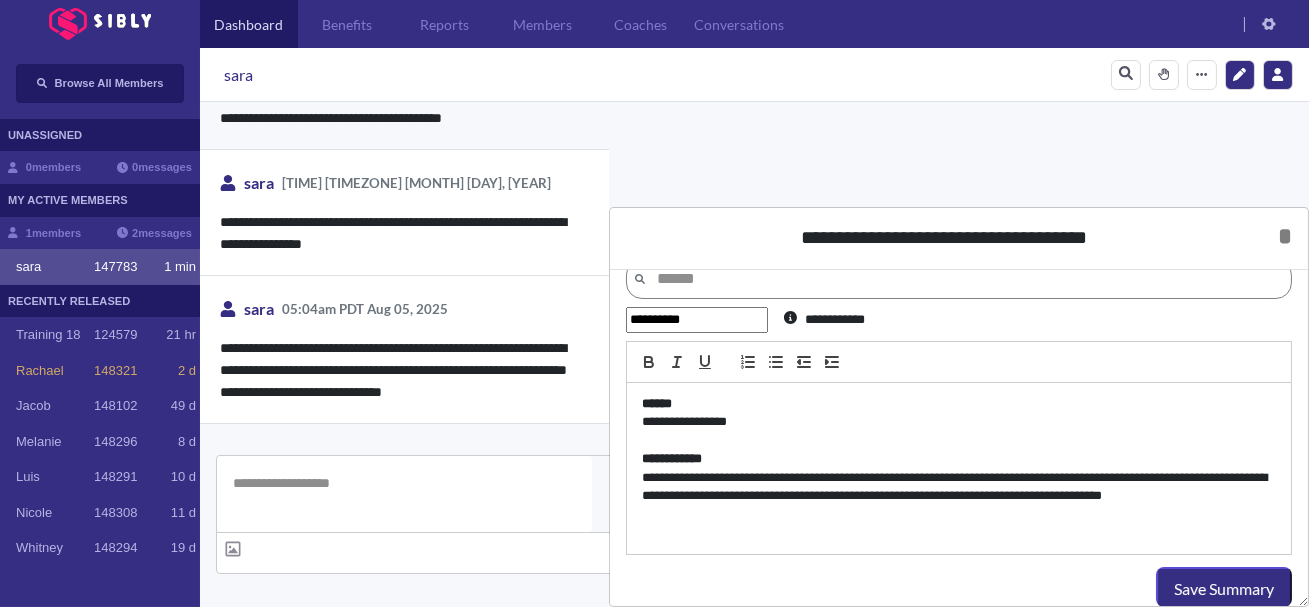 click on "**********" at bounding box center [959, 496] 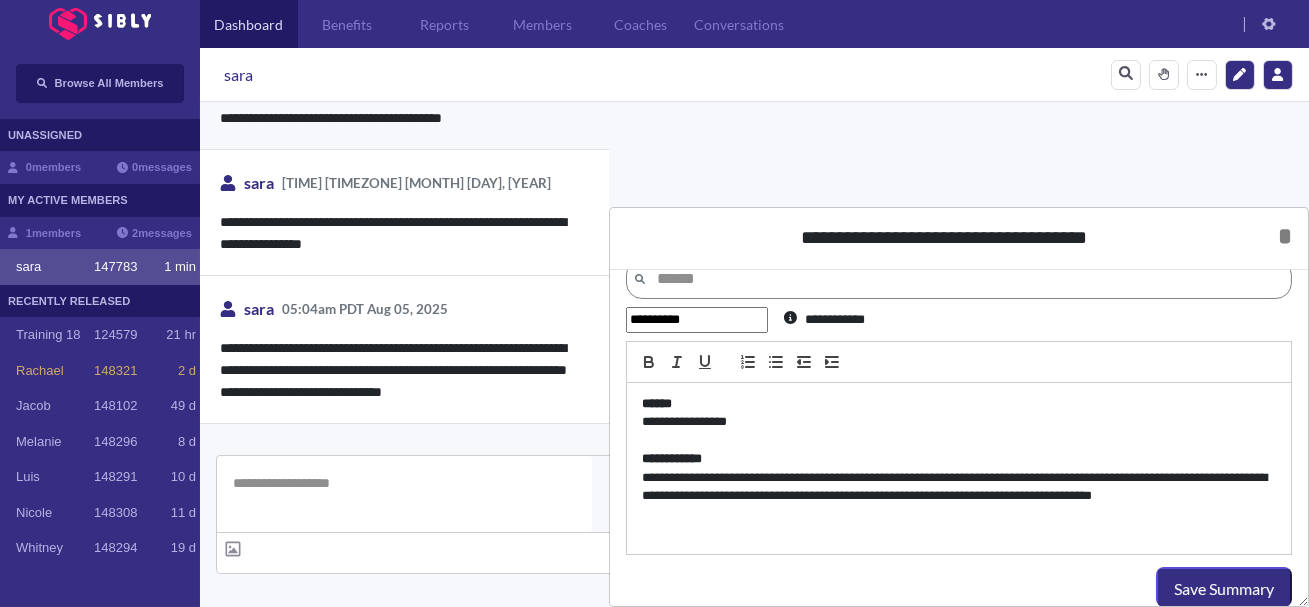 click on "**********" at bounding box center (959, 496) 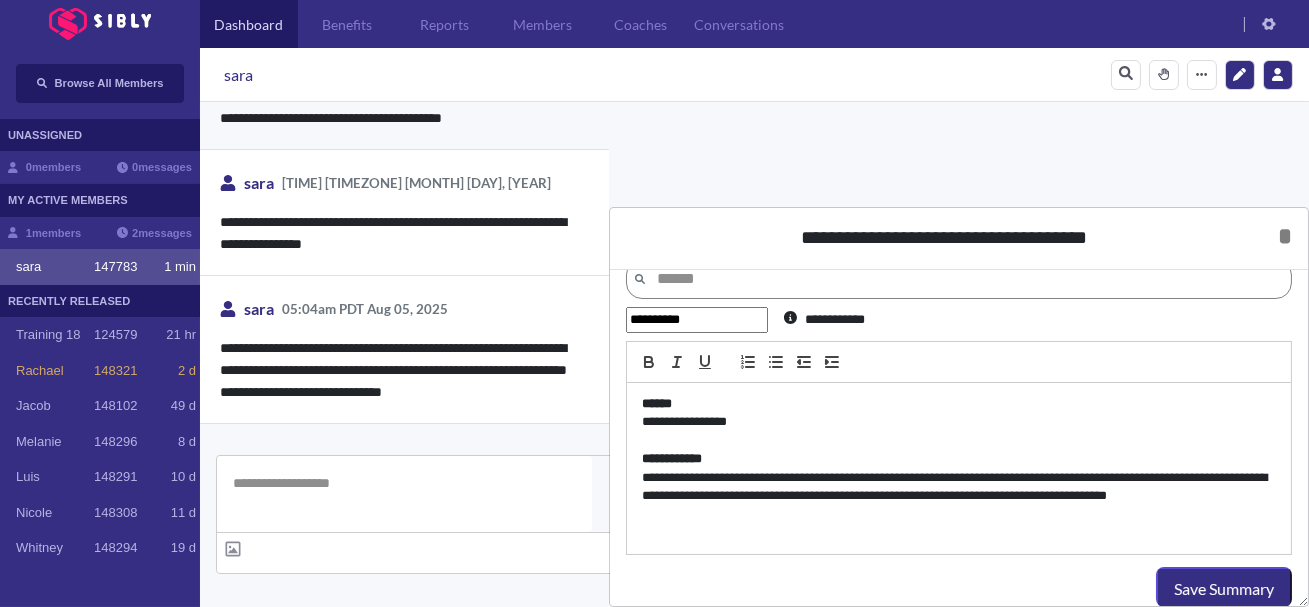 click on "**********" at bounding box center [959, 496] 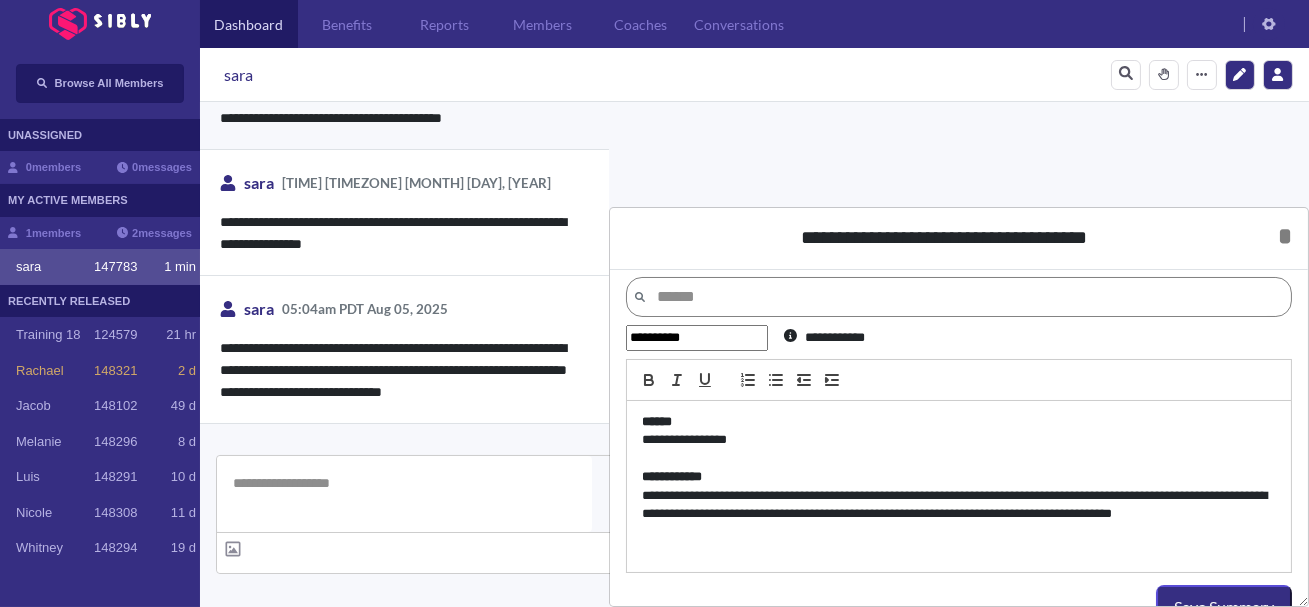 scroll, scrollTop: 27, scrollLeft: 0, axis: vertical 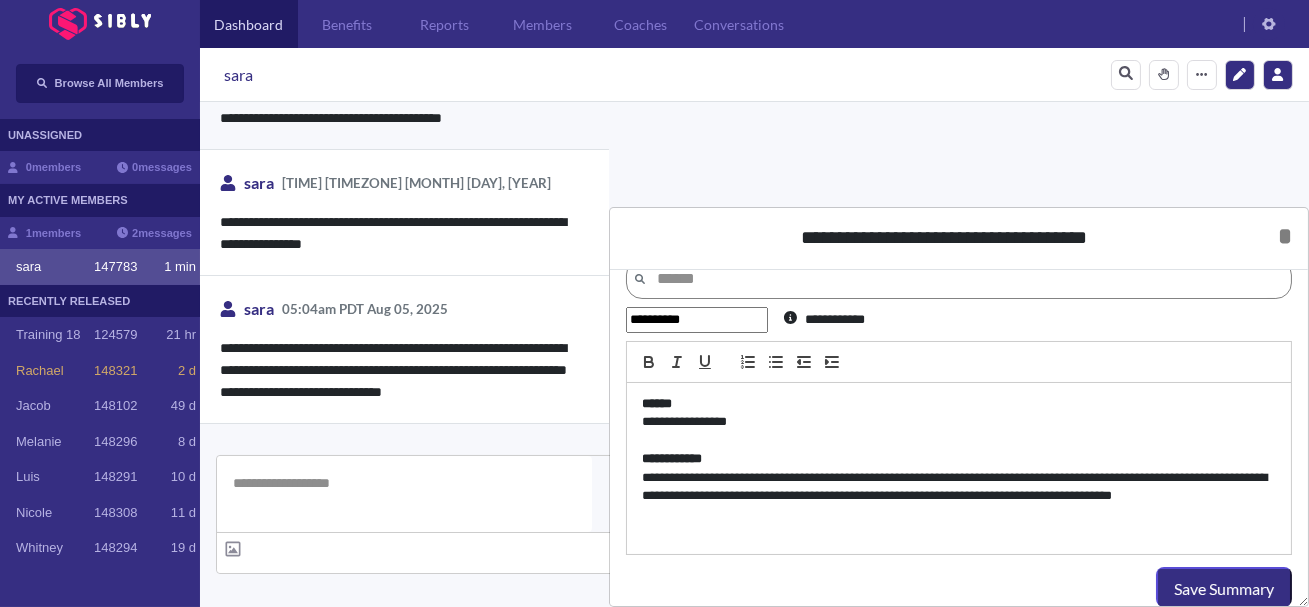click on "**********" at bounding box center [959, 496] 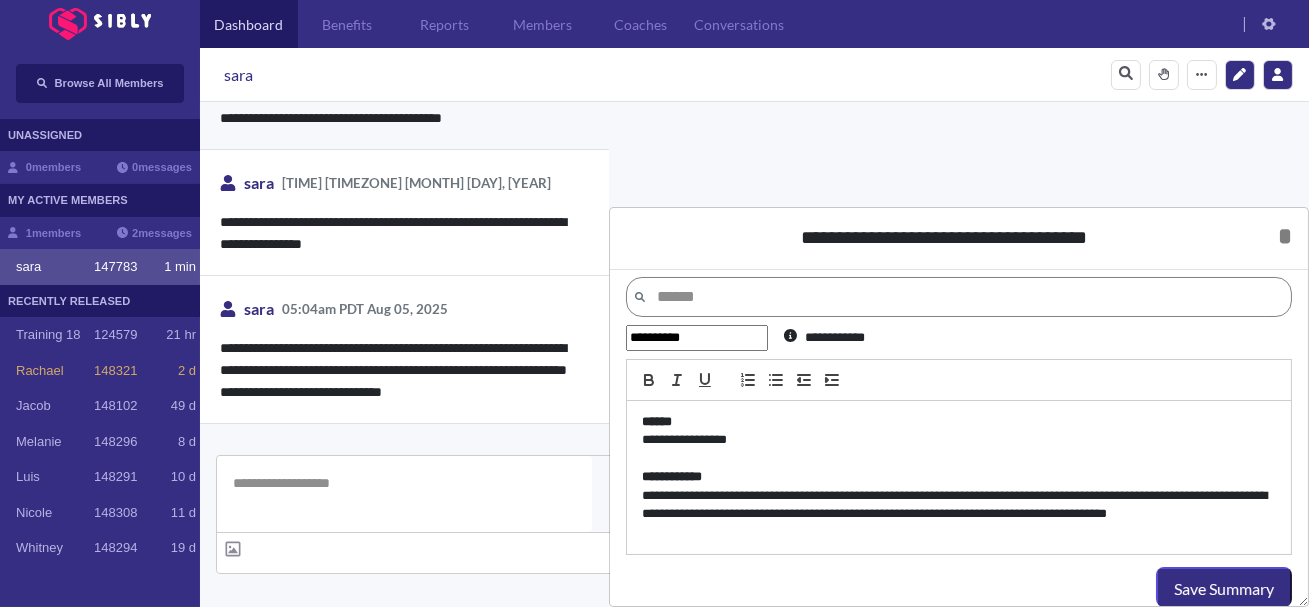 scroll, scrollTop: 27, scrollLeft: 0, axis: vertical 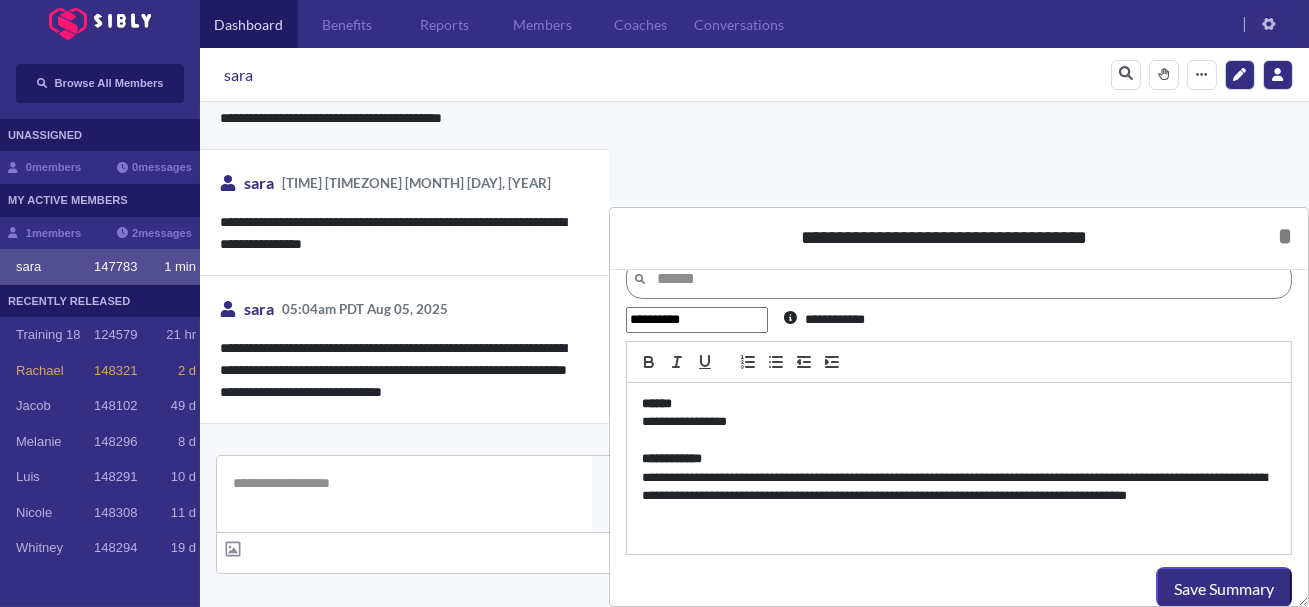 click on "**********" at bounding box center (959, 496) 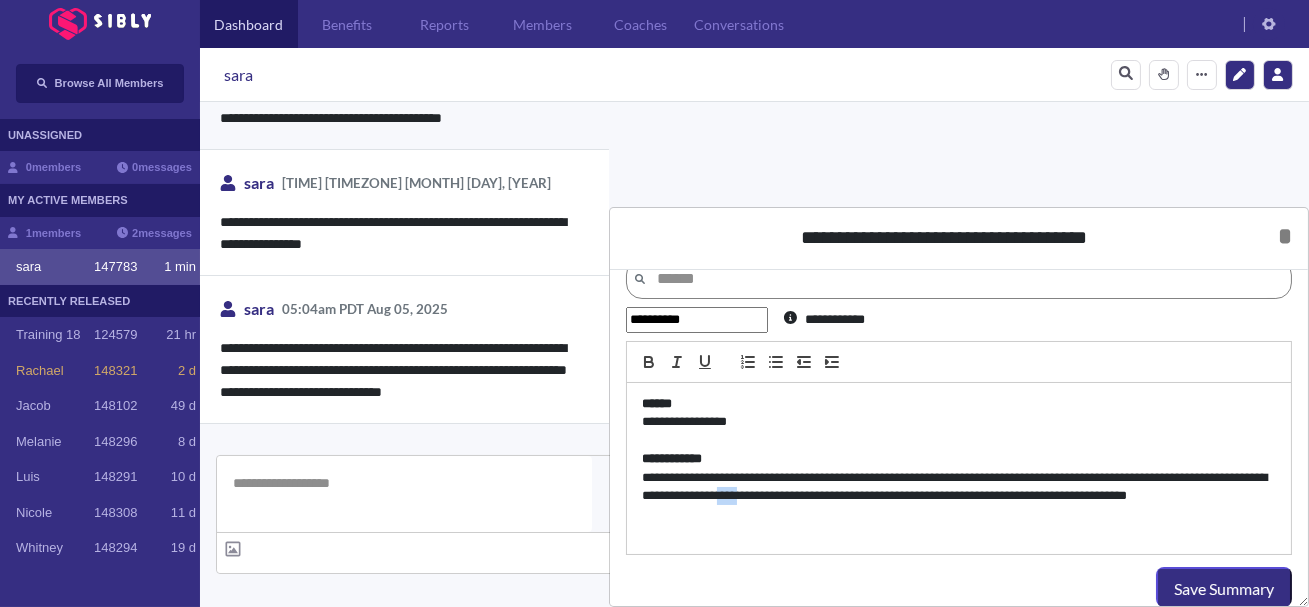click on "**********" at bounding box center [959, 496] 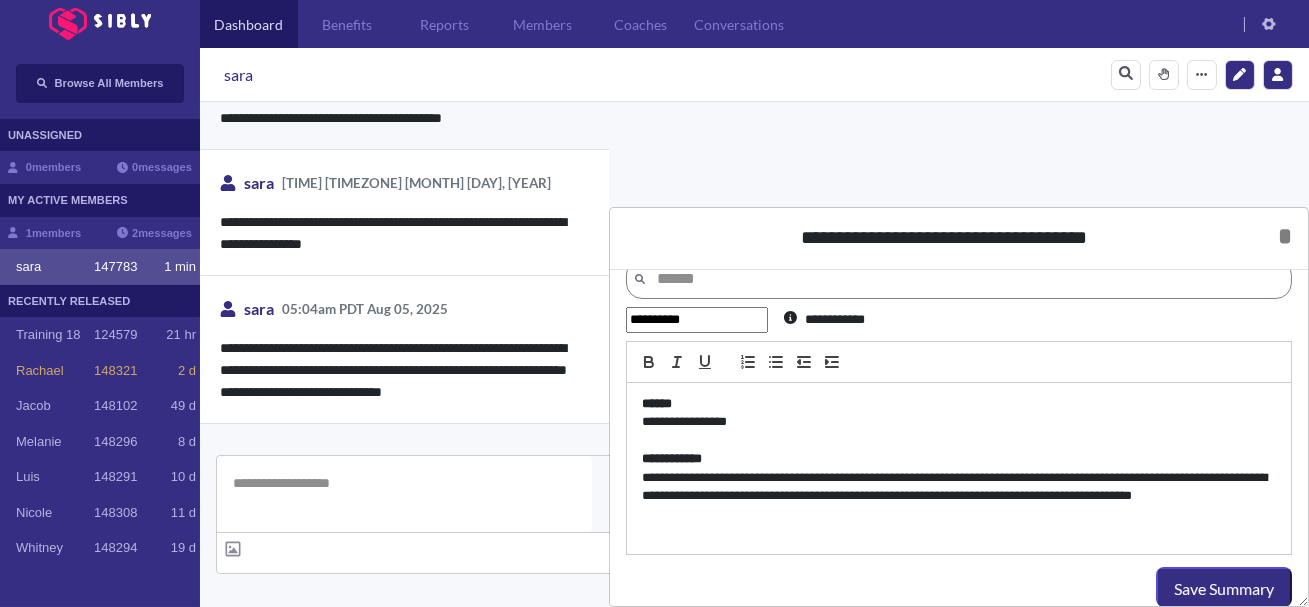 click on "**********" at bounding box center (959, 496) 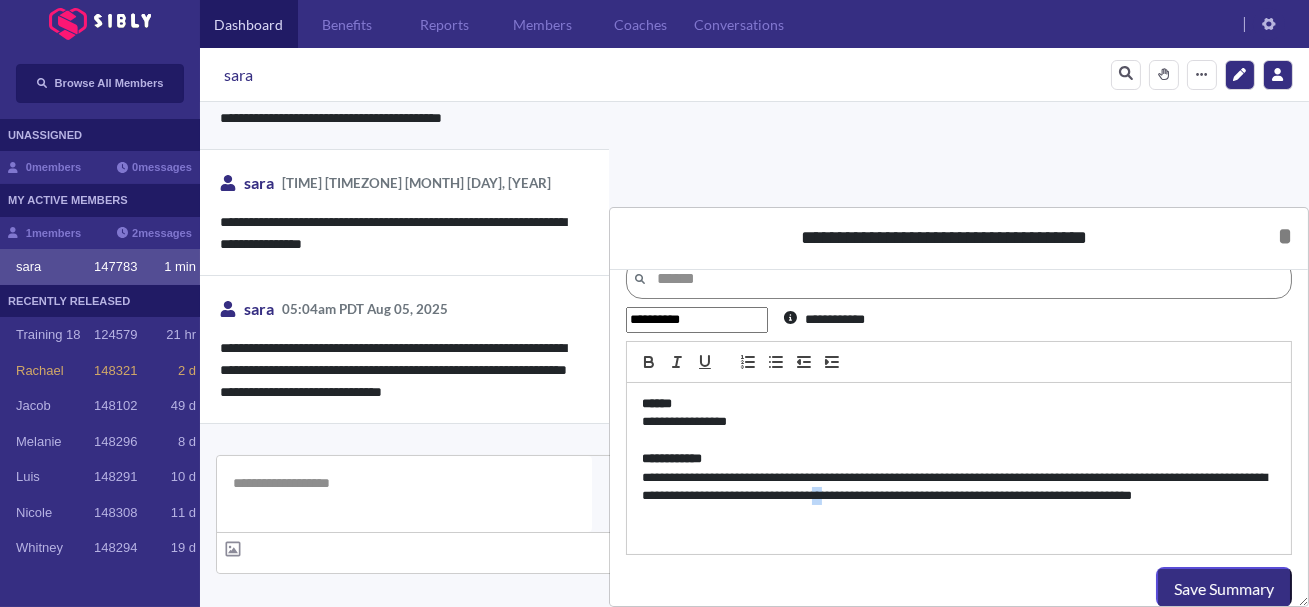 click on "**********" at bounding box center (959, 496) 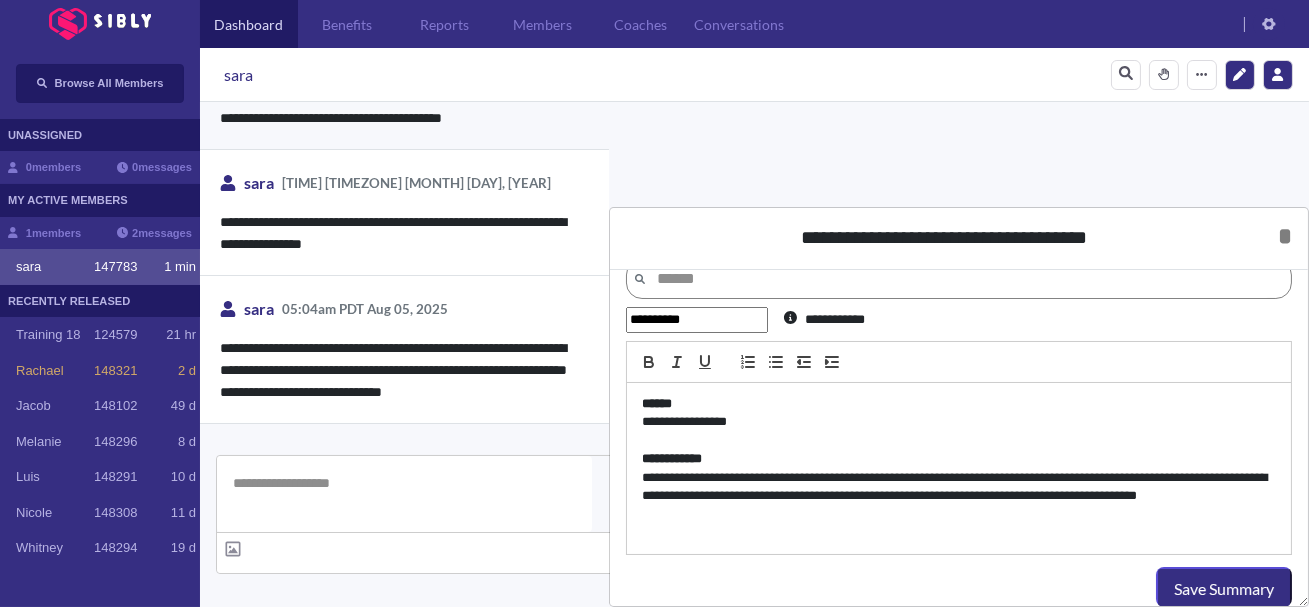 click at bounding box center (959, 533) 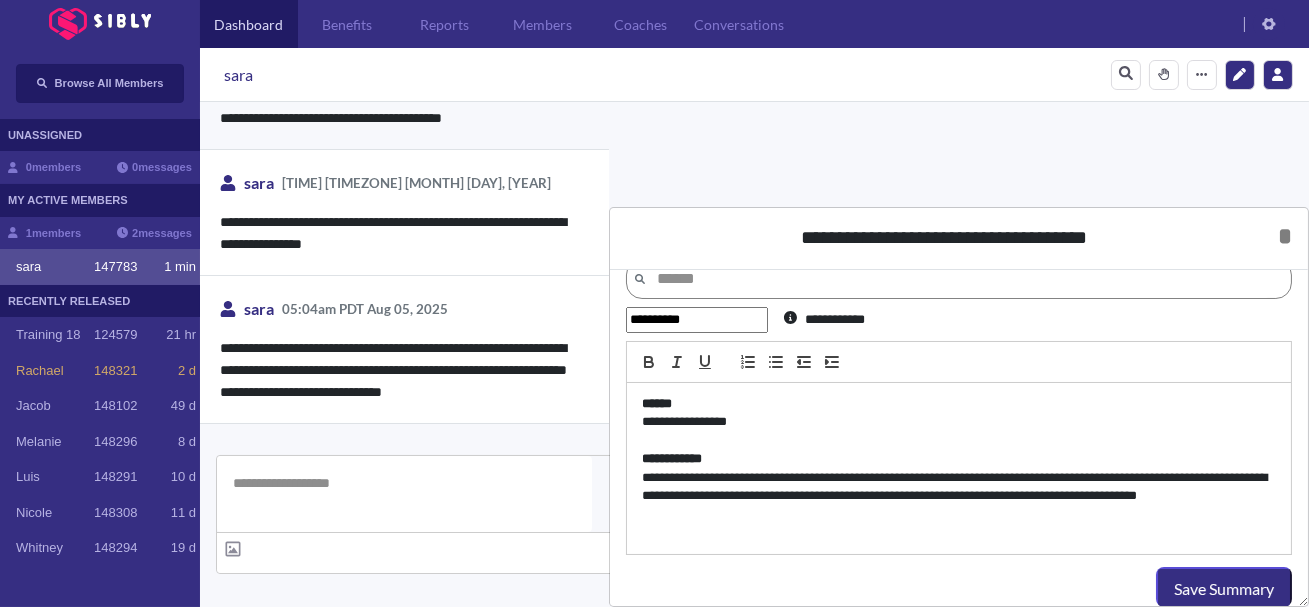 click on "**********" at bounding box center (959, 496) 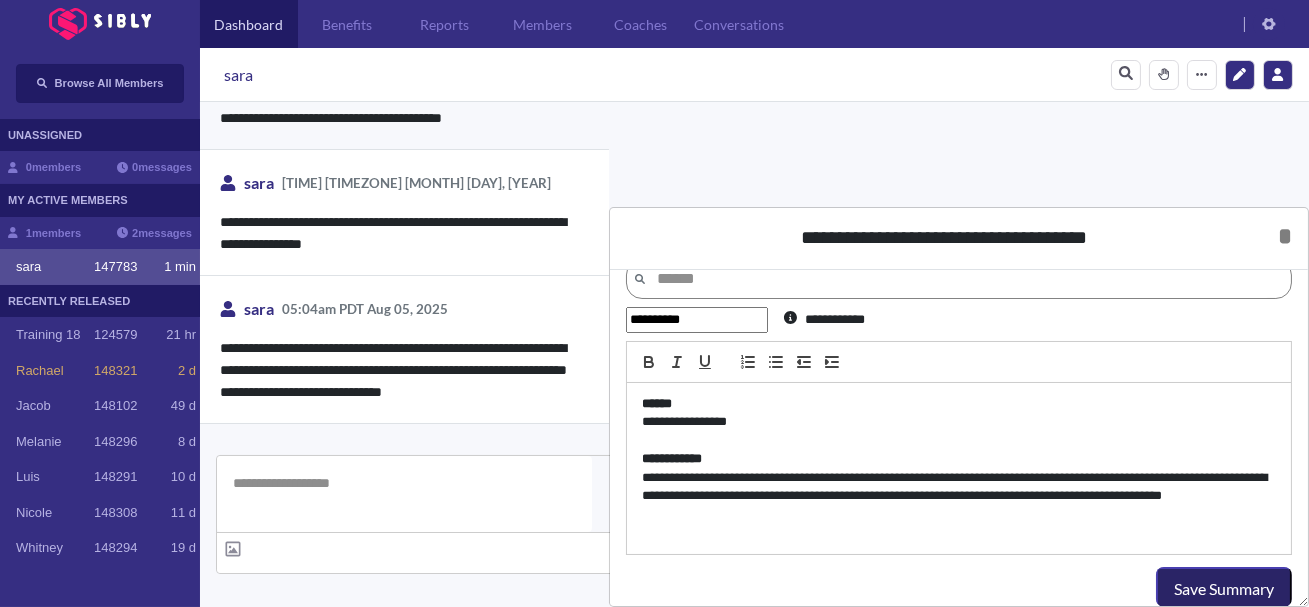 click on "Save Summary" at bounding box center [1224, 589] 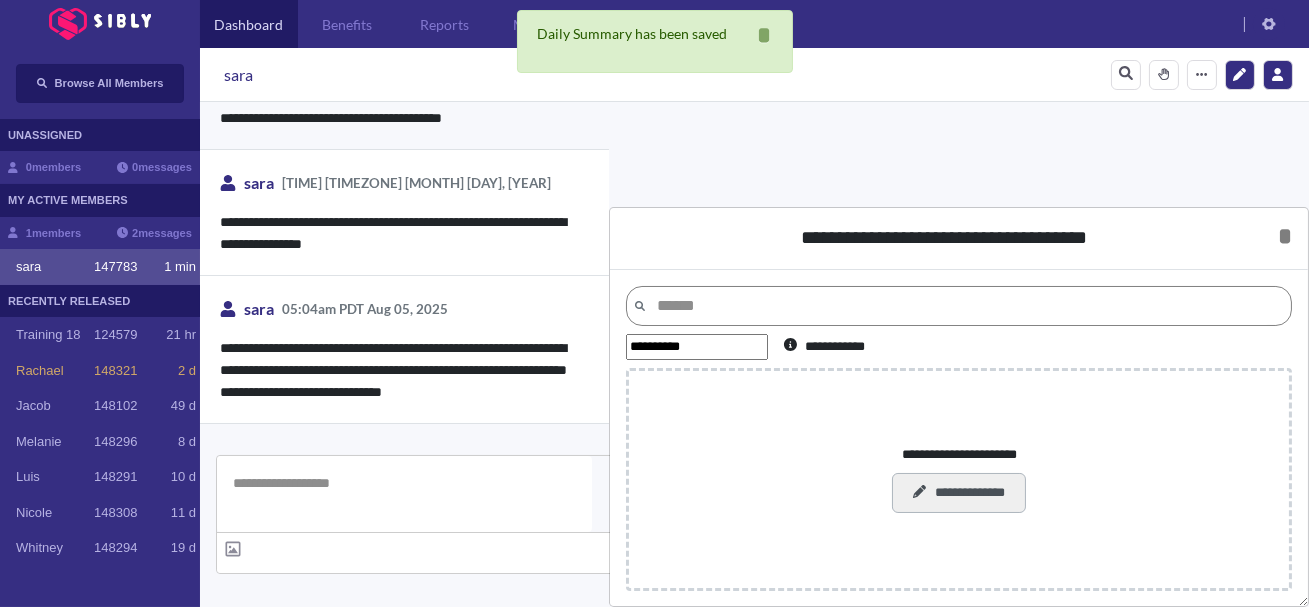 scroll, scrollTop: 0, scrollLeft: 0, axis: both 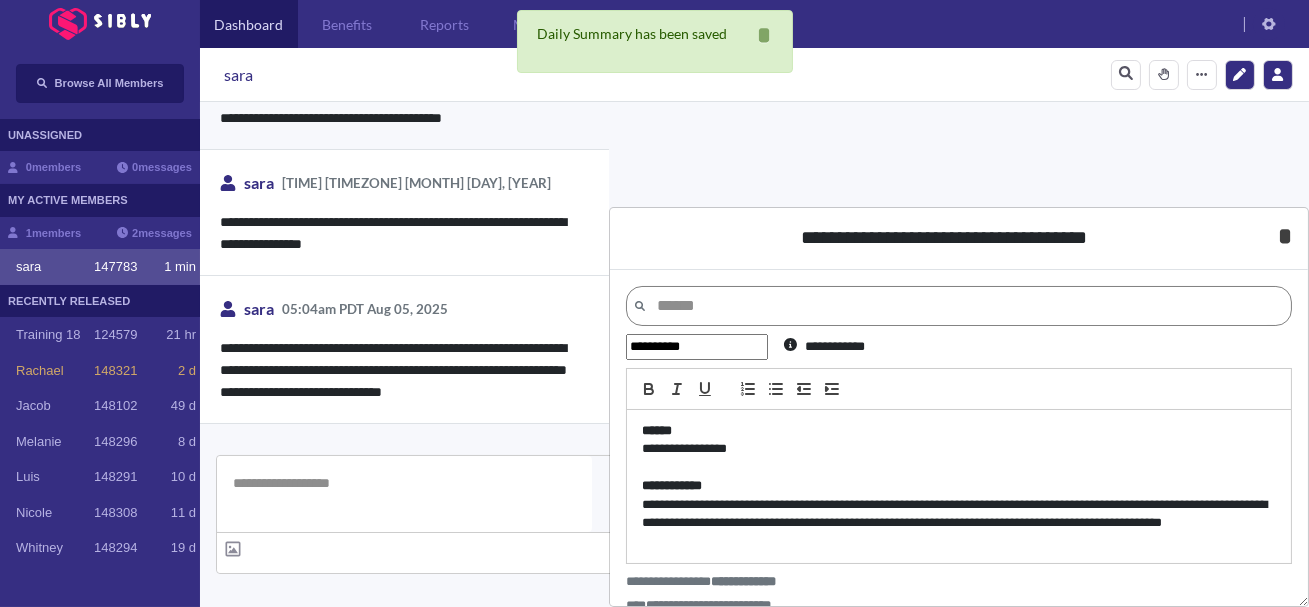 click on "*" at bounding box center (1285, 236) 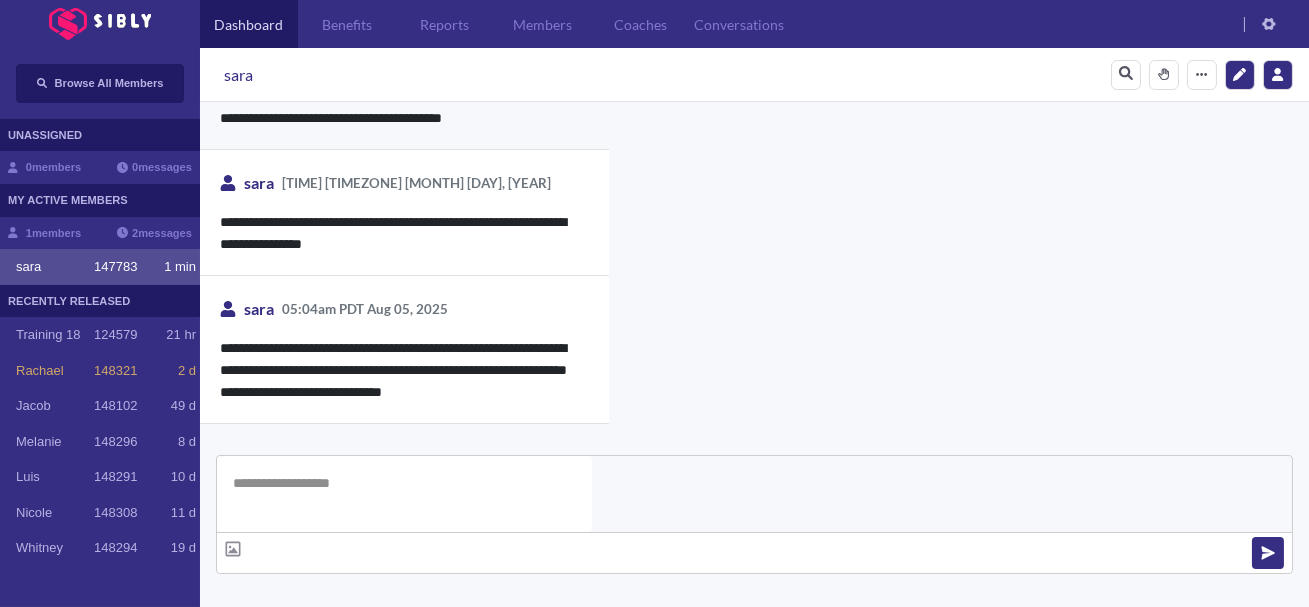 scroll, scrollTop: 628, scrollLeft: 0, axis: vertical 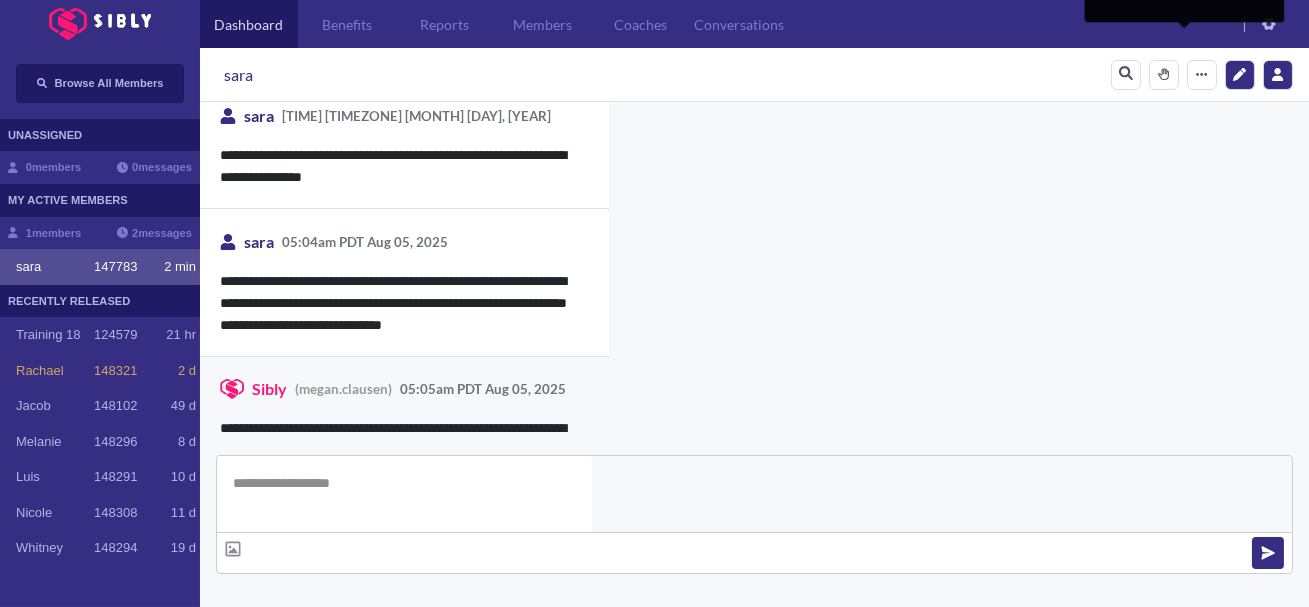 click on "**********" at bounding box center (880, 663) 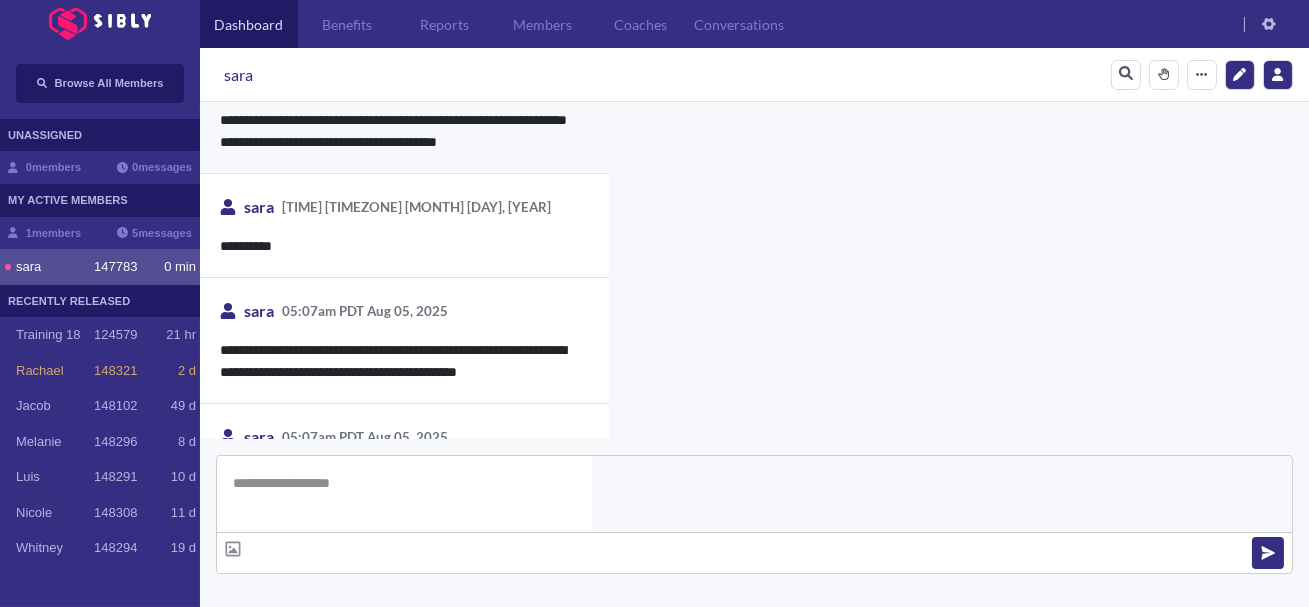 scroll, scrollTop: 4374, scrollLeft: 0, axis: vertical 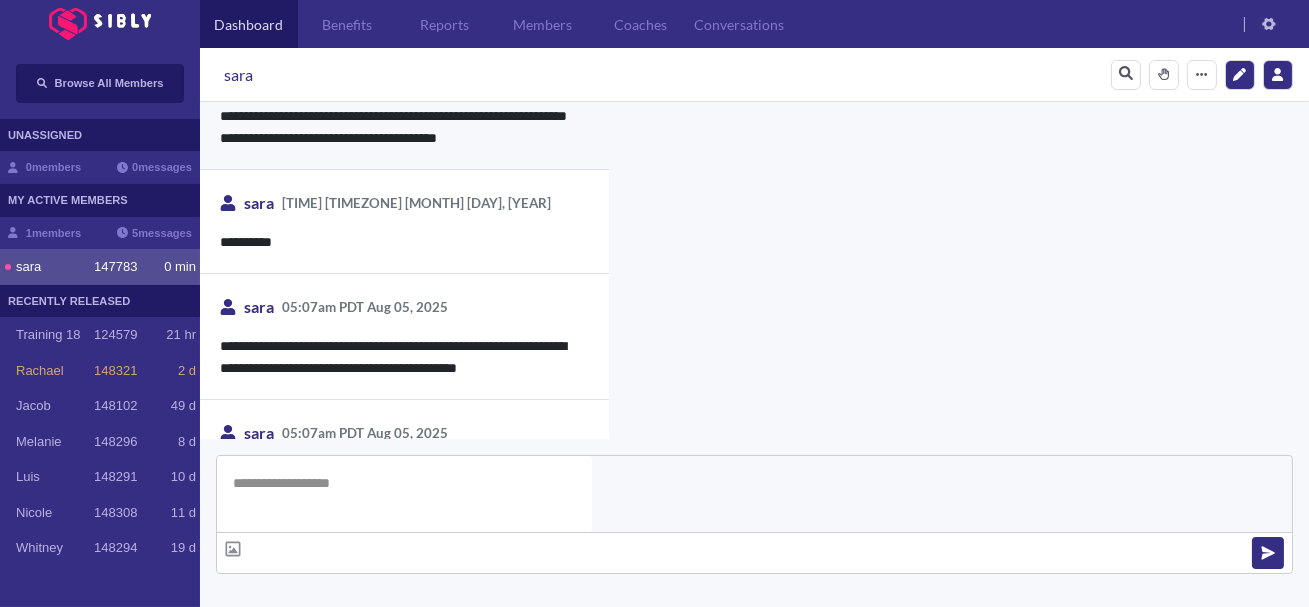 click at bounding box center [404, 494] 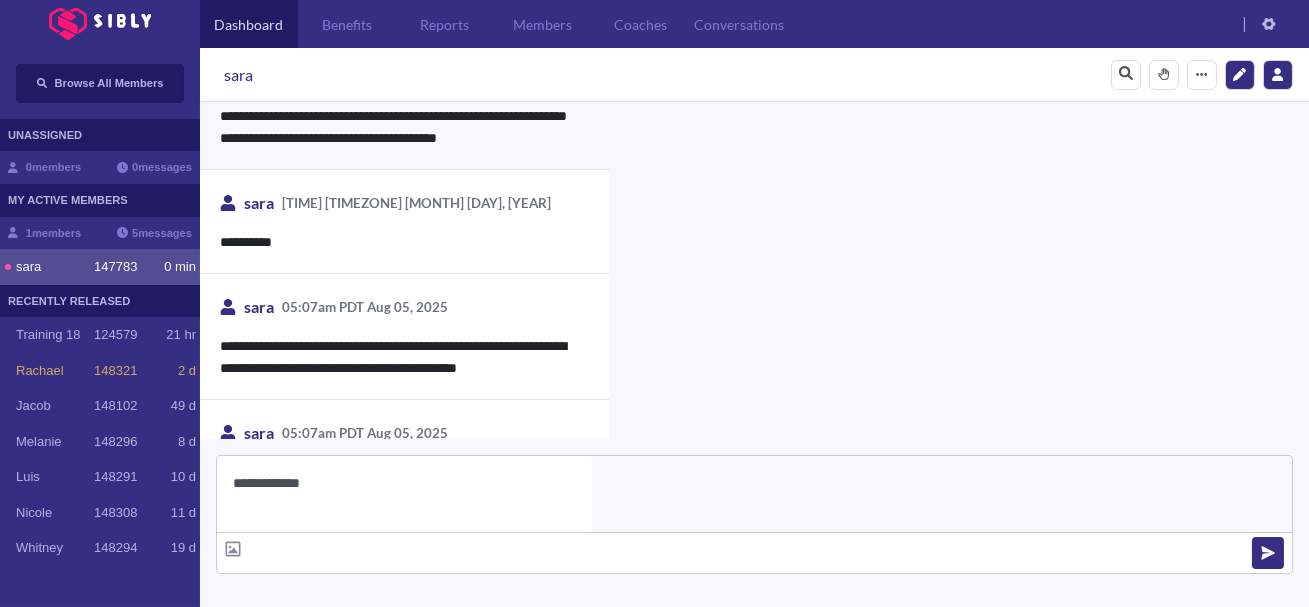 click on "**********" at bounding box center (404, 494) 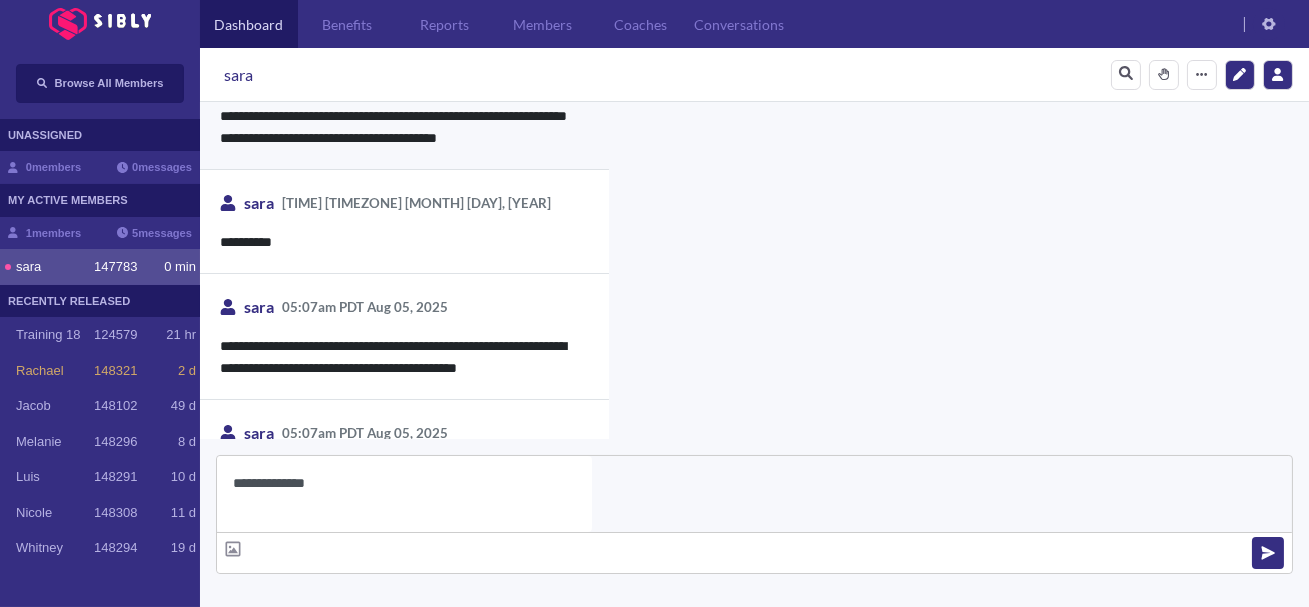 click on "**********" at bounding box center (404, 494) 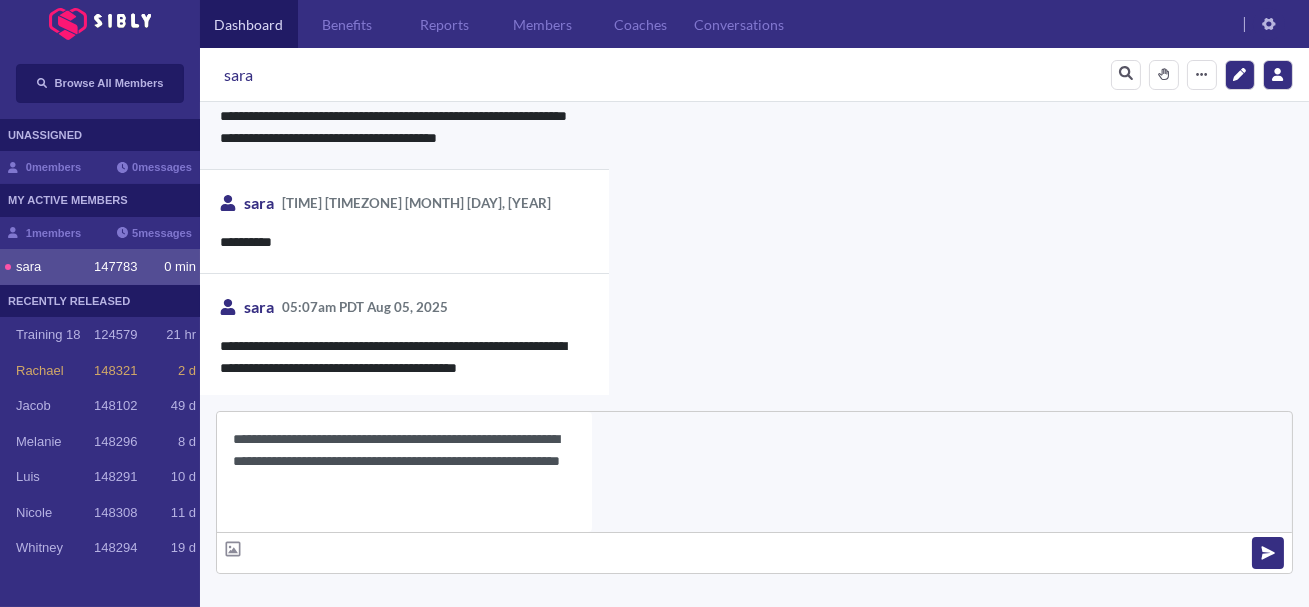 scroll, scrollTop: 4418, scrollLeft: 0, axis: vertical 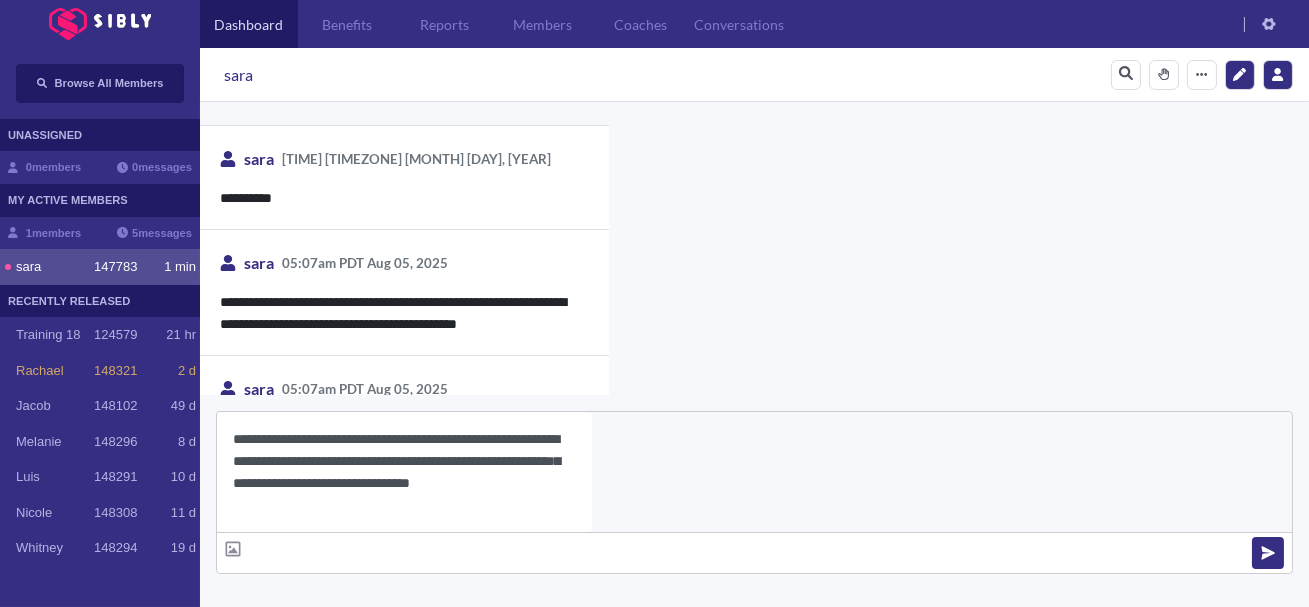 type on "**********" 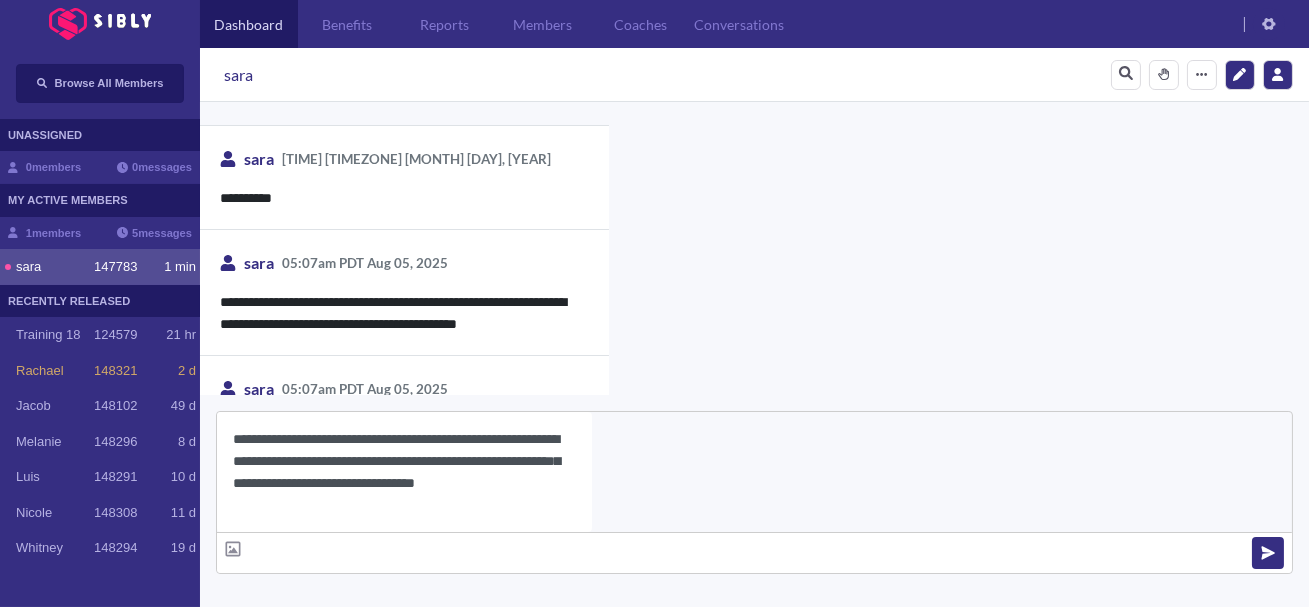 type 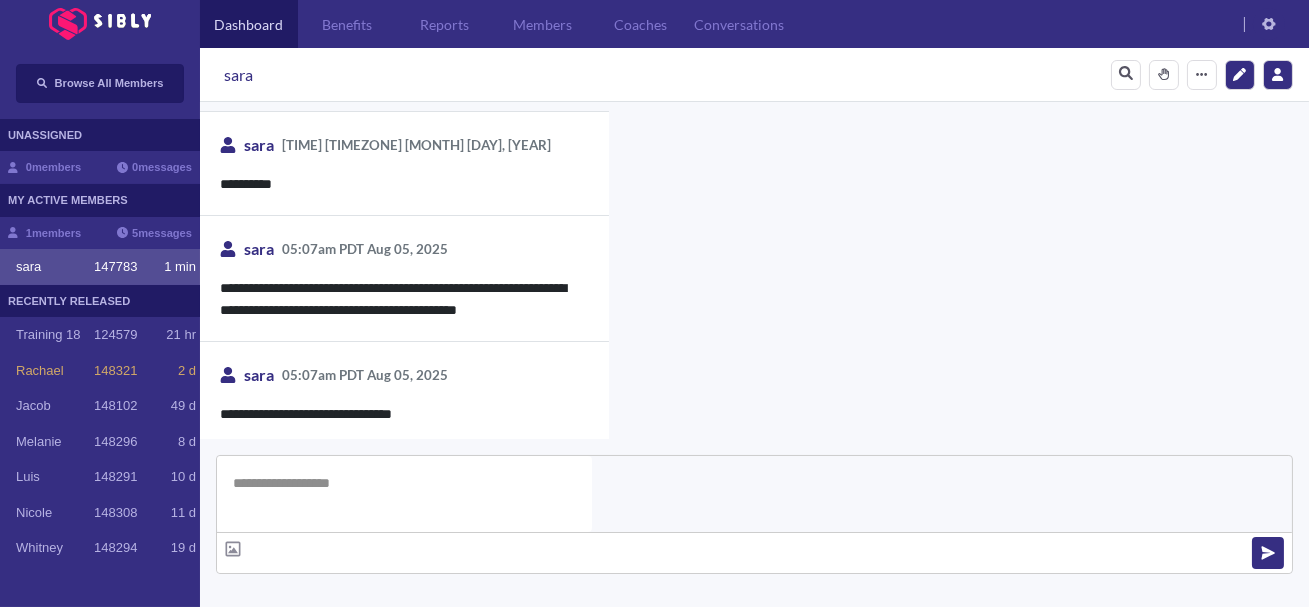 scroll, scrollTop: 4408, scrollLeft: 0, axis: vertical 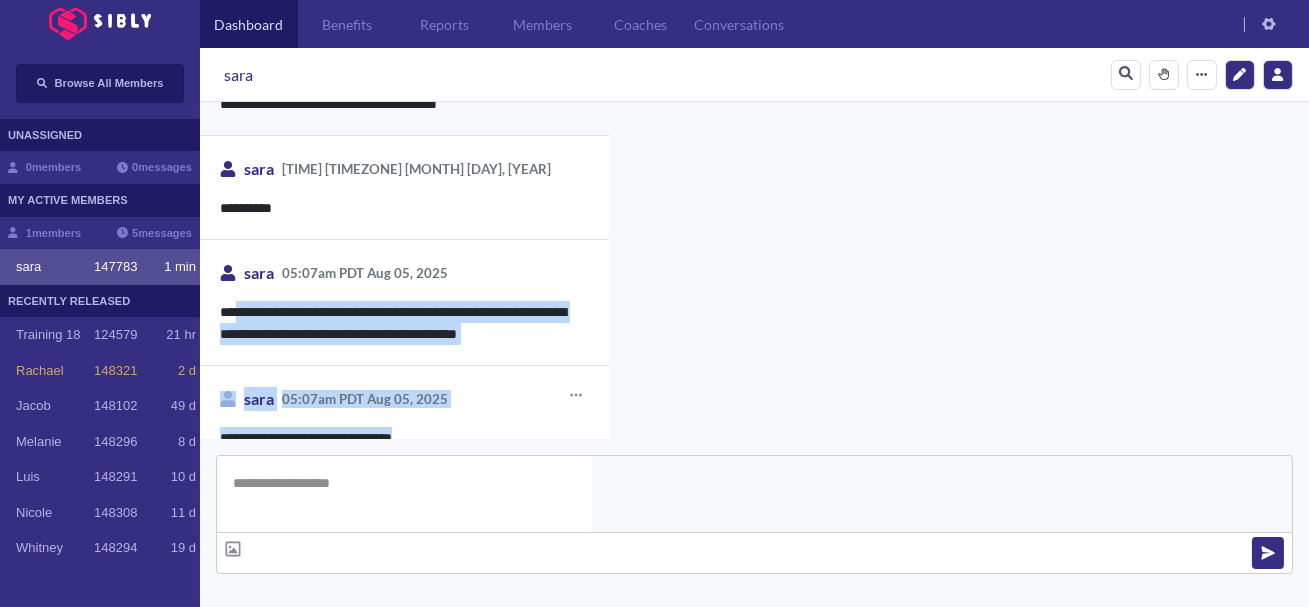 drag, startPoint x: 239, startPoint y: 251, endPoint x: 433, endPoint y: 380, distance: 232.97424 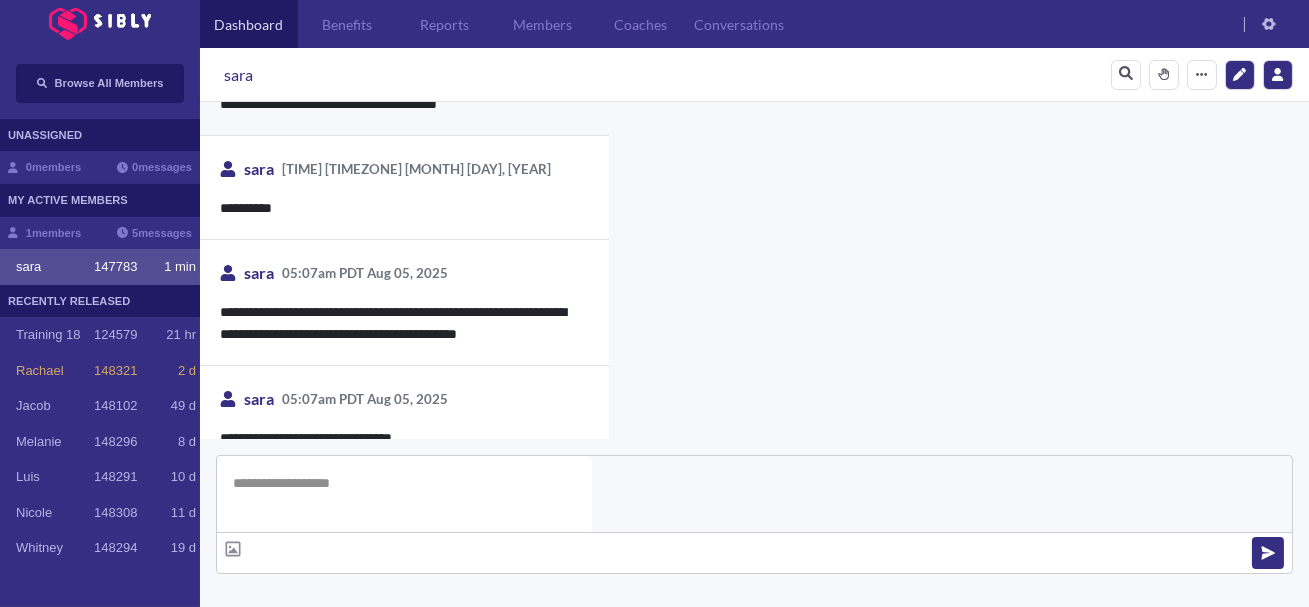 click on "**********" at bounding box center (928, 1083) 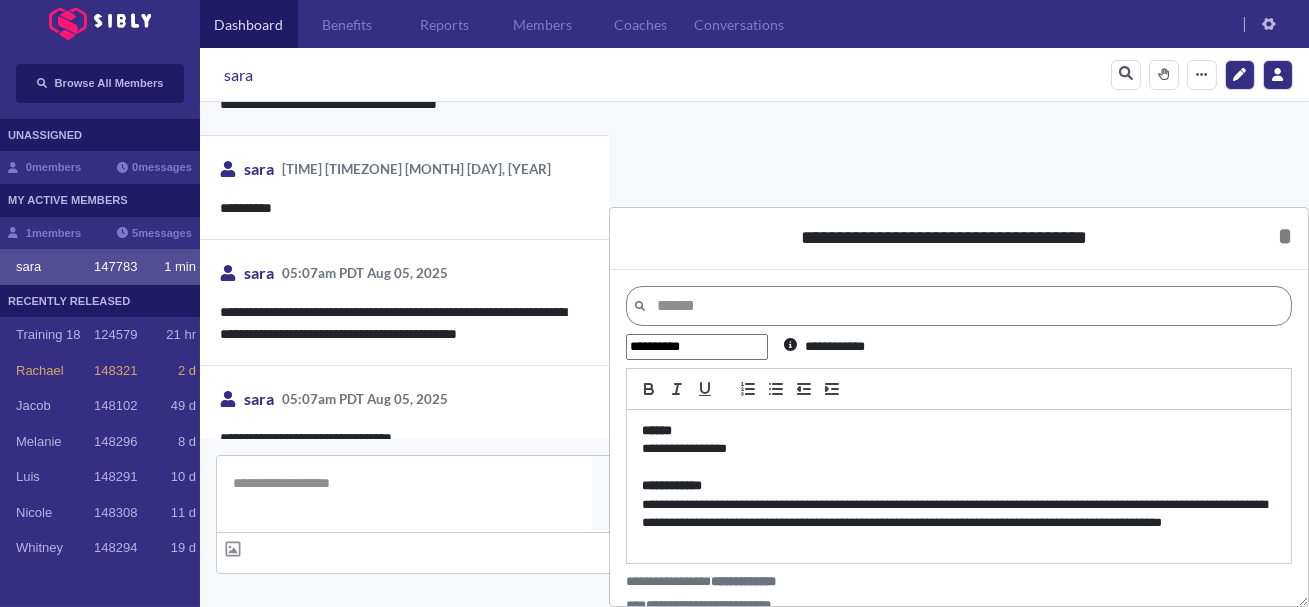 scroll, scrollTop: 8, scrollLeft: 0, axis: vertical 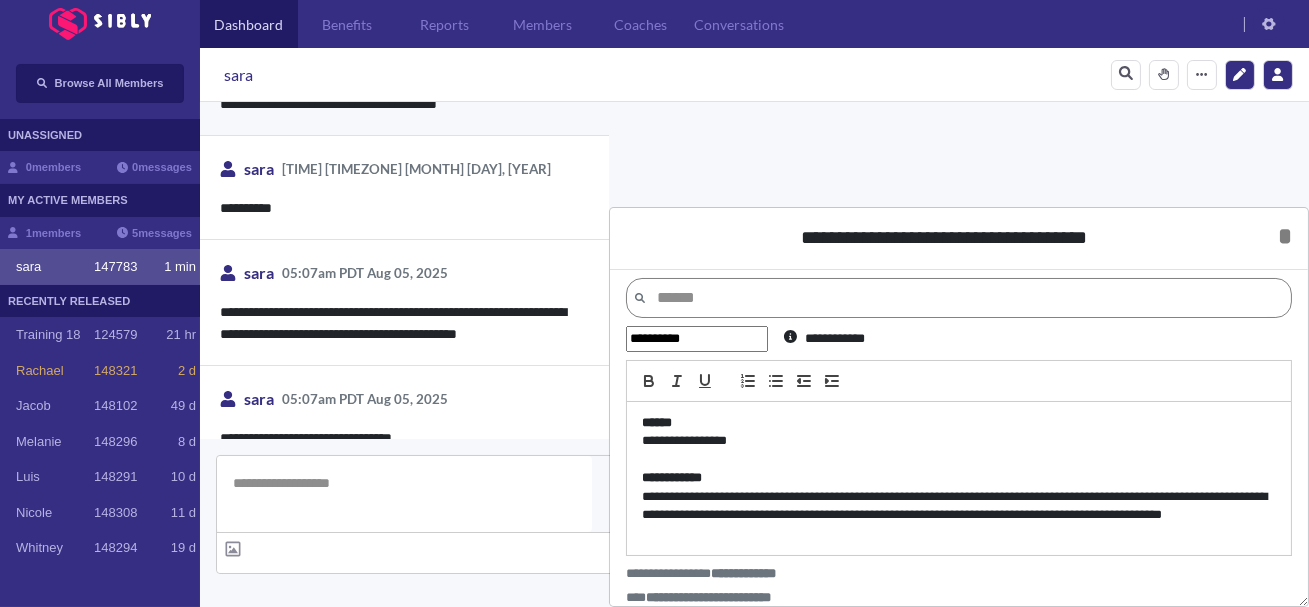 click on "**********" at bounding box center (959, 515) 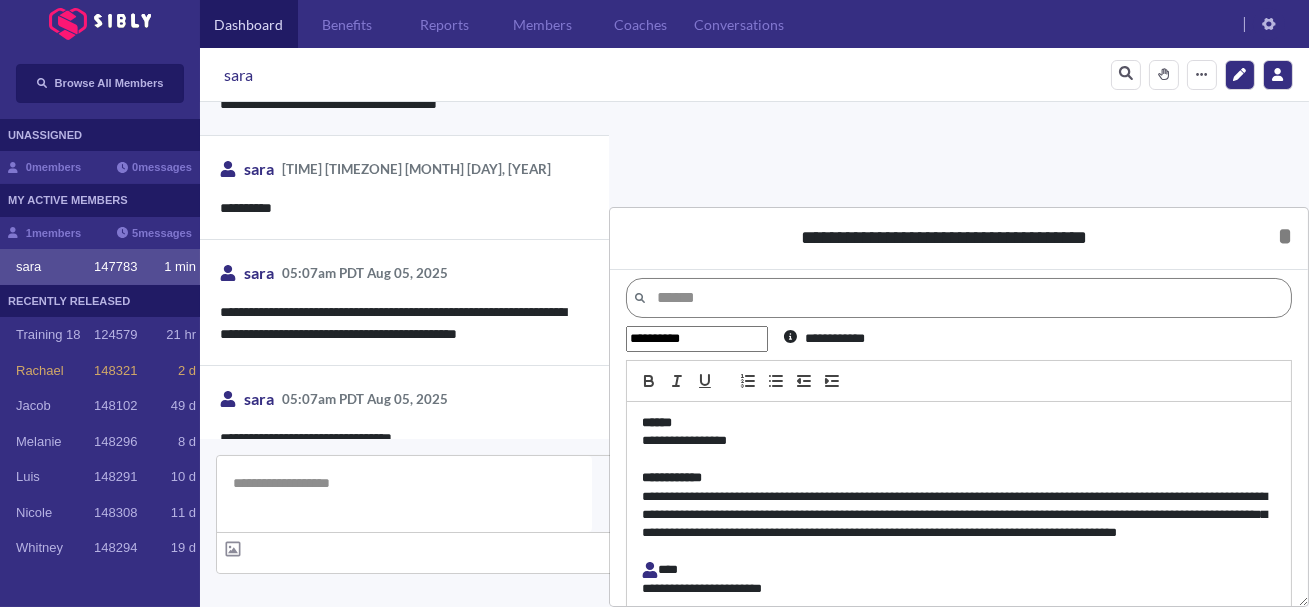 scroll, scrollTop: 0, scrollLeft: 0, axis: both 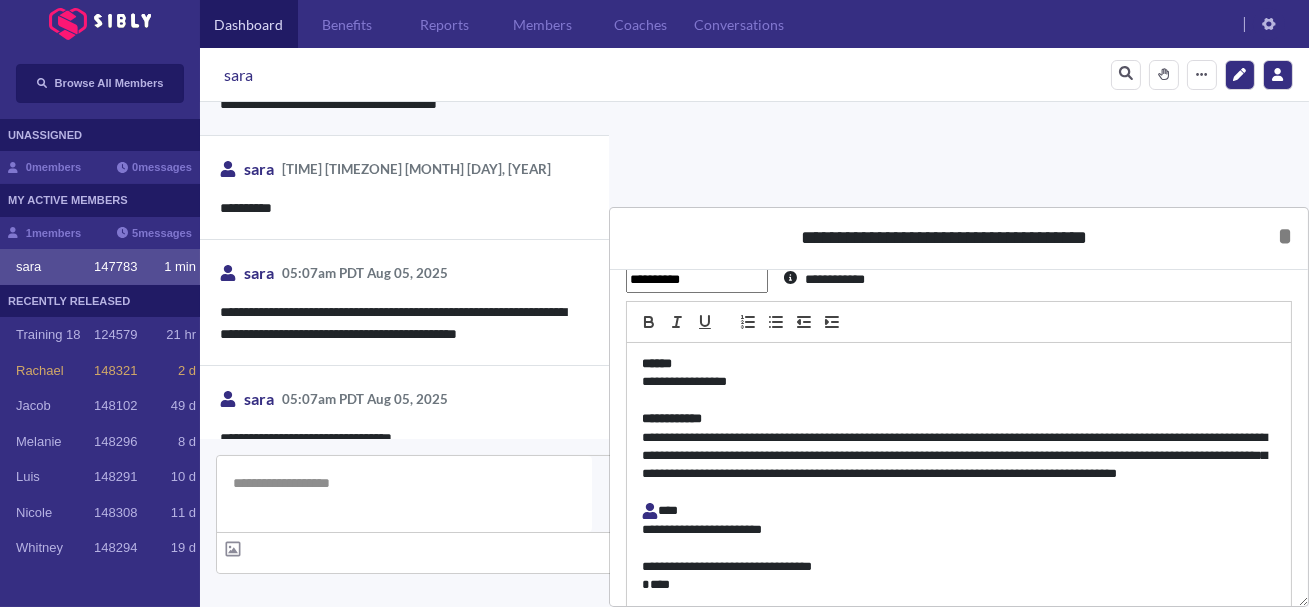 click on "**********" at bounding box center [959, 466] 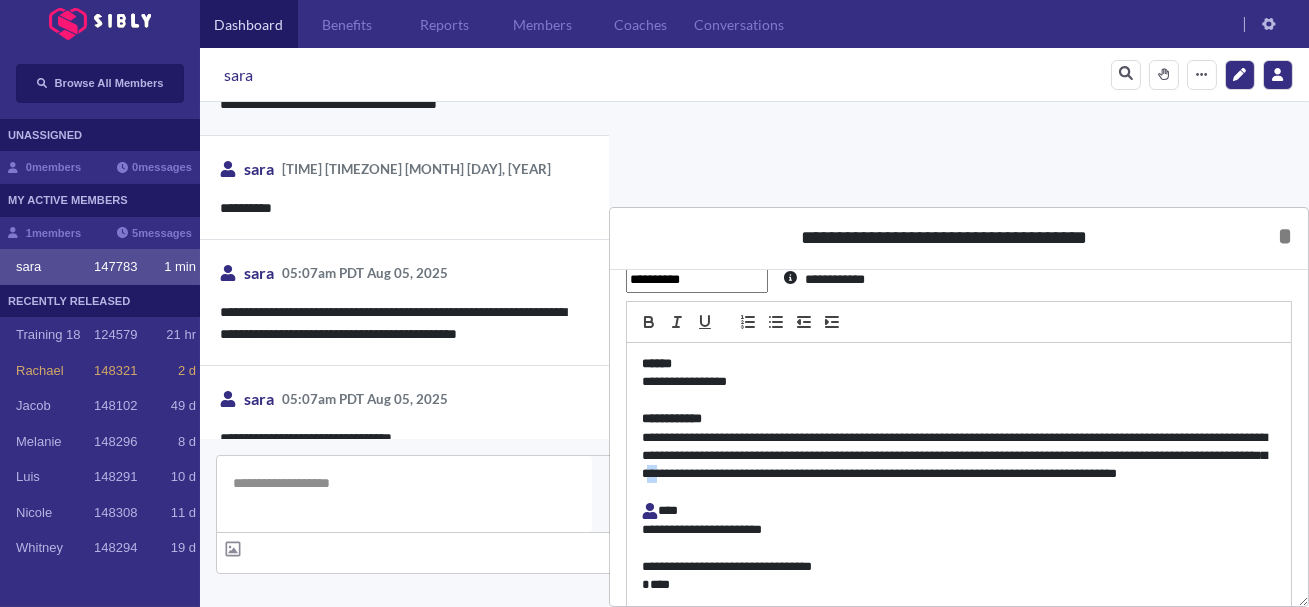 click on "**********" at bounding box center (959, 466) 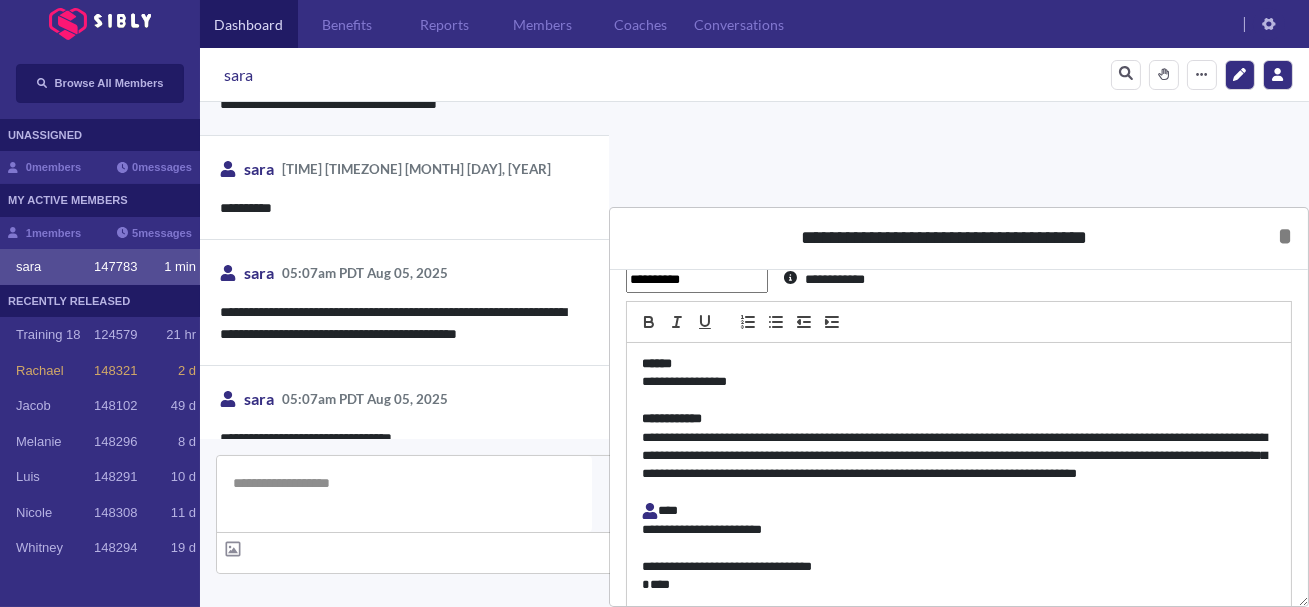 click on "**********" at bounding box center (959, 466) 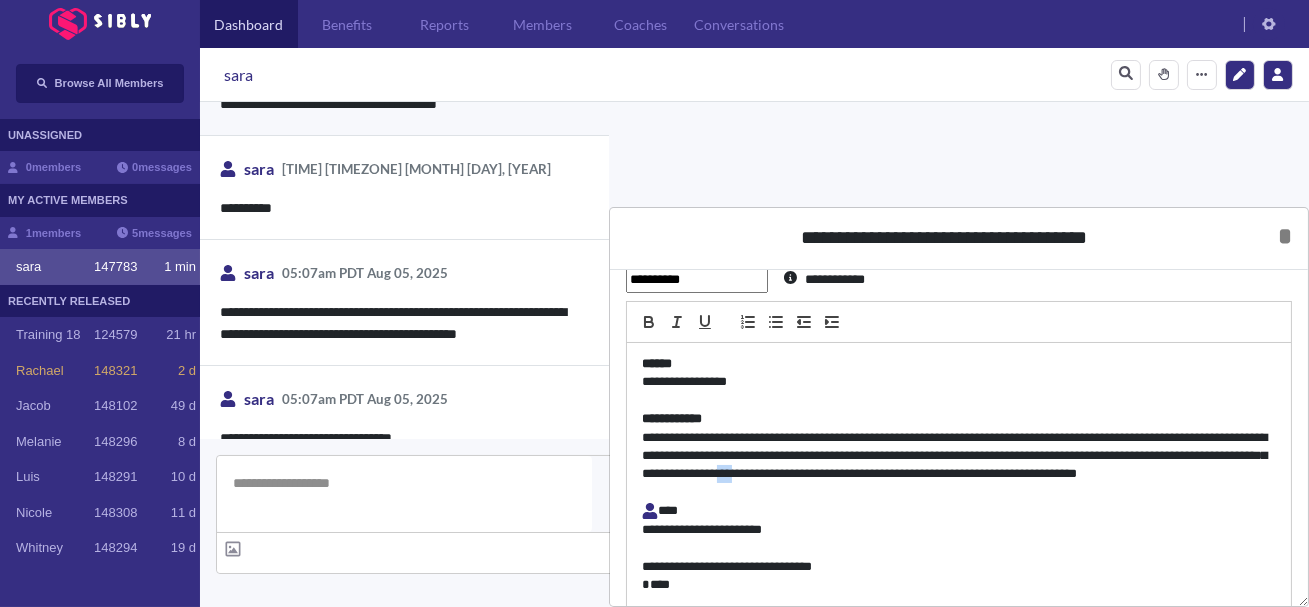 click on "**********" at bounding box center [959, 466] 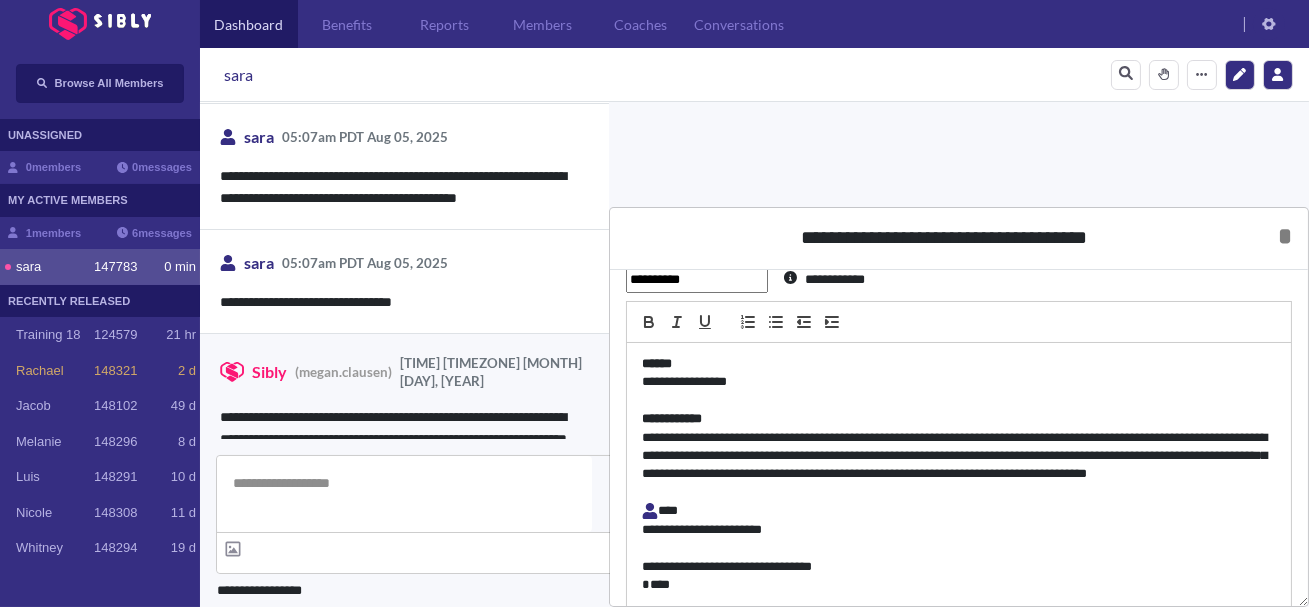click on "**********" at bounding box center (959, 466) 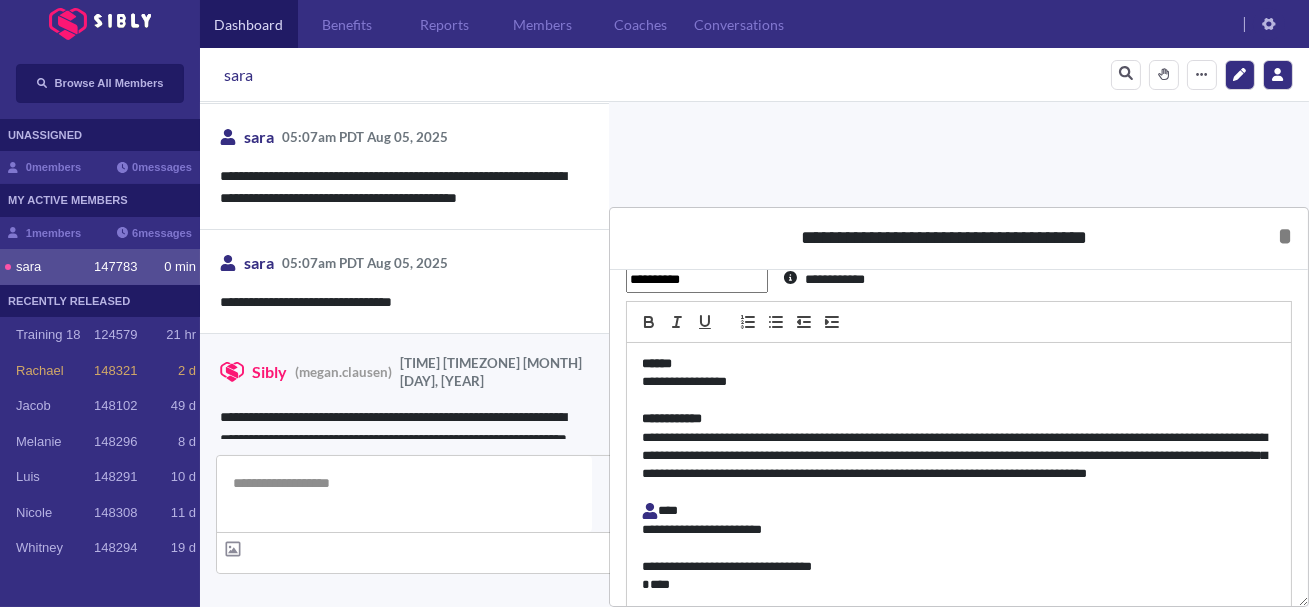 scroll, scrollTop: 4625, scrollLeft: 0, axis: vertical 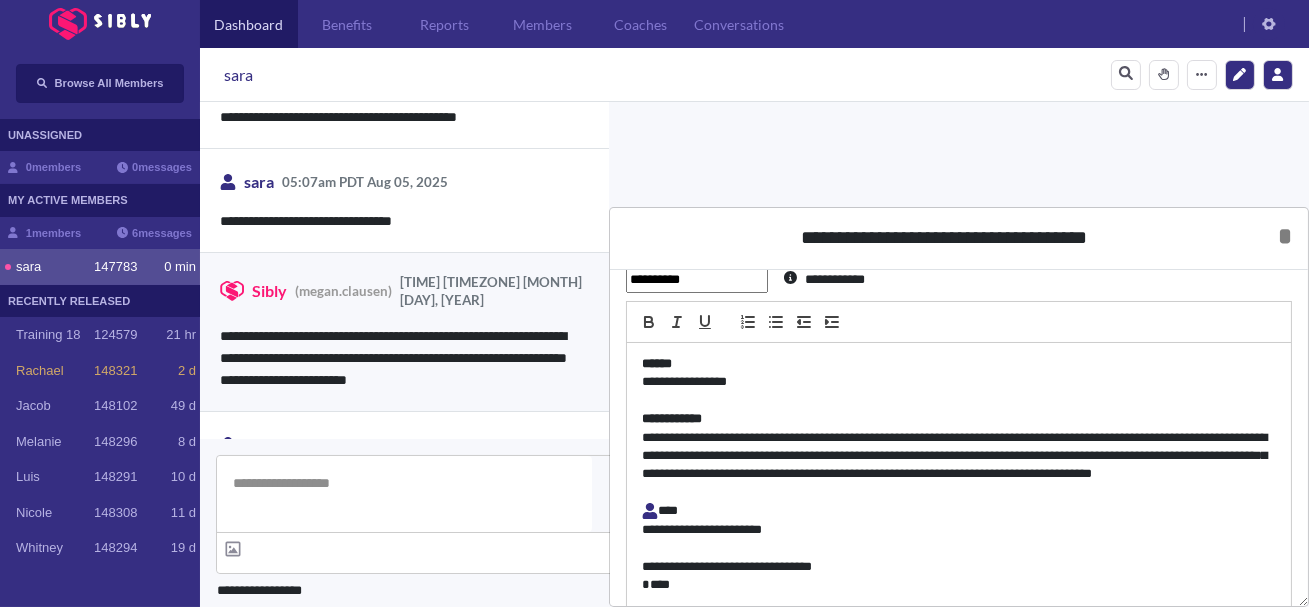click on "**********" at bounding box center (959, 466) 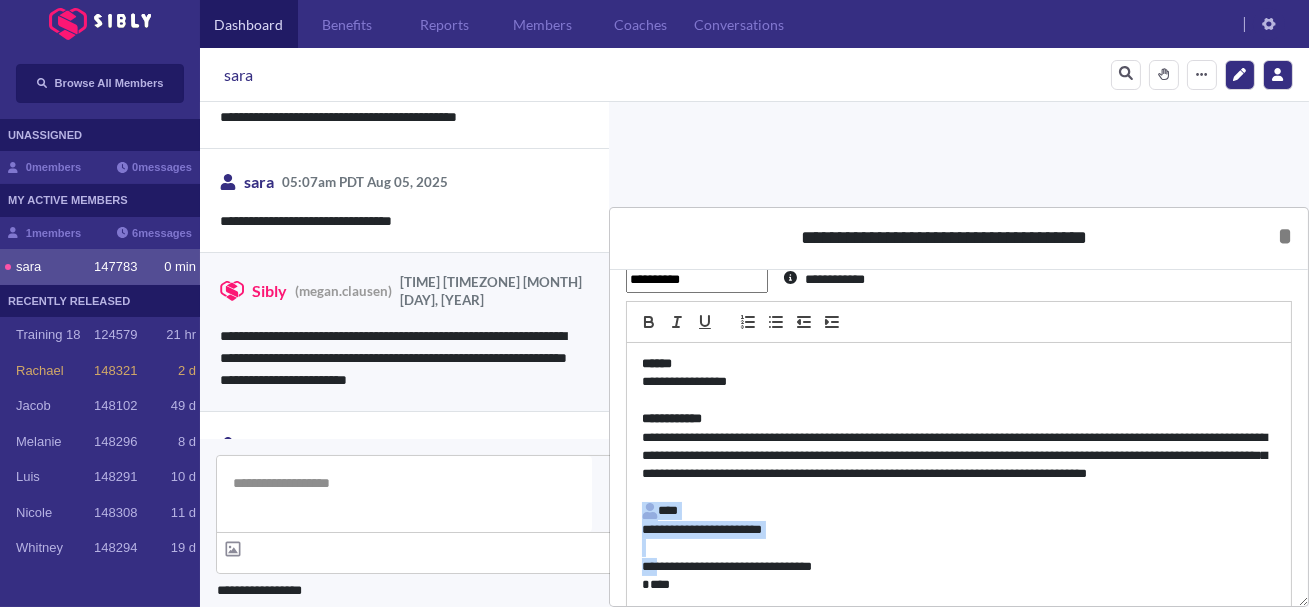 drag, startPoint x: 656, startPoint y: 564, endPoint x: 635, endPoint y: 516, distance: 52.392746 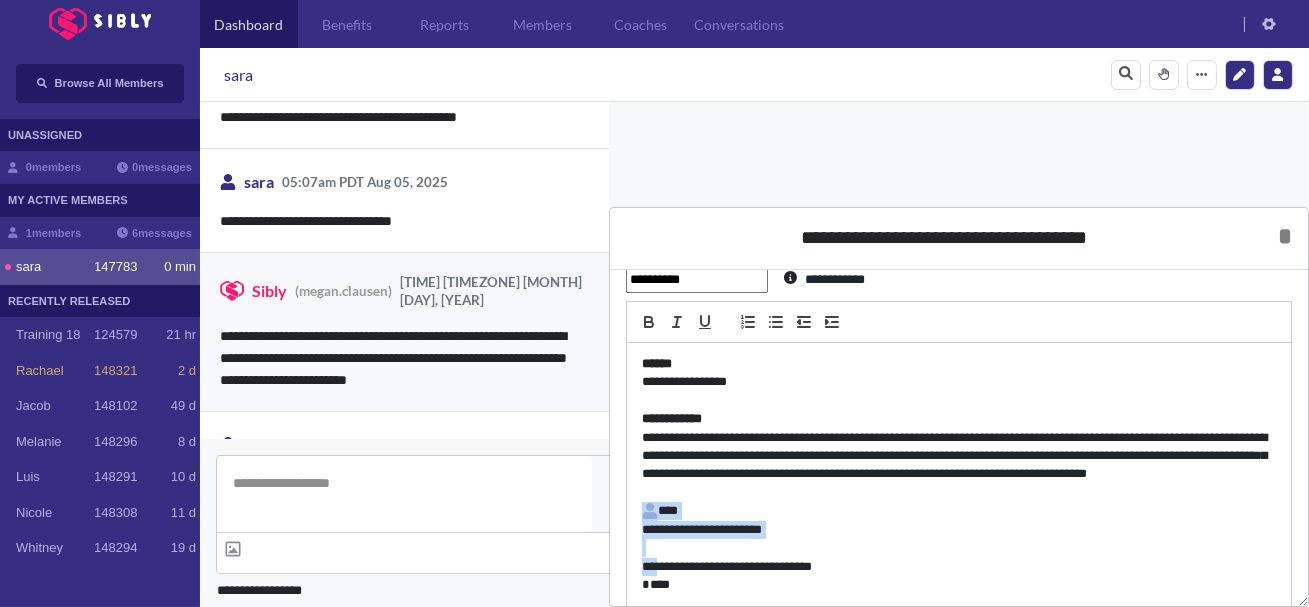 click on "**********" at bounding box center (959, 475) 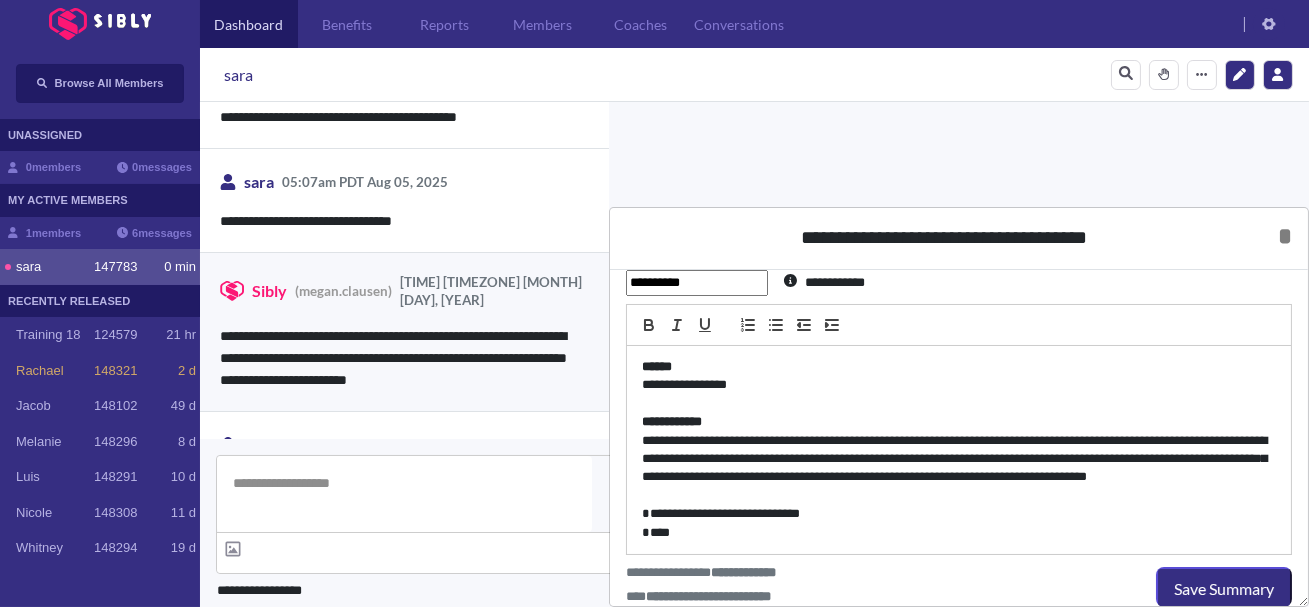scroll, scrollTop: 45, scrollLeft: 0, axis: vertical 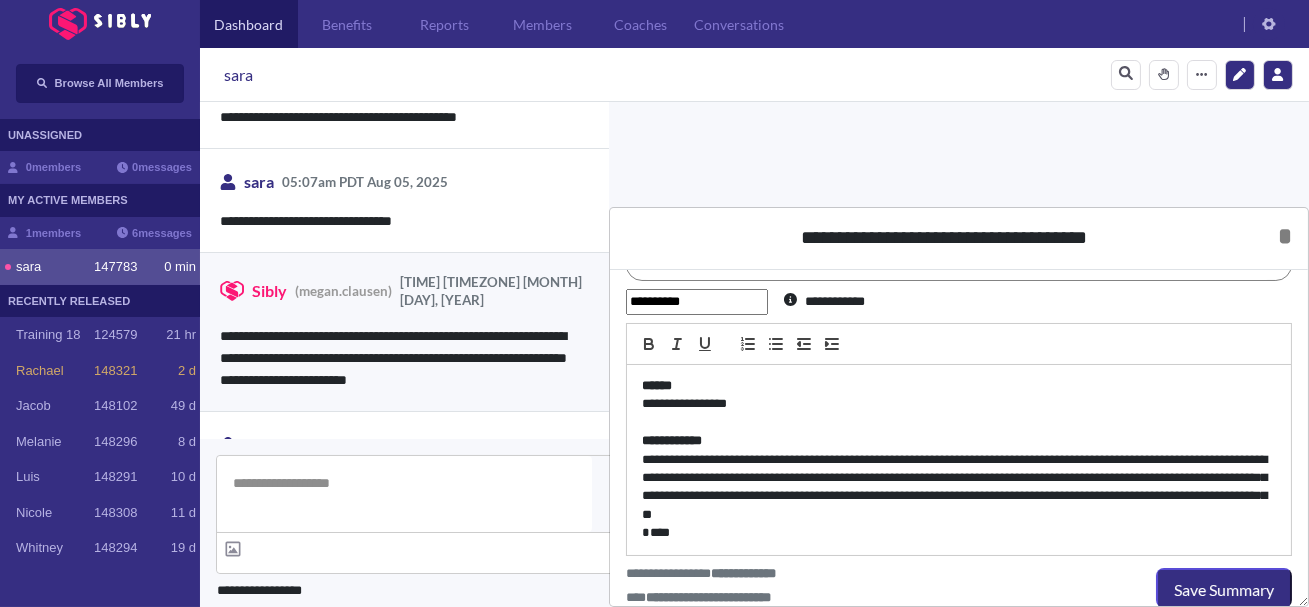 click on "**********" at bounding box center [959, 460] 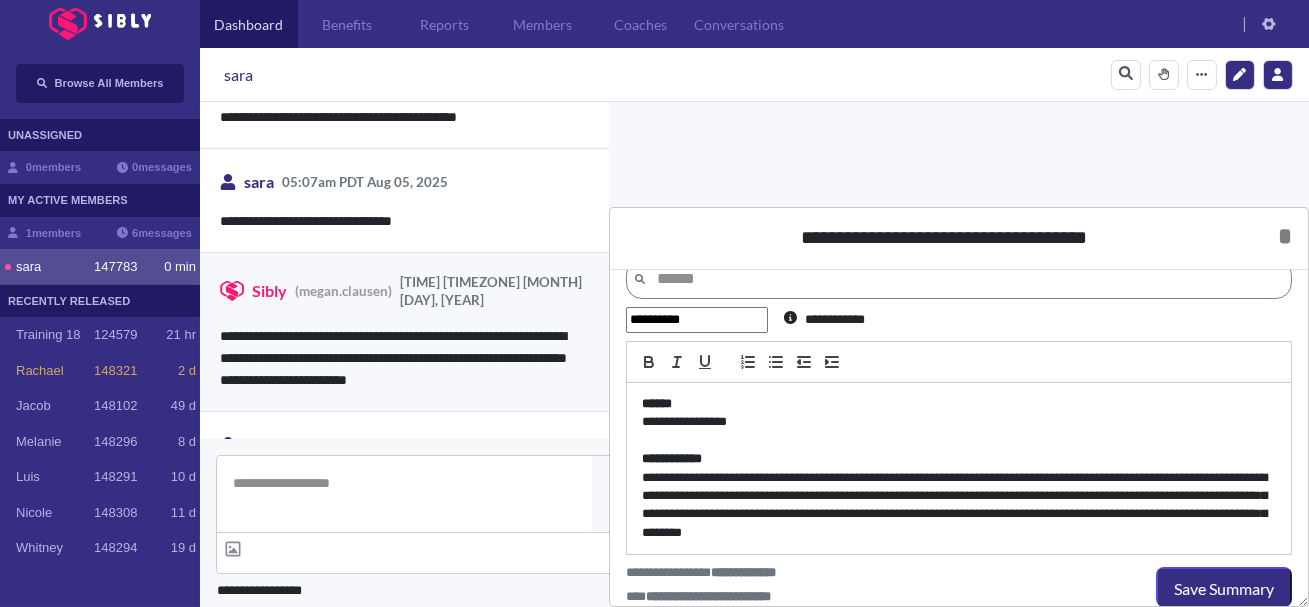 click on "**********" at bounding box center [959, 506] 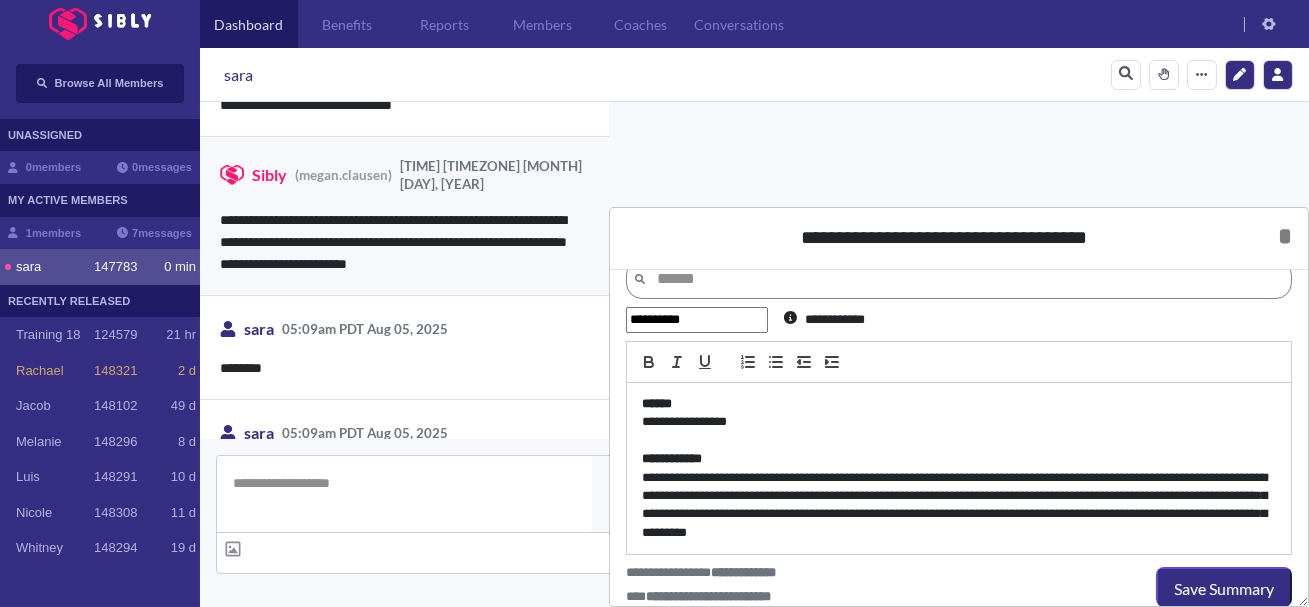 scroll, scrollTop: 4750, scrollLeft: 0, axis: vertical 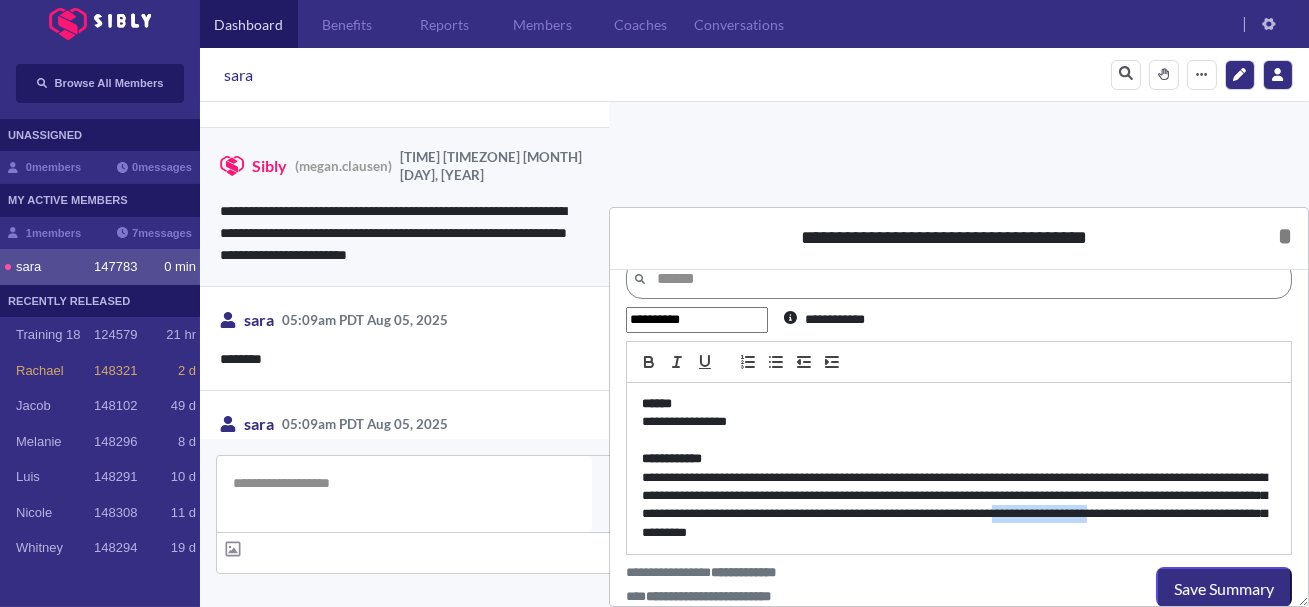 drag, startPoint x: 1232, startPoint y: 512, endPoint x: 717, endPoint y: 537, distance: 515.60645 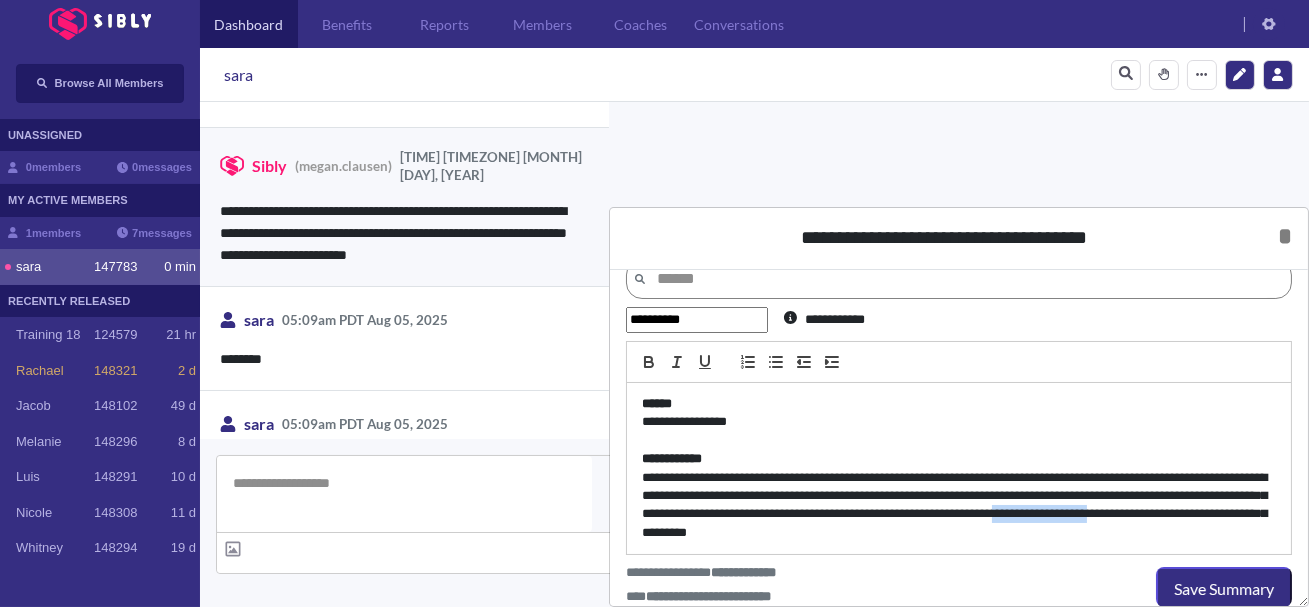 click on "**********" at bounding box center [959, 506] 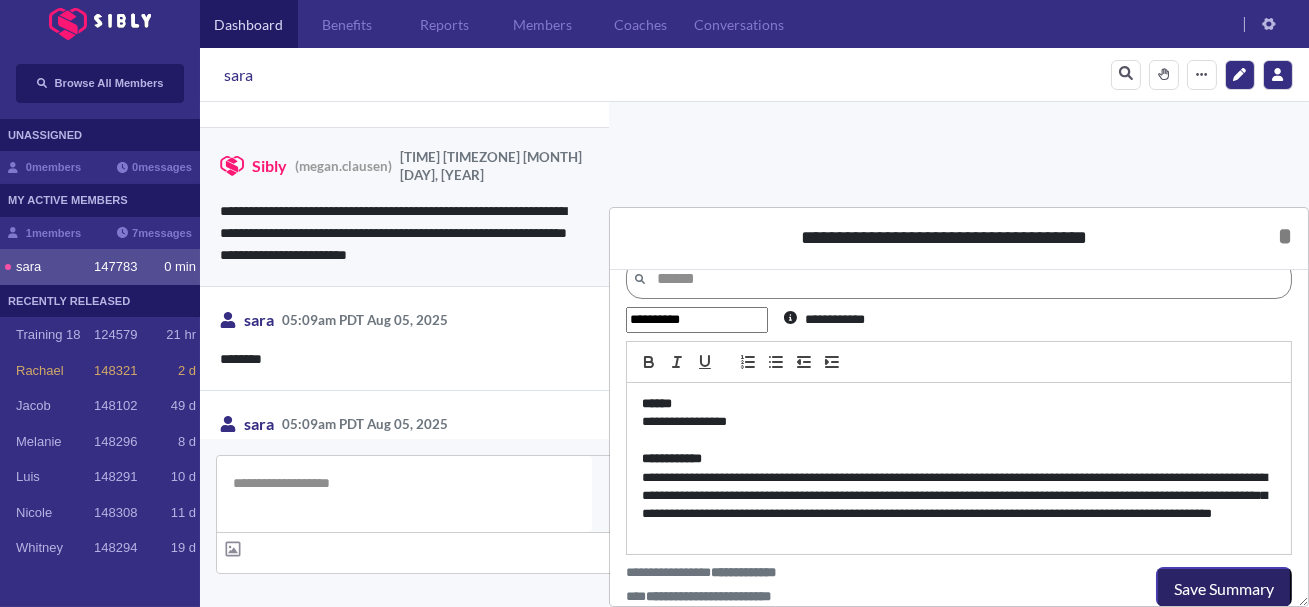 click on "Save Summary" at bounding box center [1224, 589] 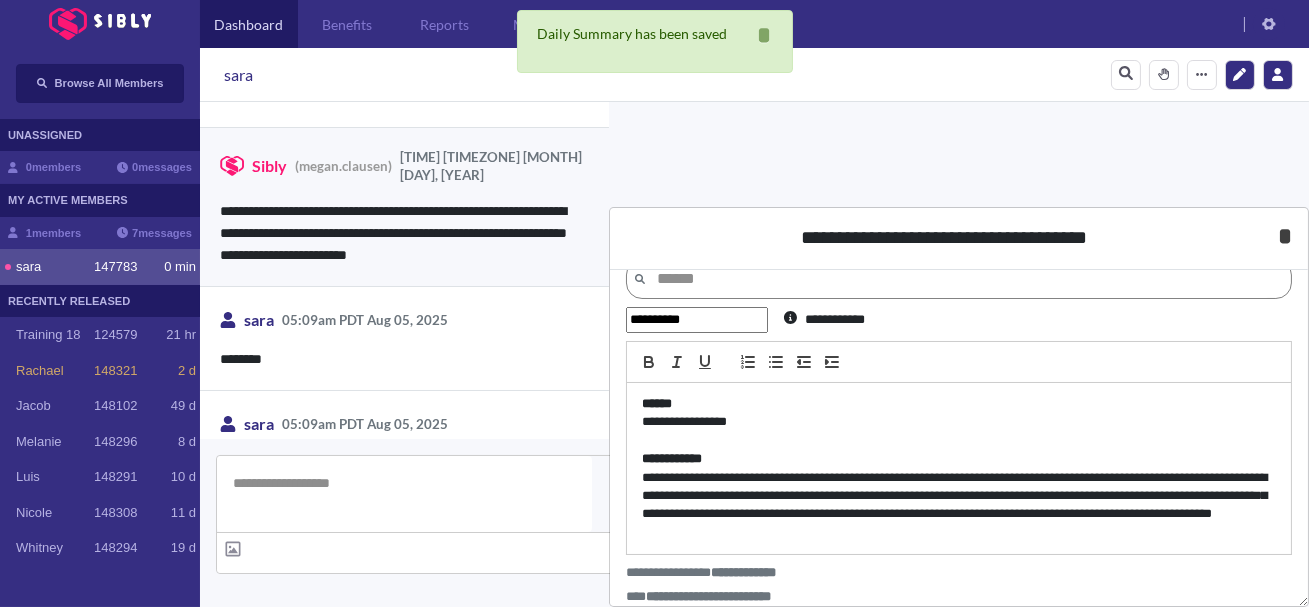 click on "*" at bounding box center [1285, 236] 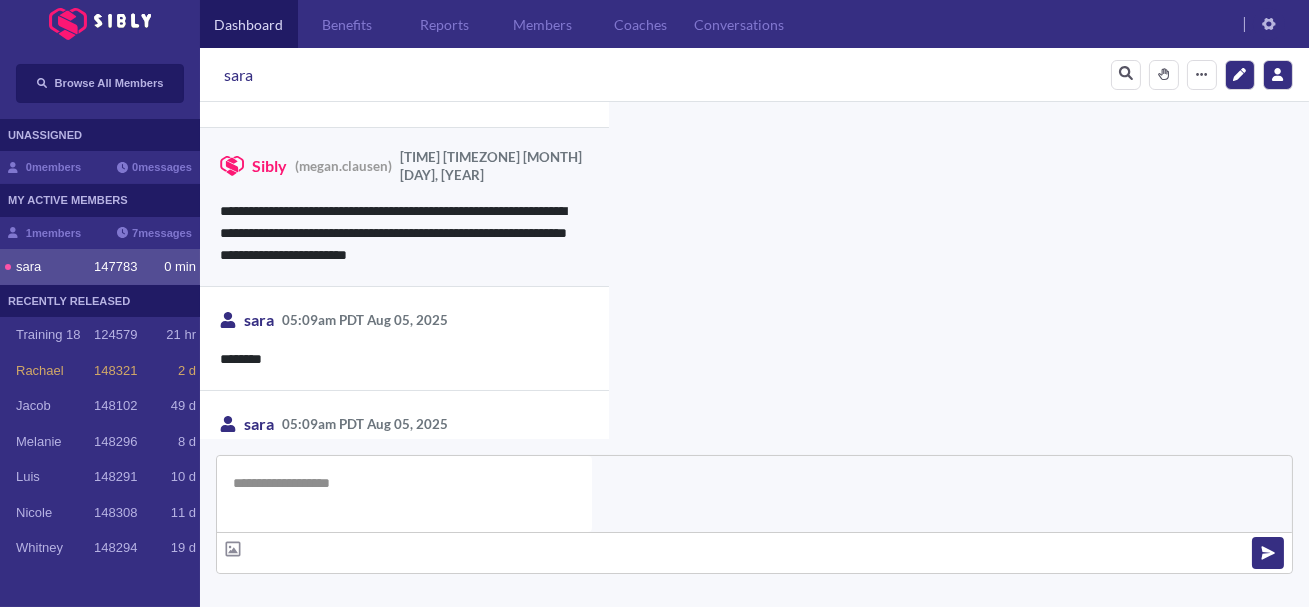 click at bounding box center [404, 494] 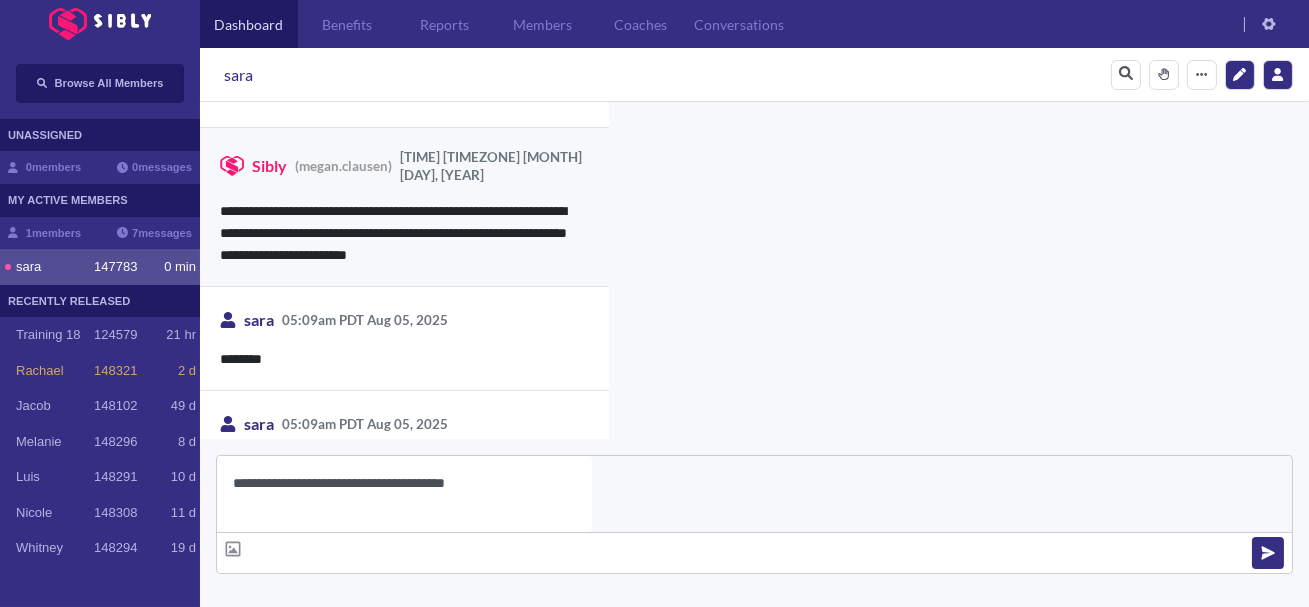 click on "**********" at bounding box center [404, 494] 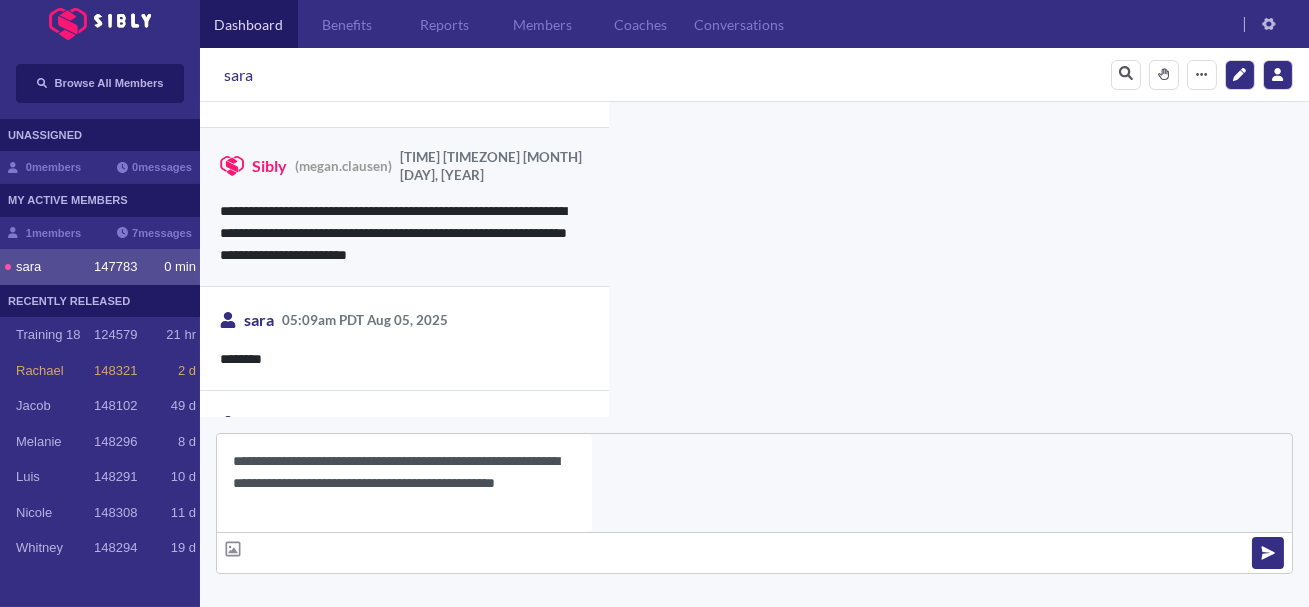 type on "**********" 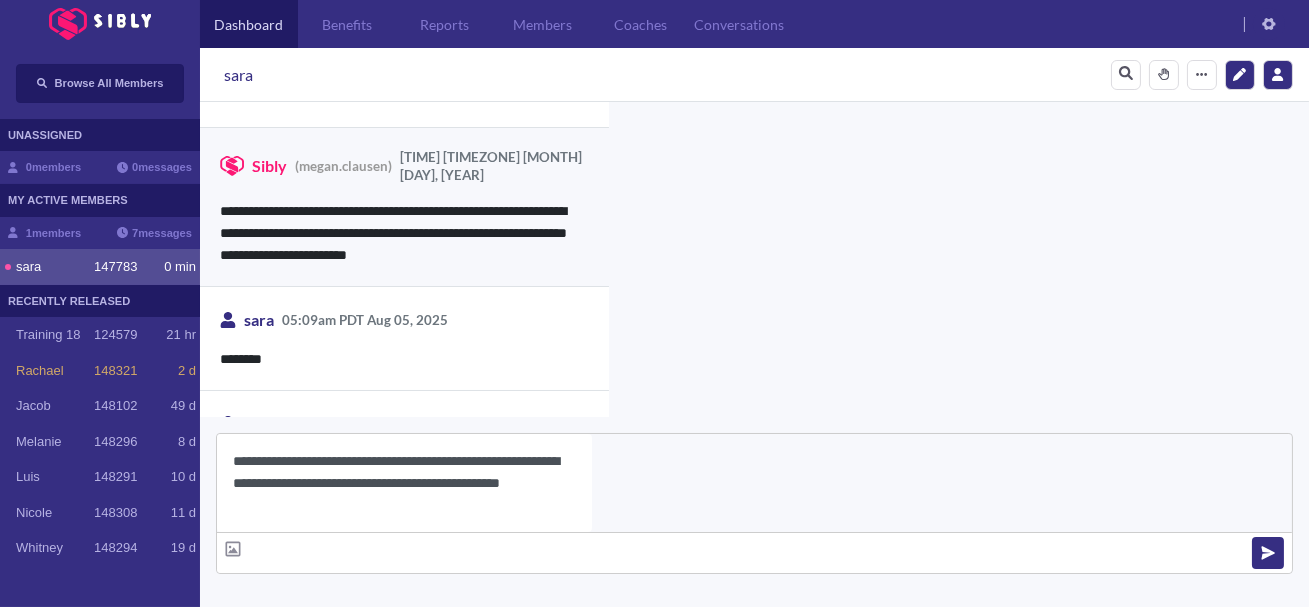 type 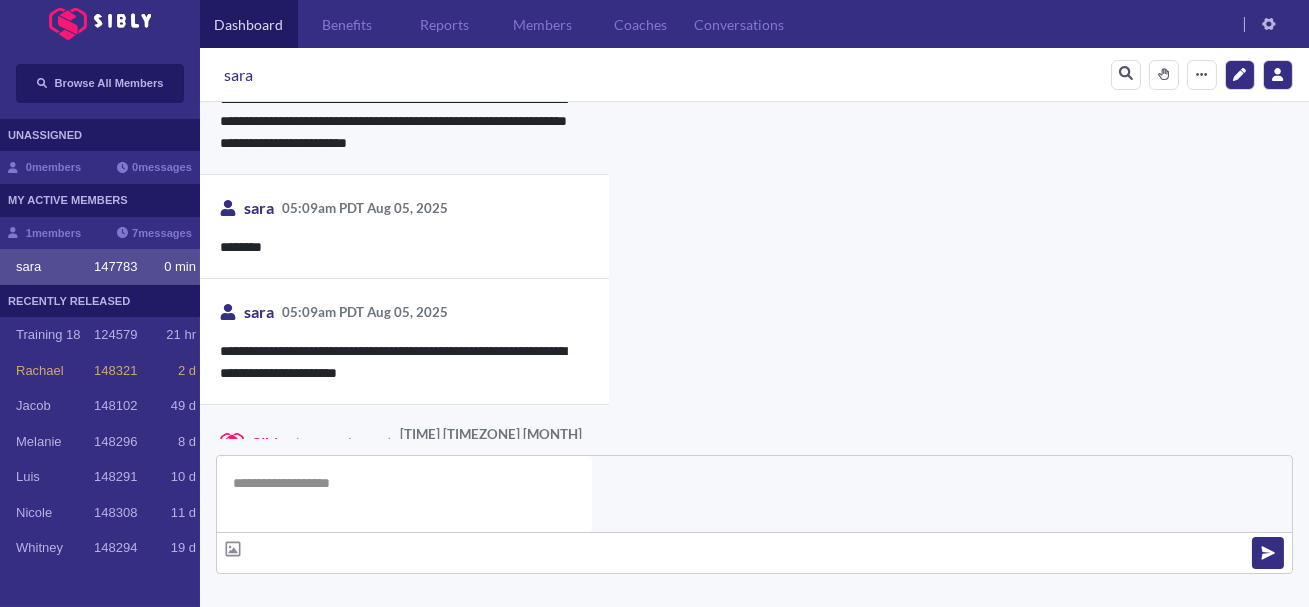 scroll, scrollTop: 4875, scrollLeft: 0, axis: vertical 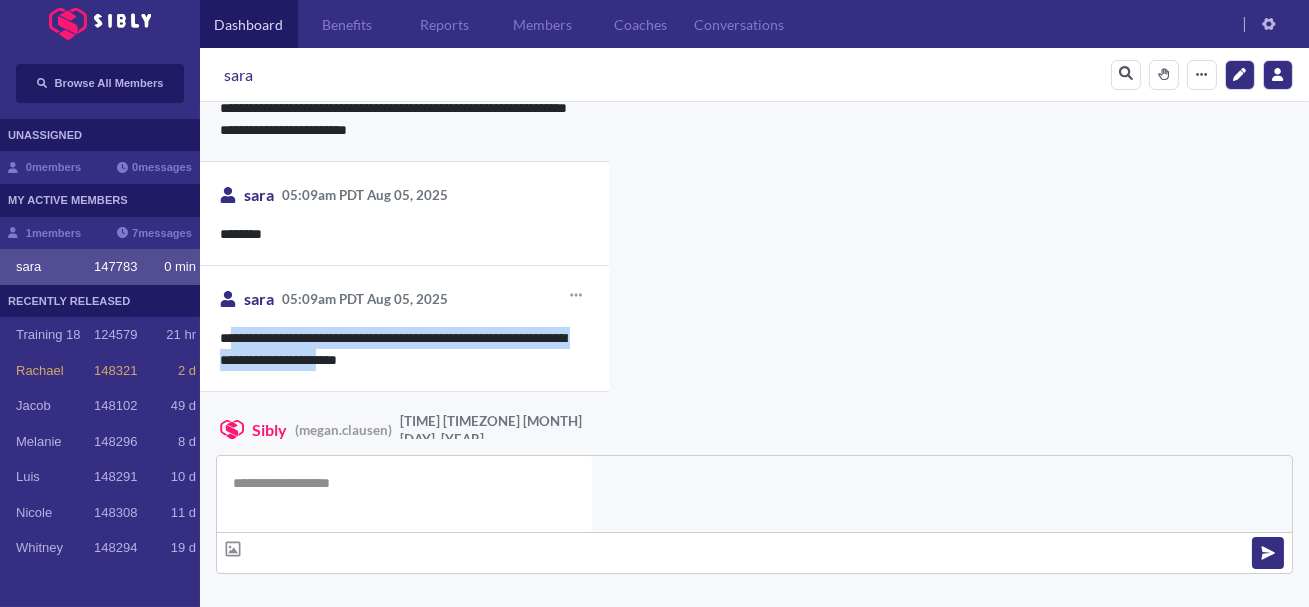 drag, startPoint x: 228, startPoint y: 262, endPoint x: 377, endPoint y: 283, distance: 150.4726 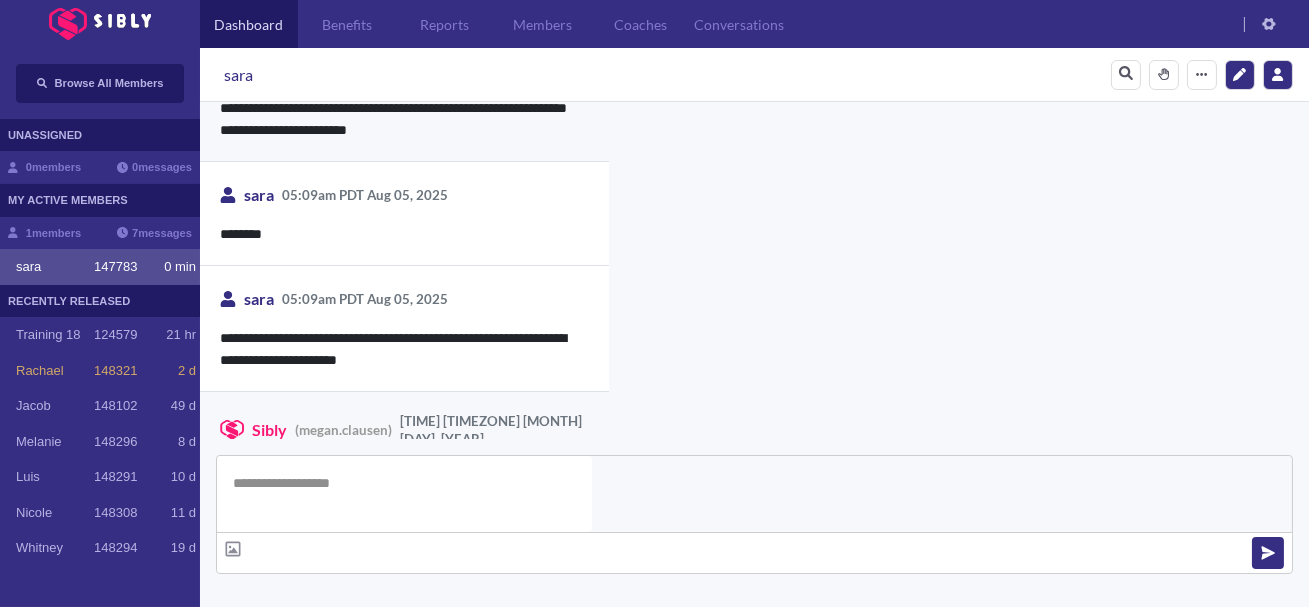 click on "**********" at bounding box center (928, 1083) 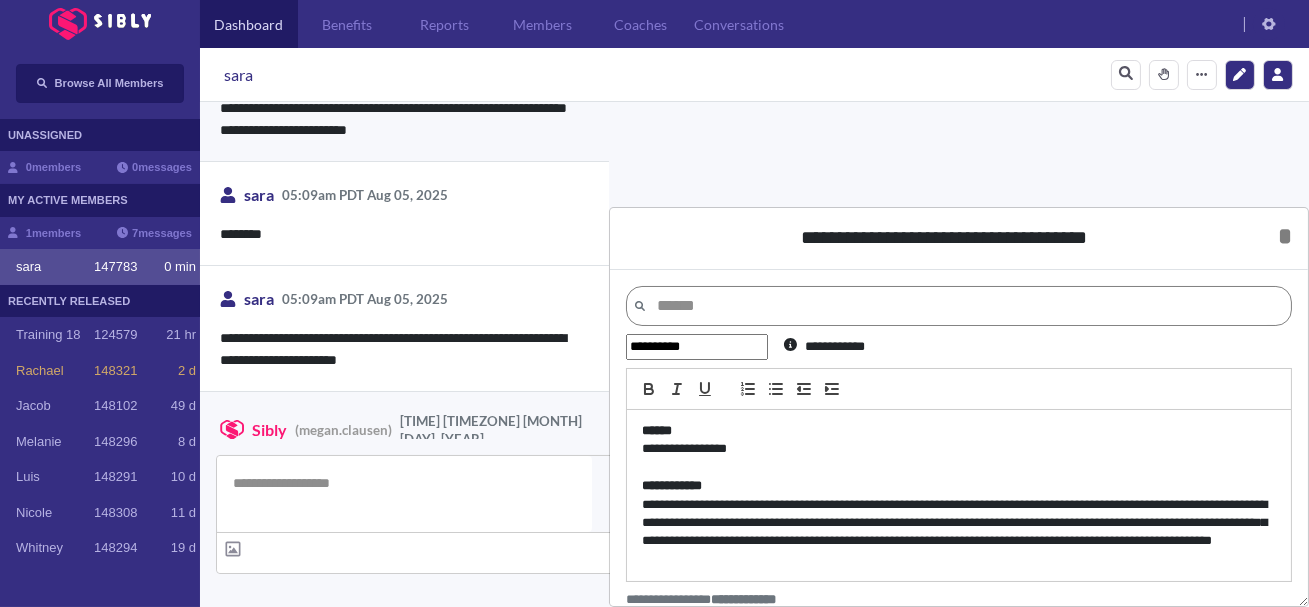 scroll, scrollTop: 27, scrollLeft: 0, axis: vertical 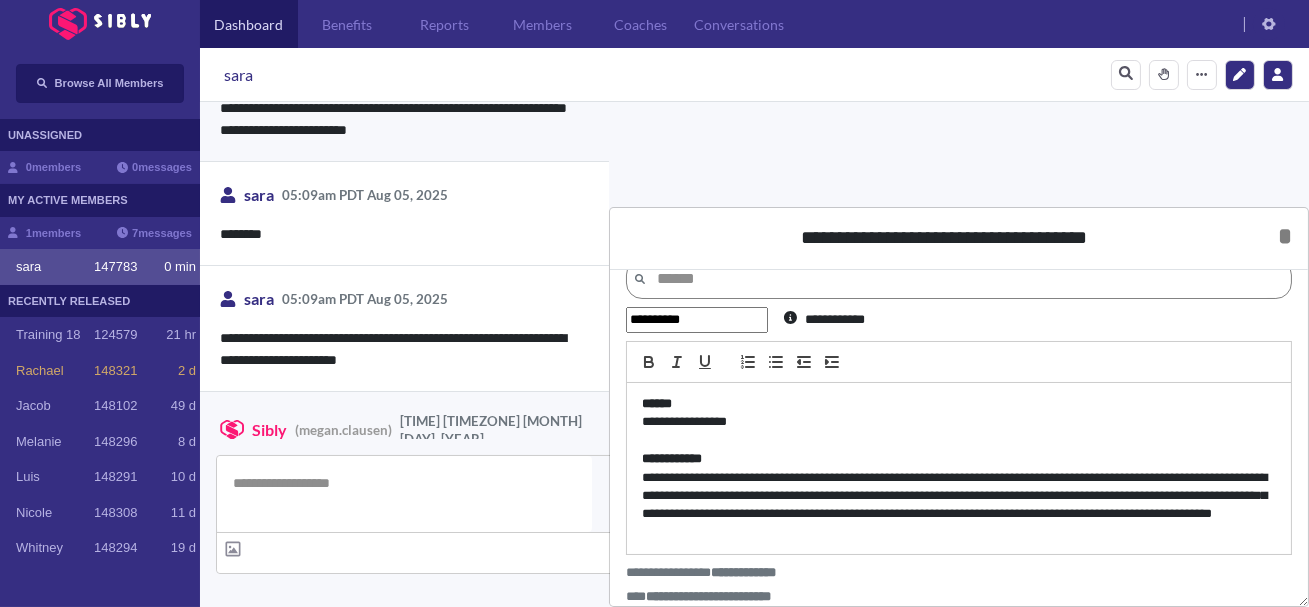 click on "**********" at bounding box center [959, 506] 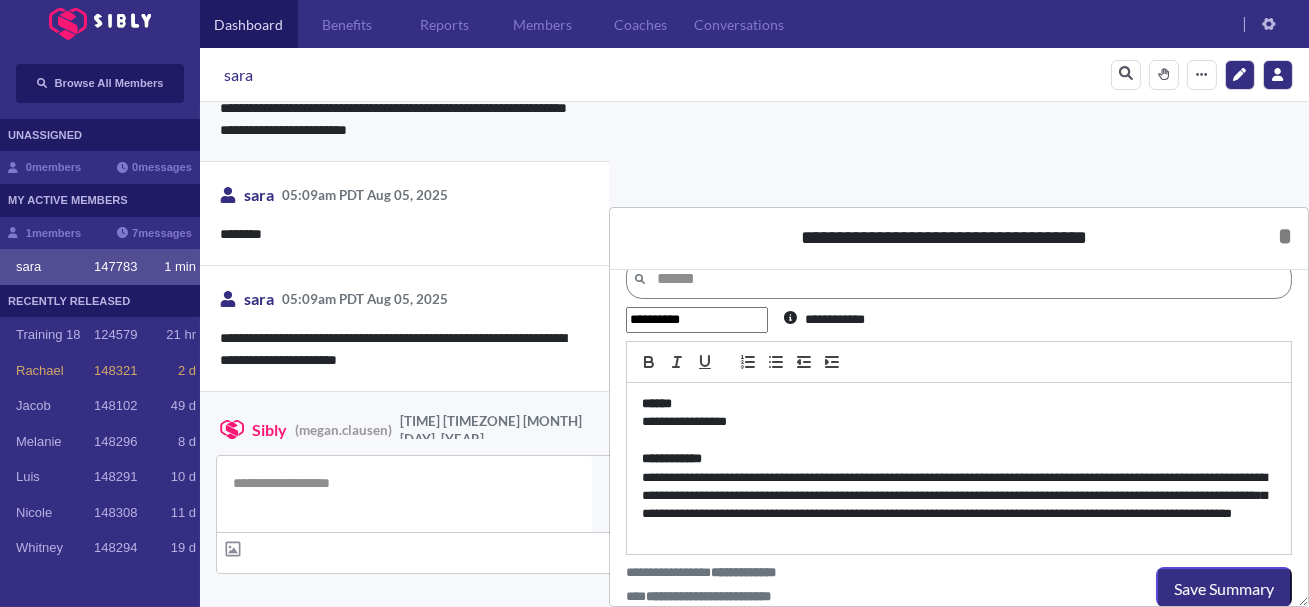 scroll, scrollTop: 0, scrollLeft: 0, axis: both 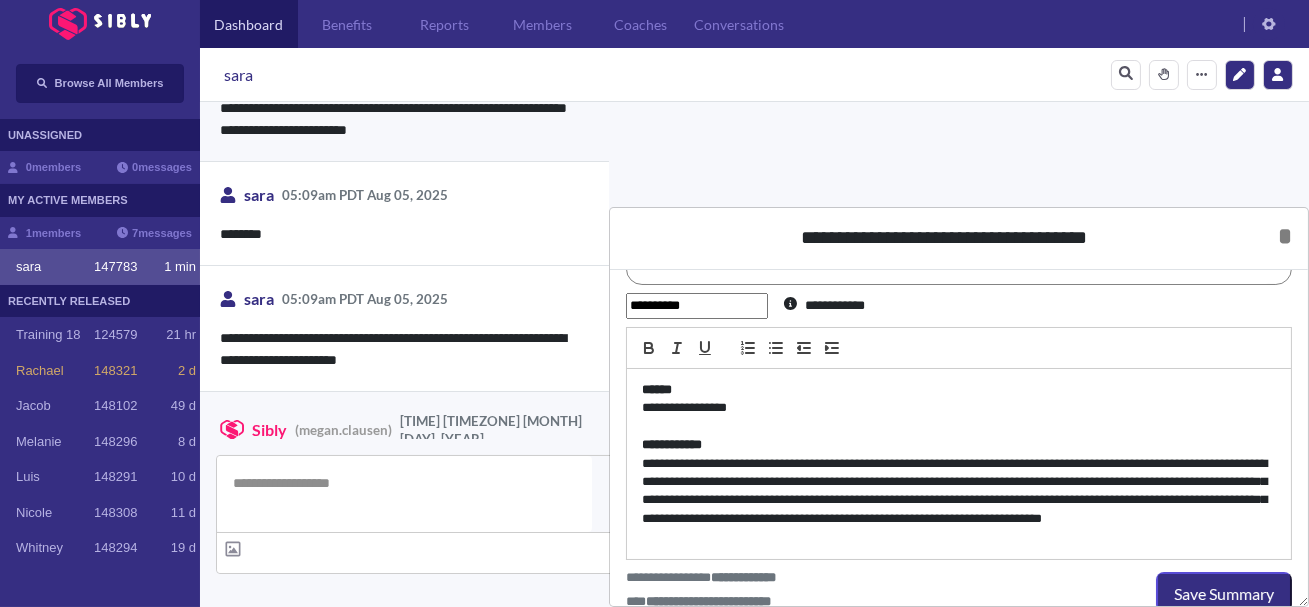 click on "**********" at bounding box center (959, 501) 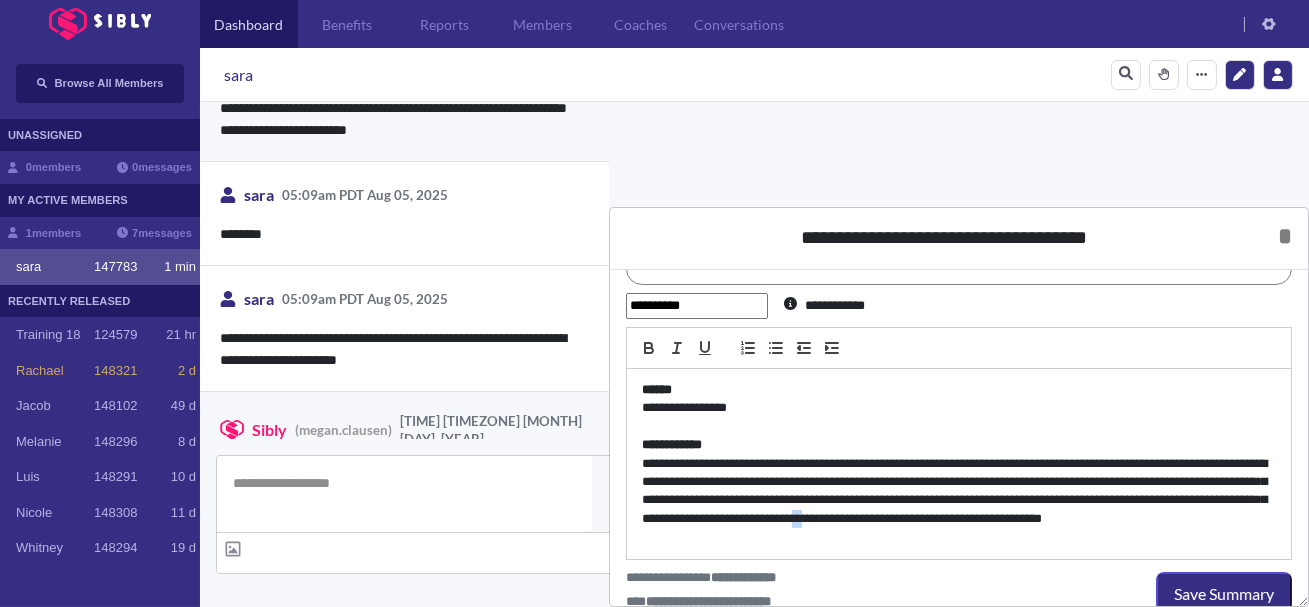 click on "**********" at bounding box center (959, 501) 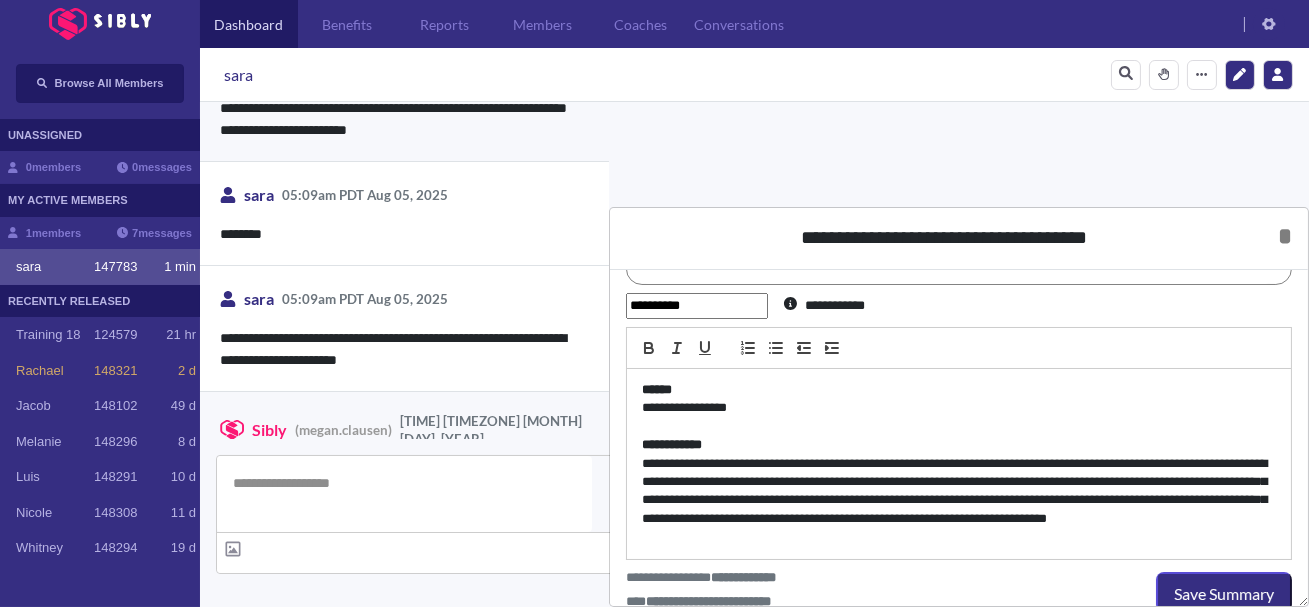 scroll, scrollTop: 45, scrollLeft: 0, axis: vertical 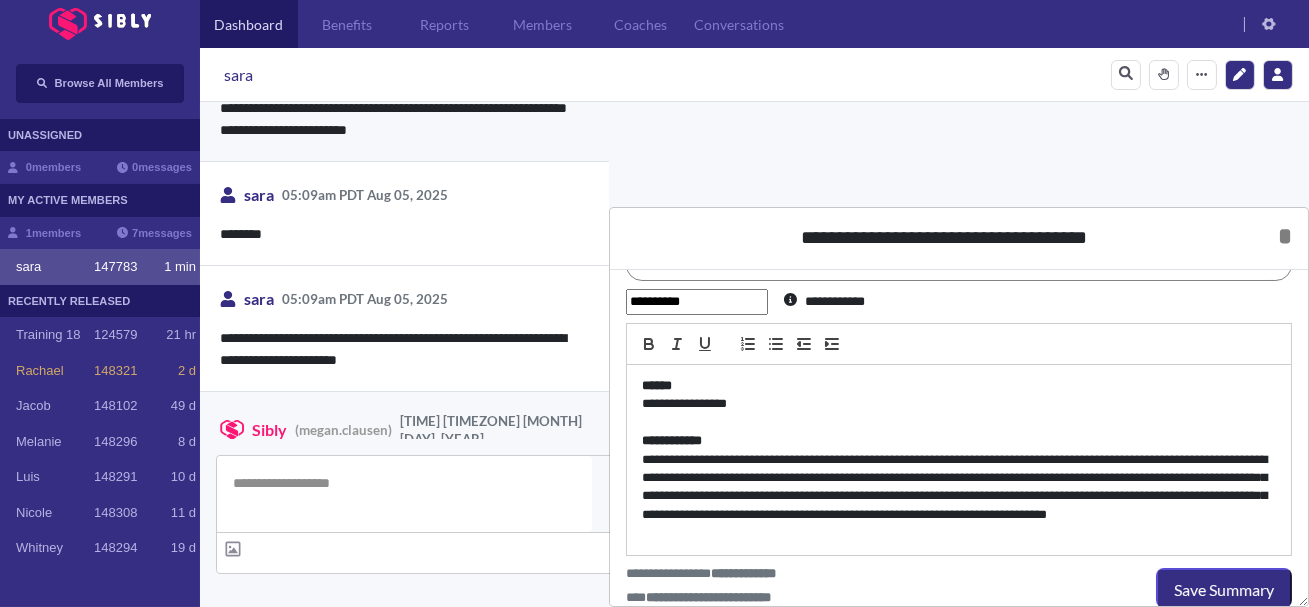 click on "**********" at bounding box center (959, 497) 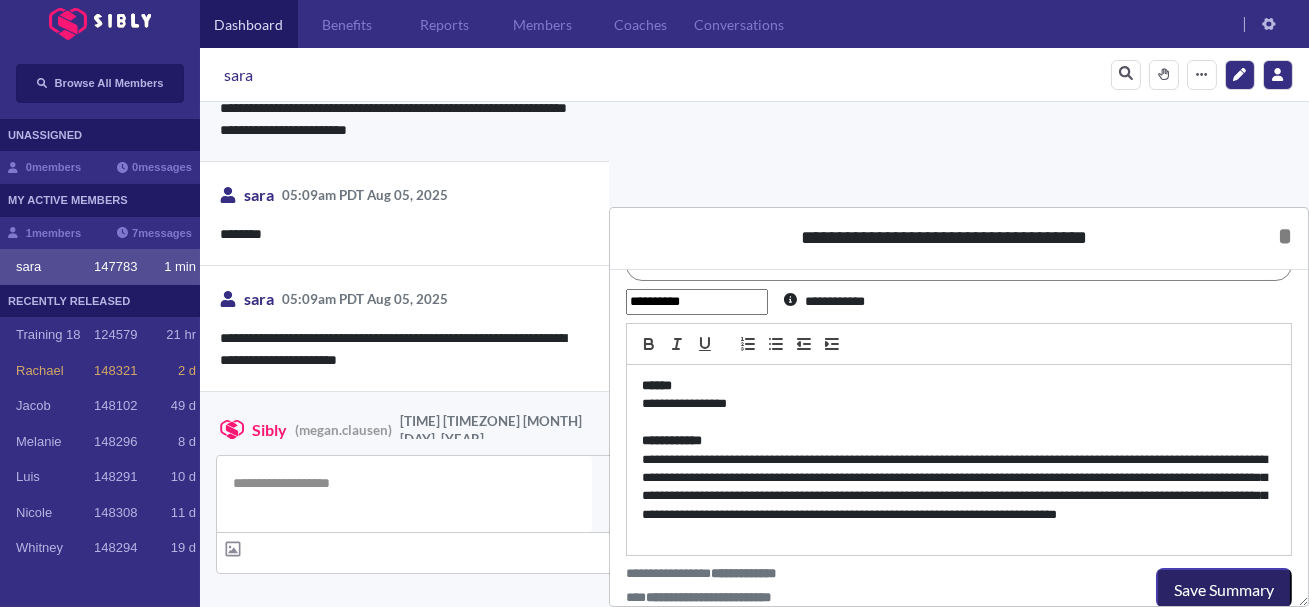 click on "Save Summary" at bounding box center [1224, 590] 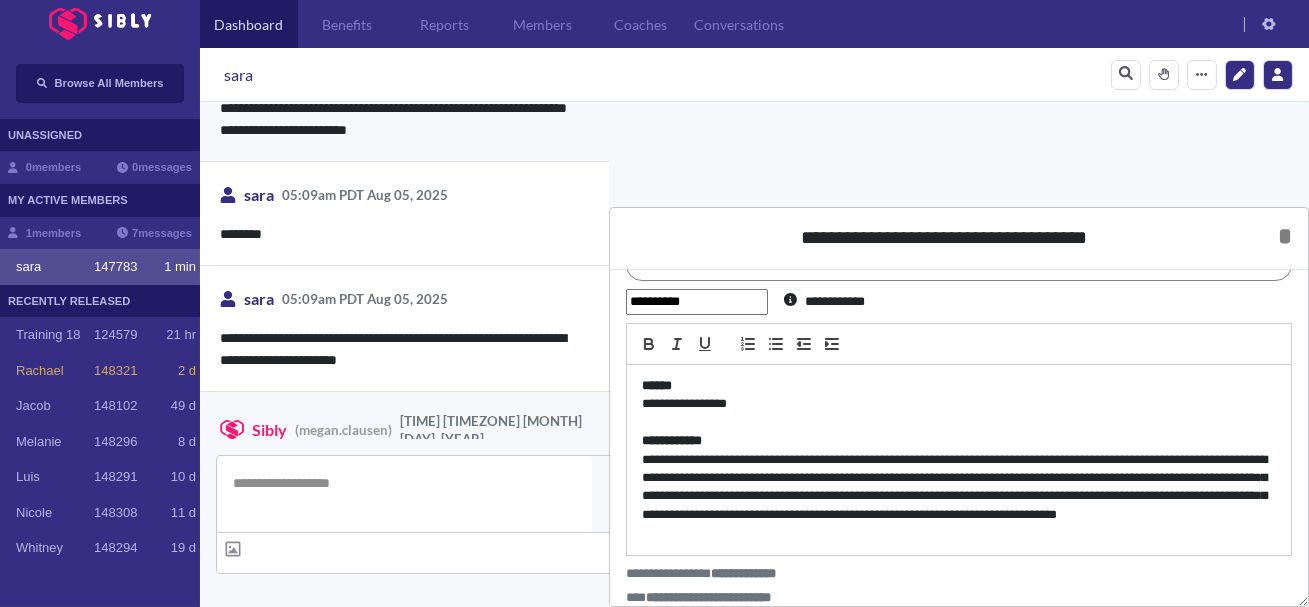 click on "**********" at bounding box center [959, 497] 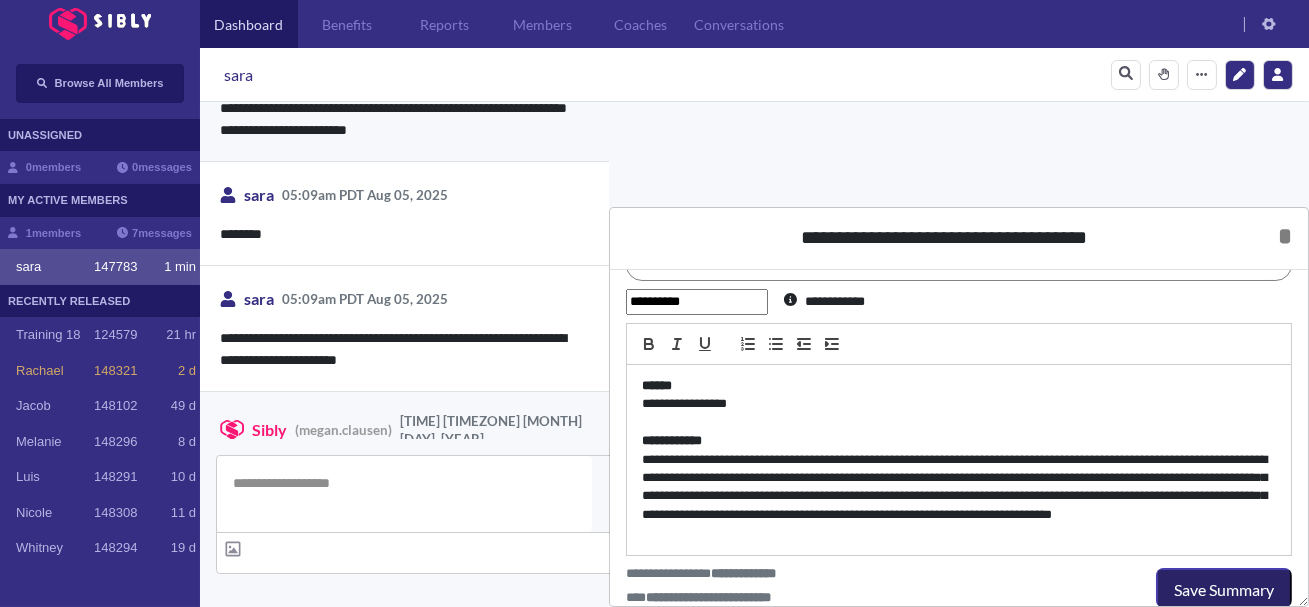 click on "Save Summary" at bounding box center [1224, 590] 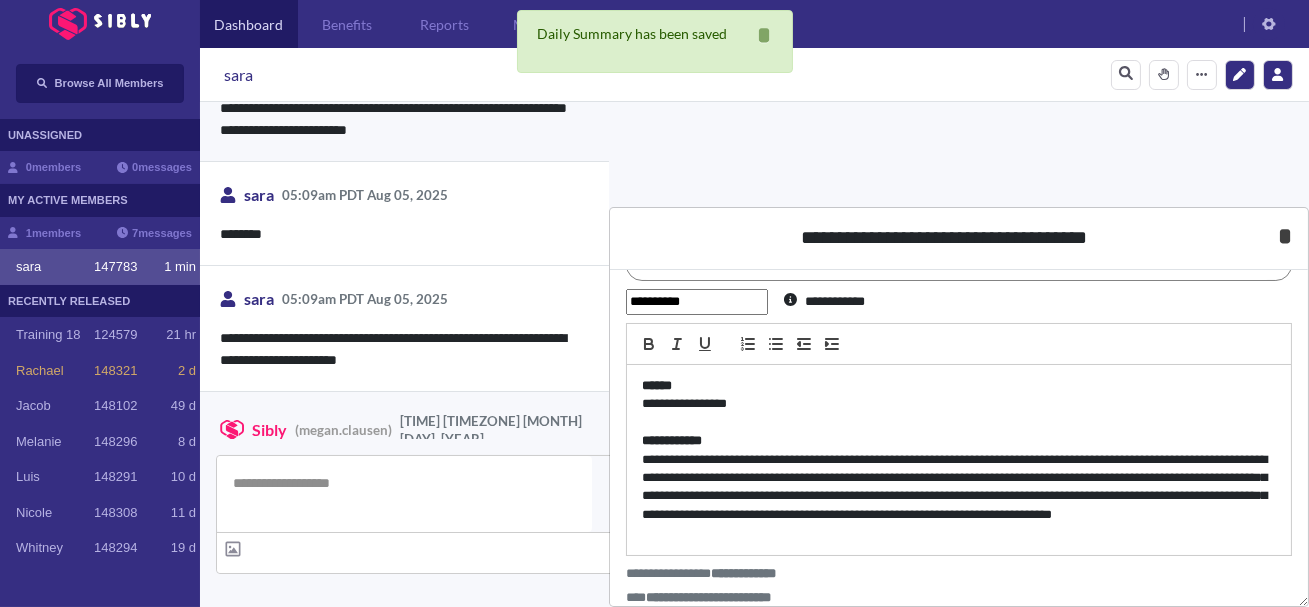 click on "*" at bounding box center [1285, 236] 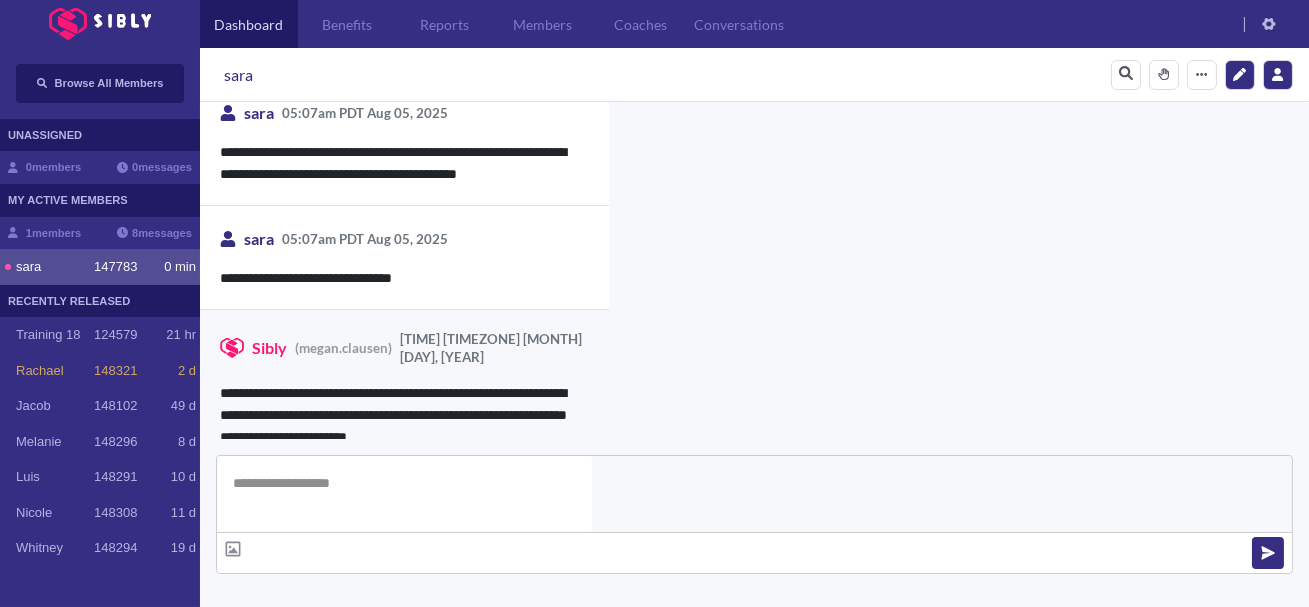 scroll, scrollTop: 4980, scrollLeft: 0, axis: vertical 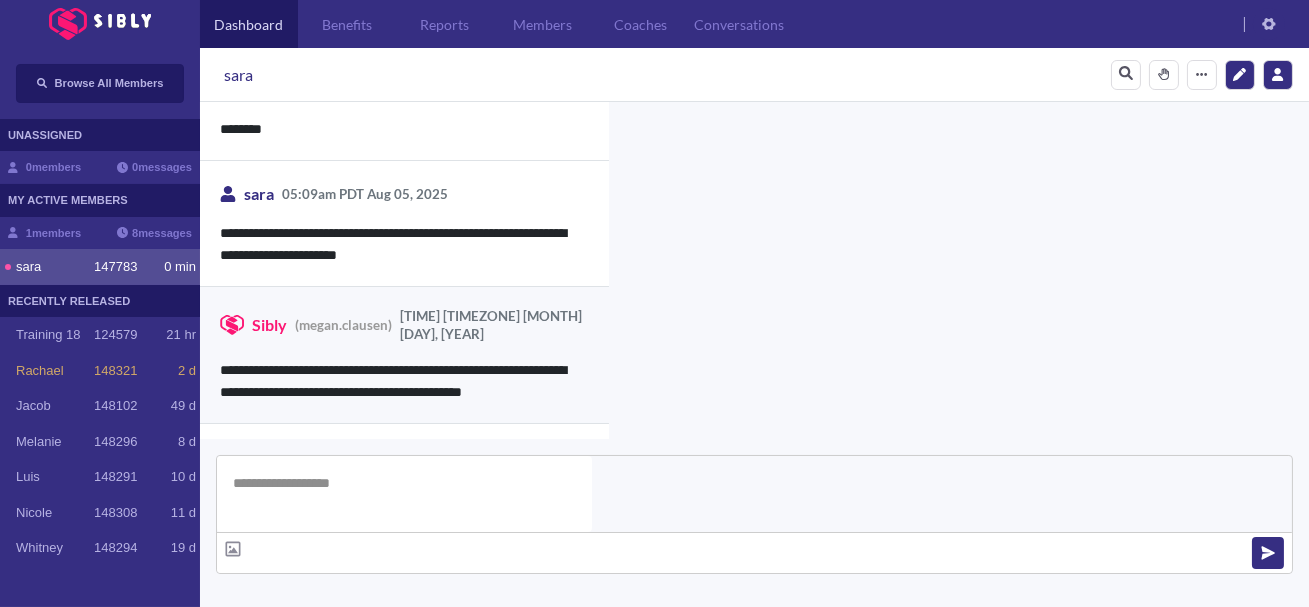 click at bounding box center [404, 494] 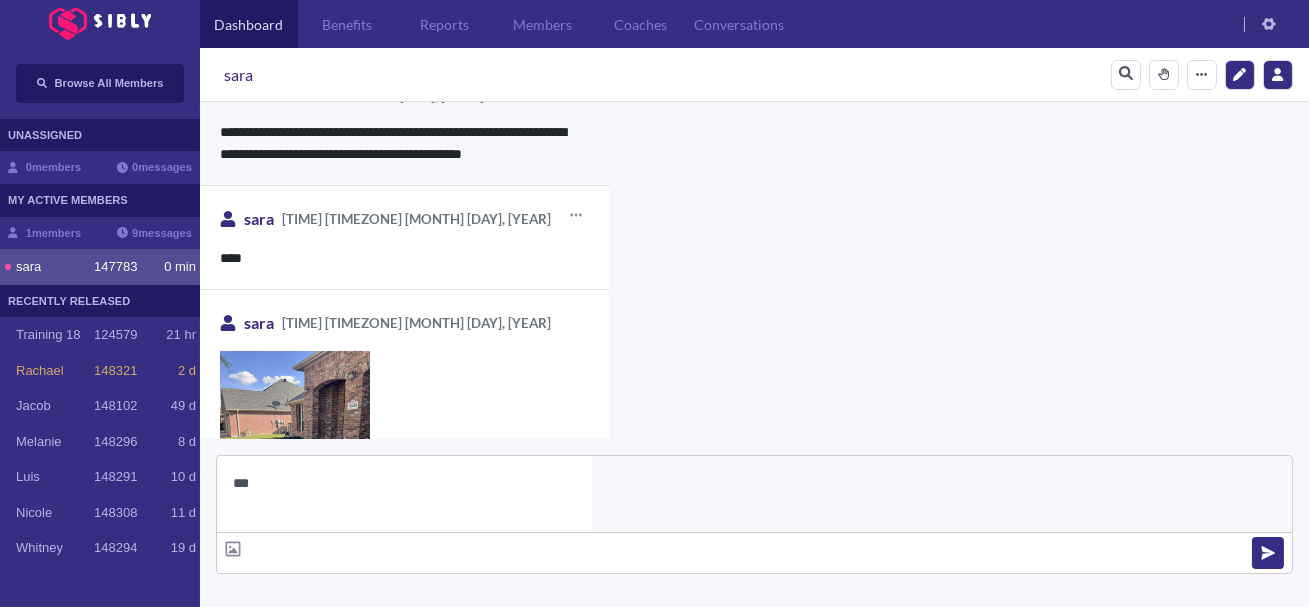 scroll, scrollTop: 5261, scrollLeft: 0, axis: vertical 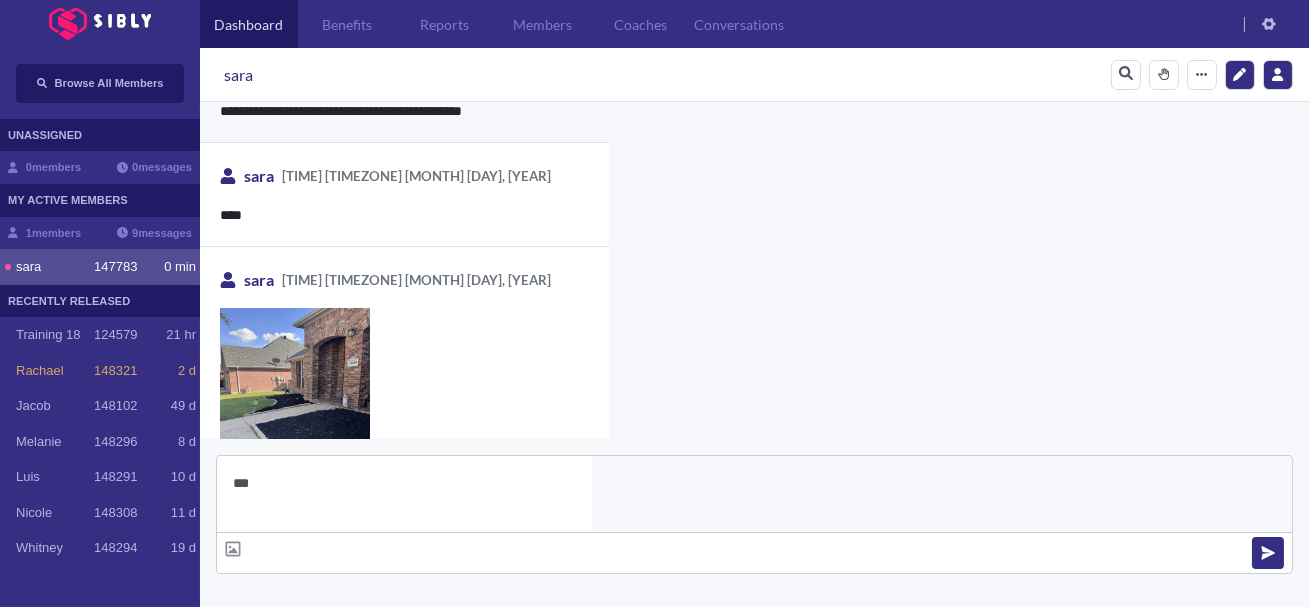 click on "**" at bounding box center [404, 494] 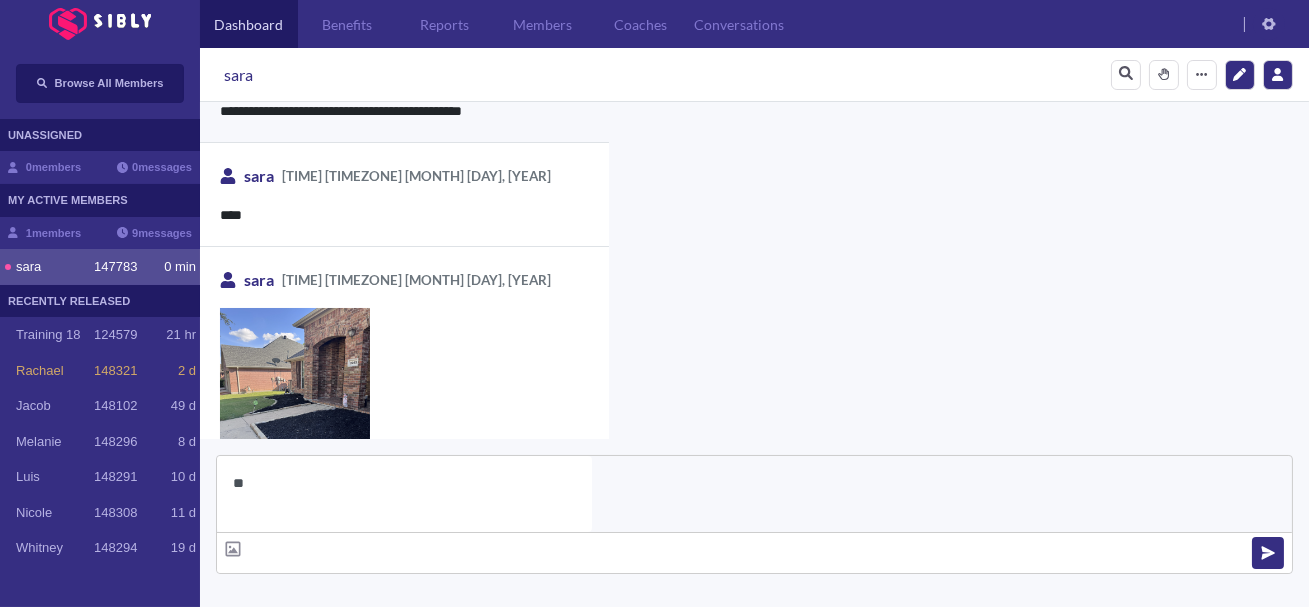 type on "*" 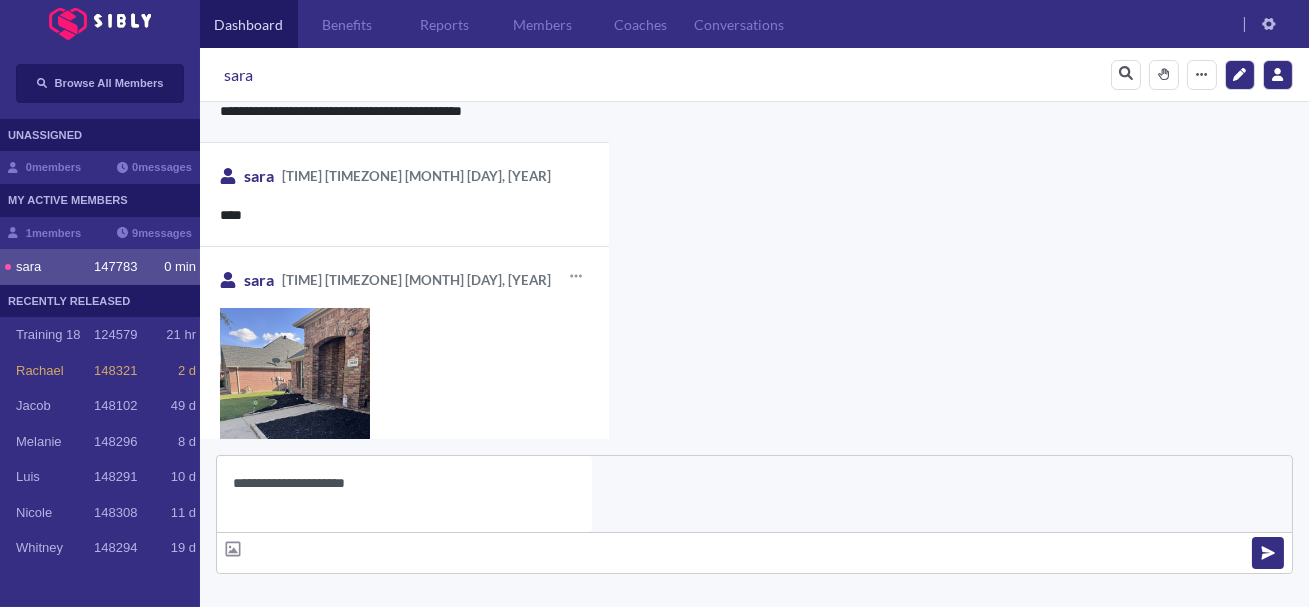 click at bounding box center (295, 408) 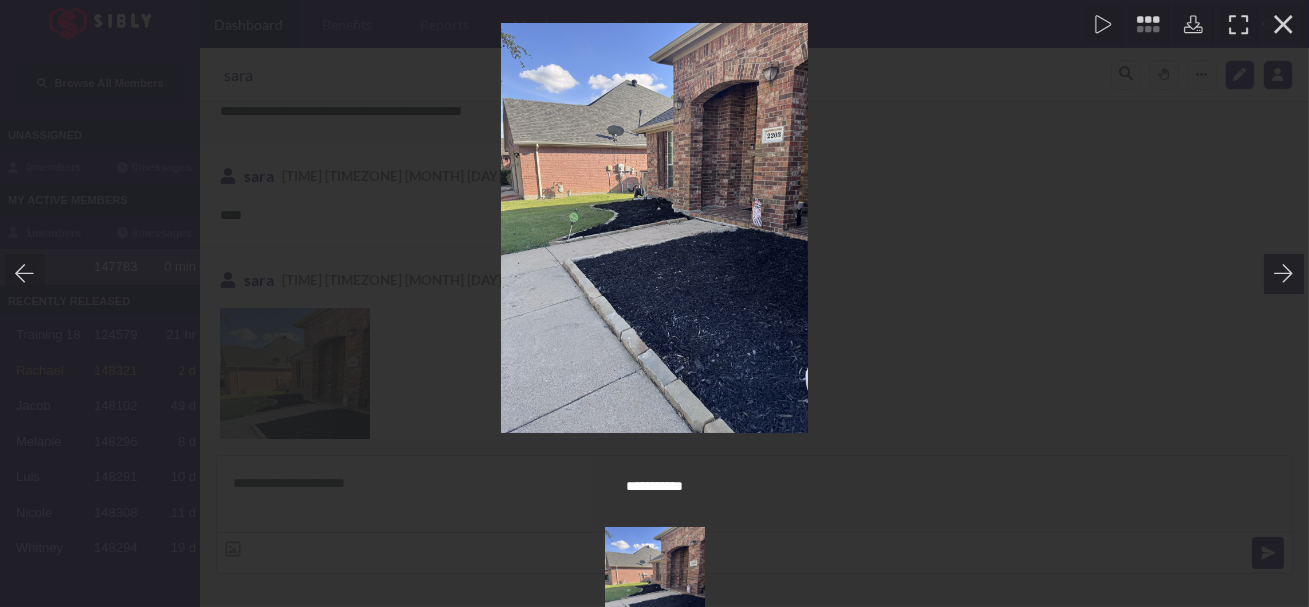 click at bounding box center [654, 228] 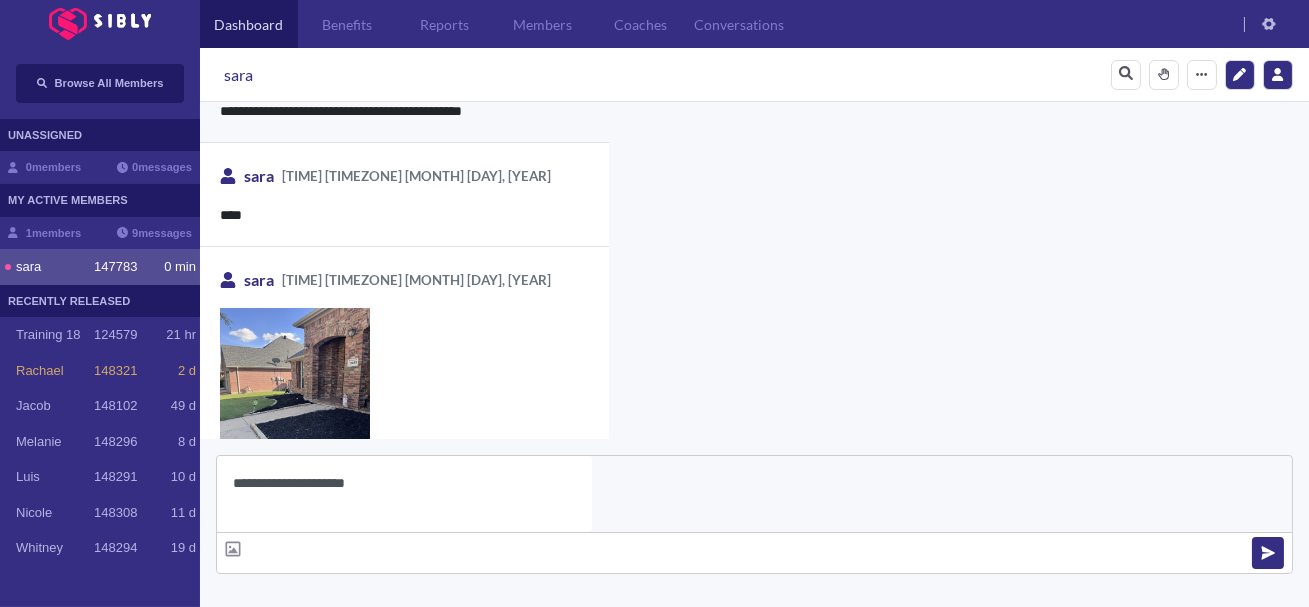 click on "**********" at bounding box center [404, 494] 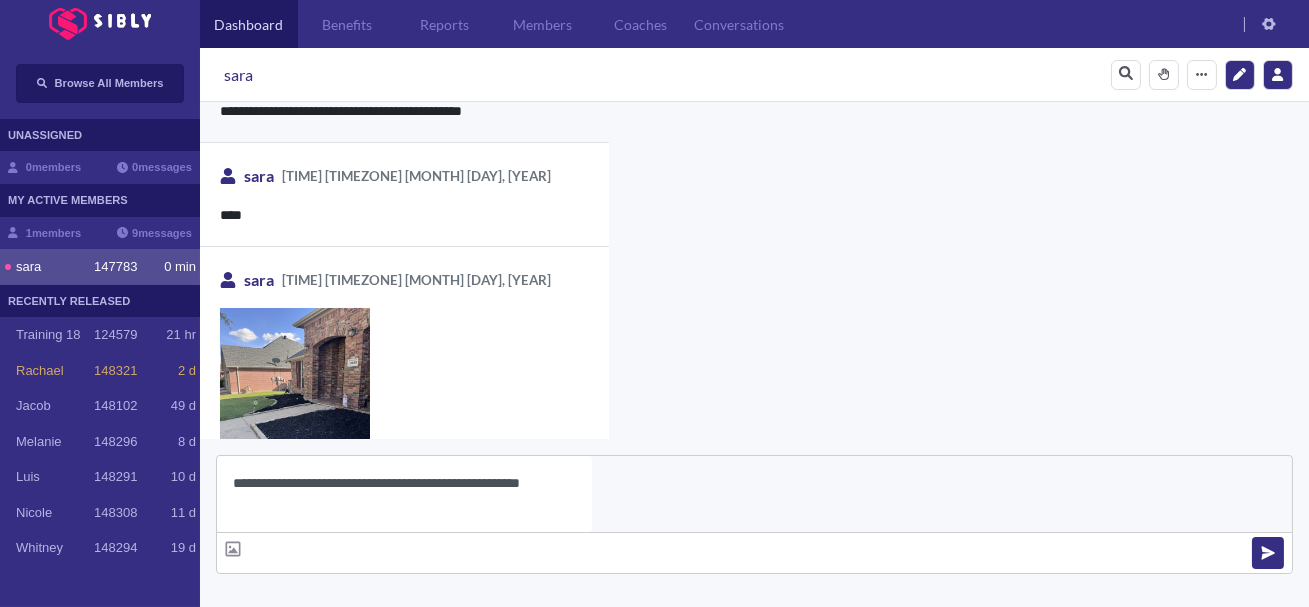 type on "**********" 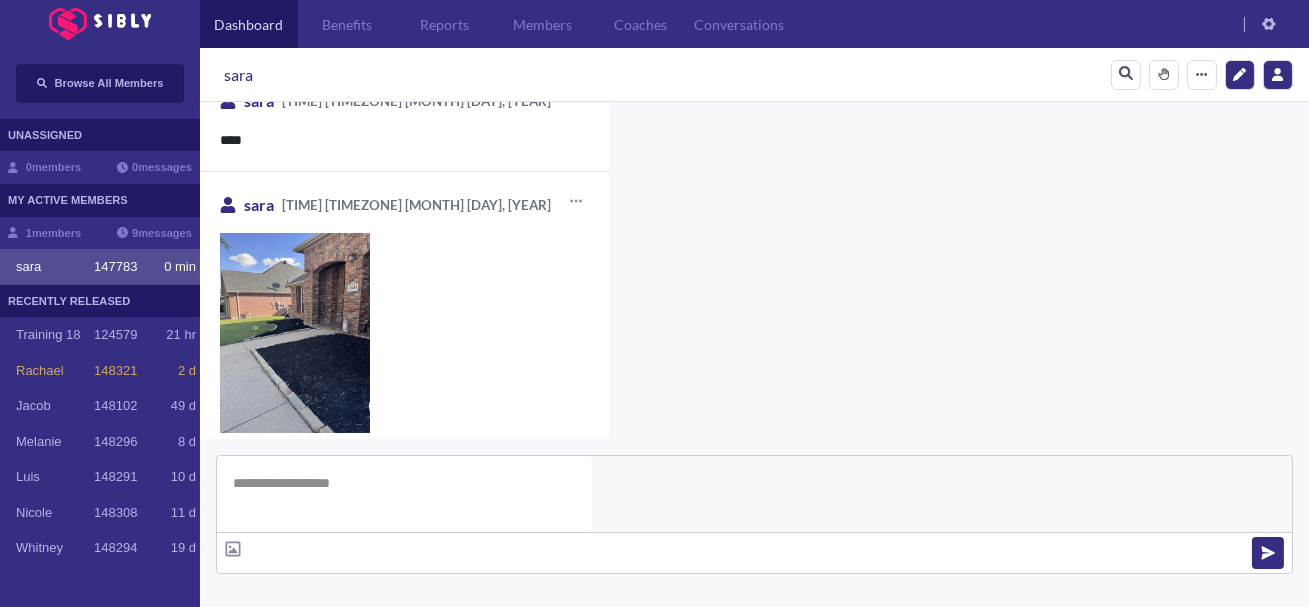 scroll, scrollTop: 5364, scrollLeft: 0, axis: vertical 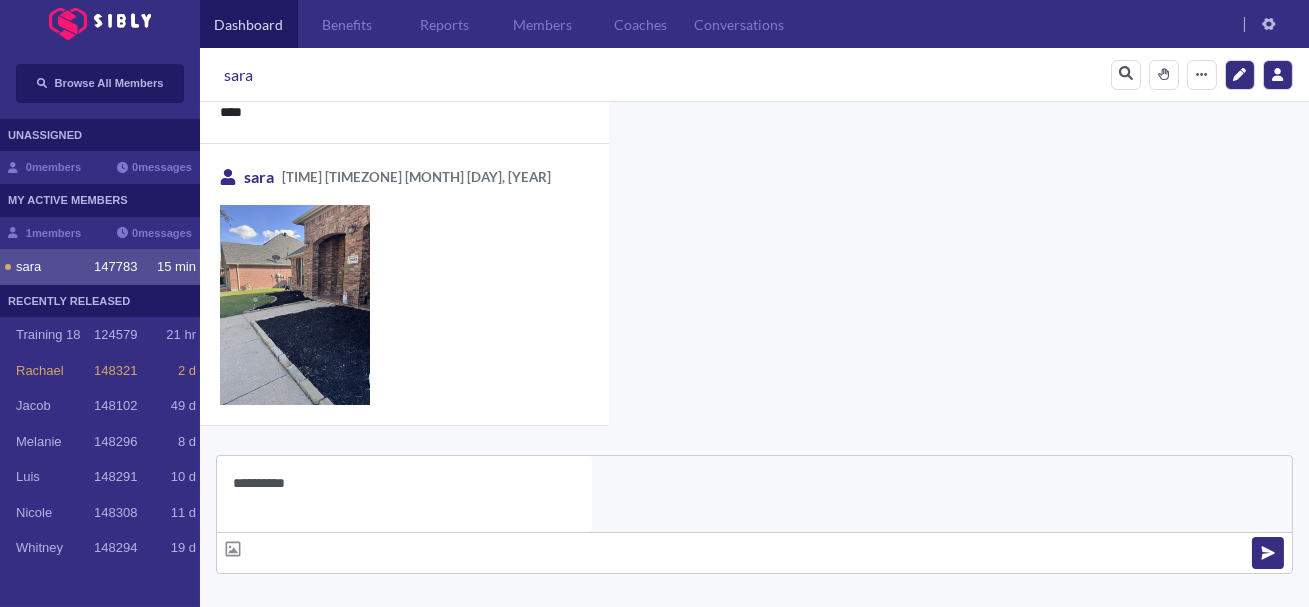 click on "**********" at bounding box center (404, 494) 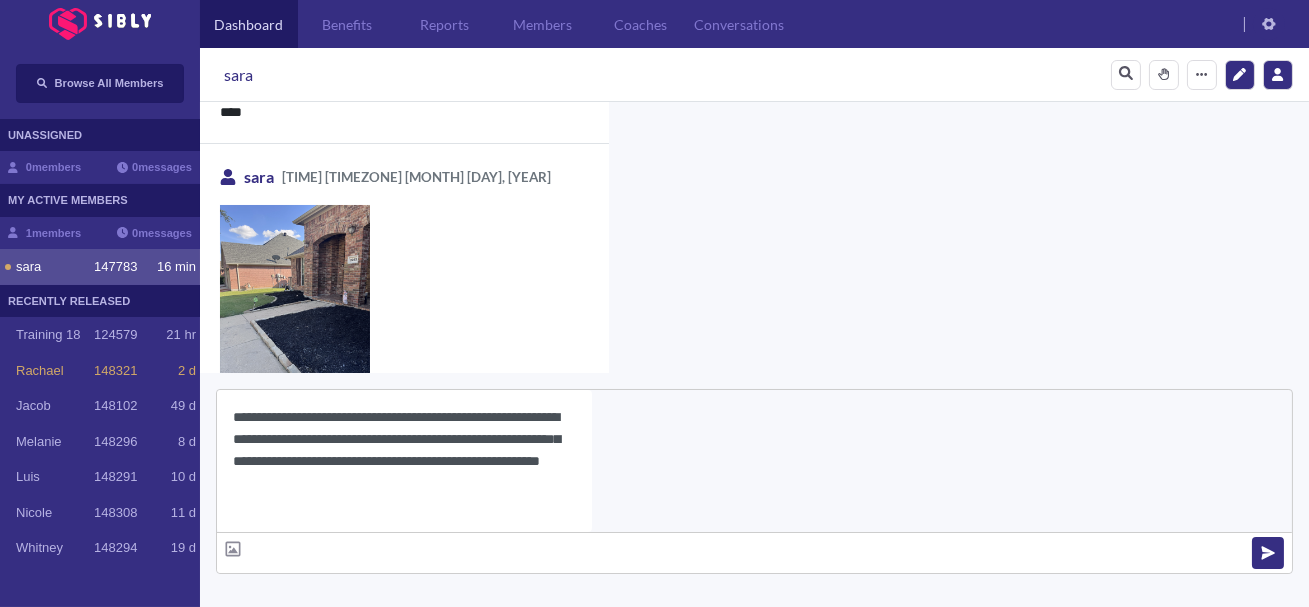 type on "**********" 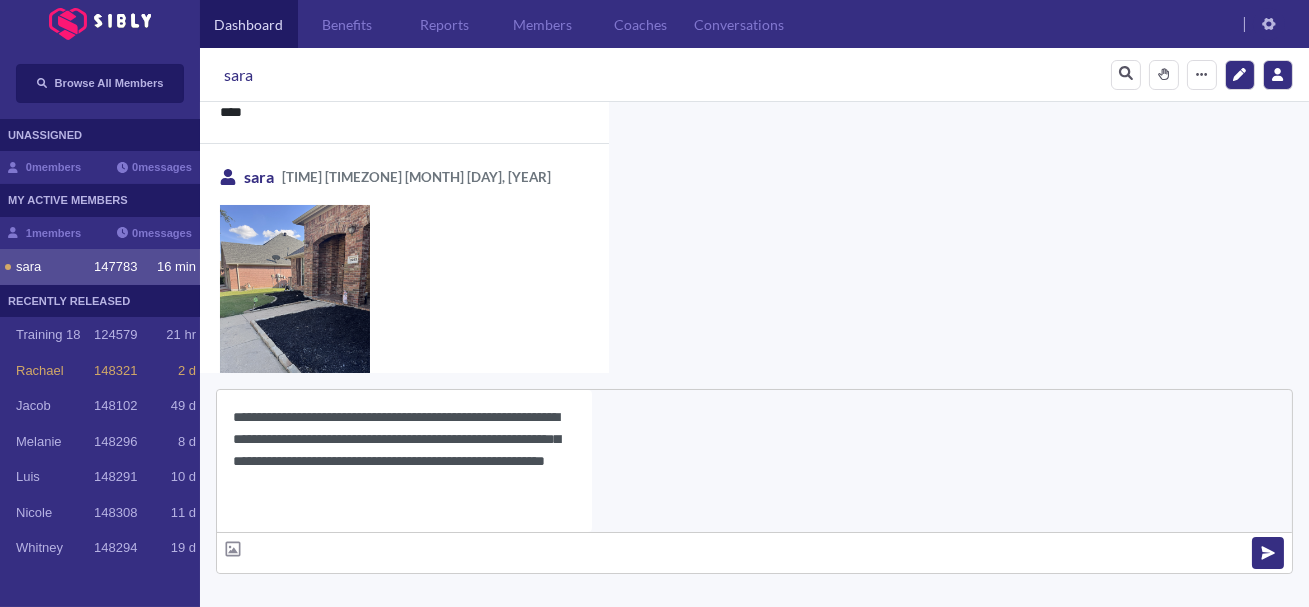 type 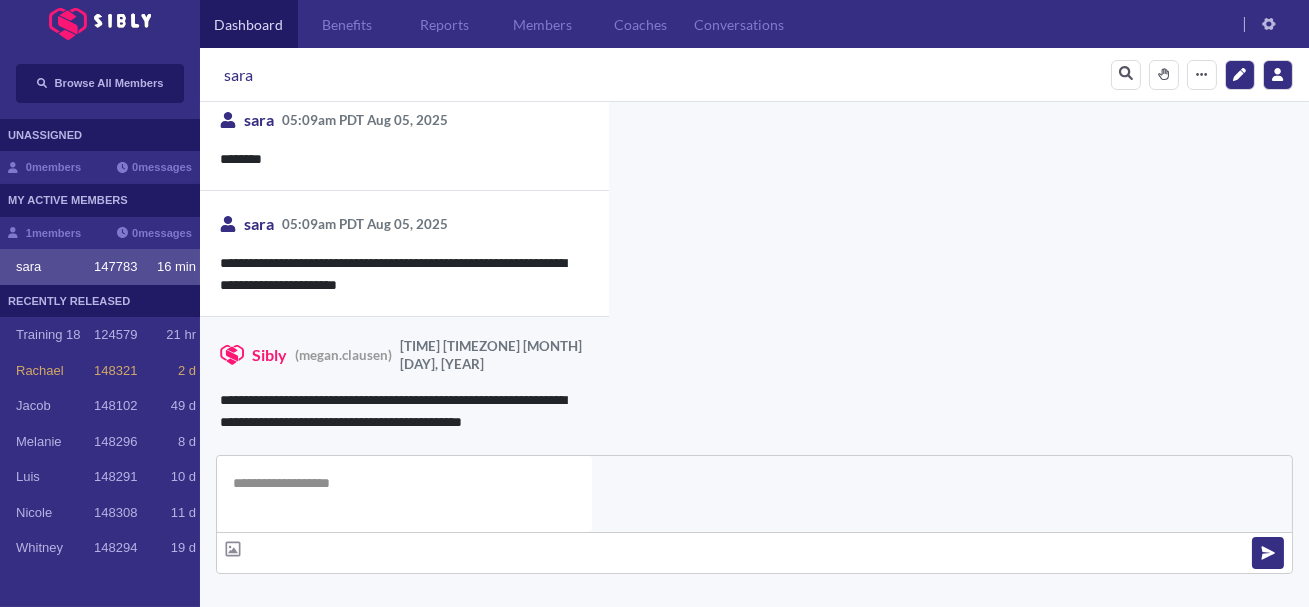 scroll, scrollTop: 4910, scrollLeft: 0, axis: vertical 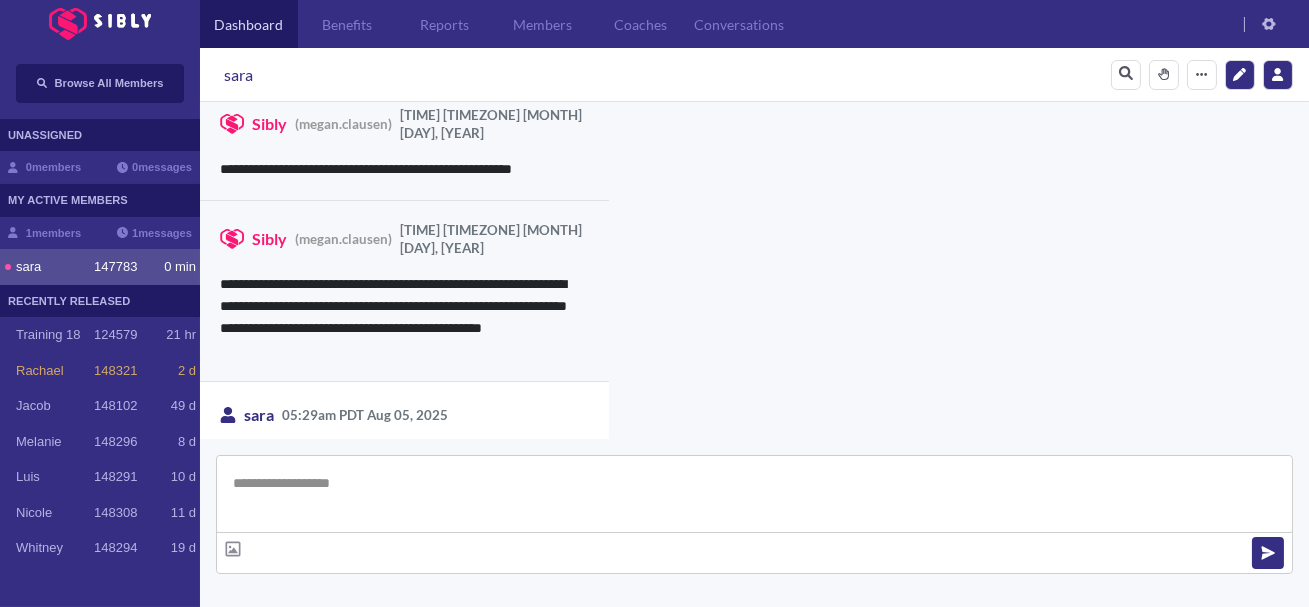 click at bounding box center [754, 494] 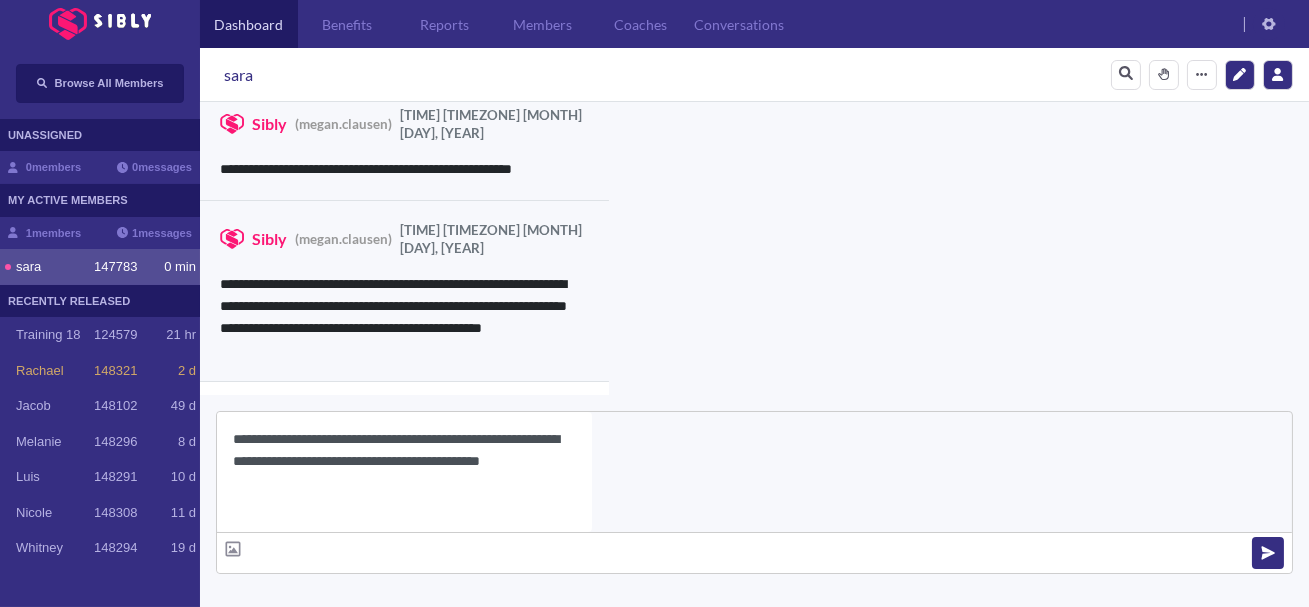 type on "**********" 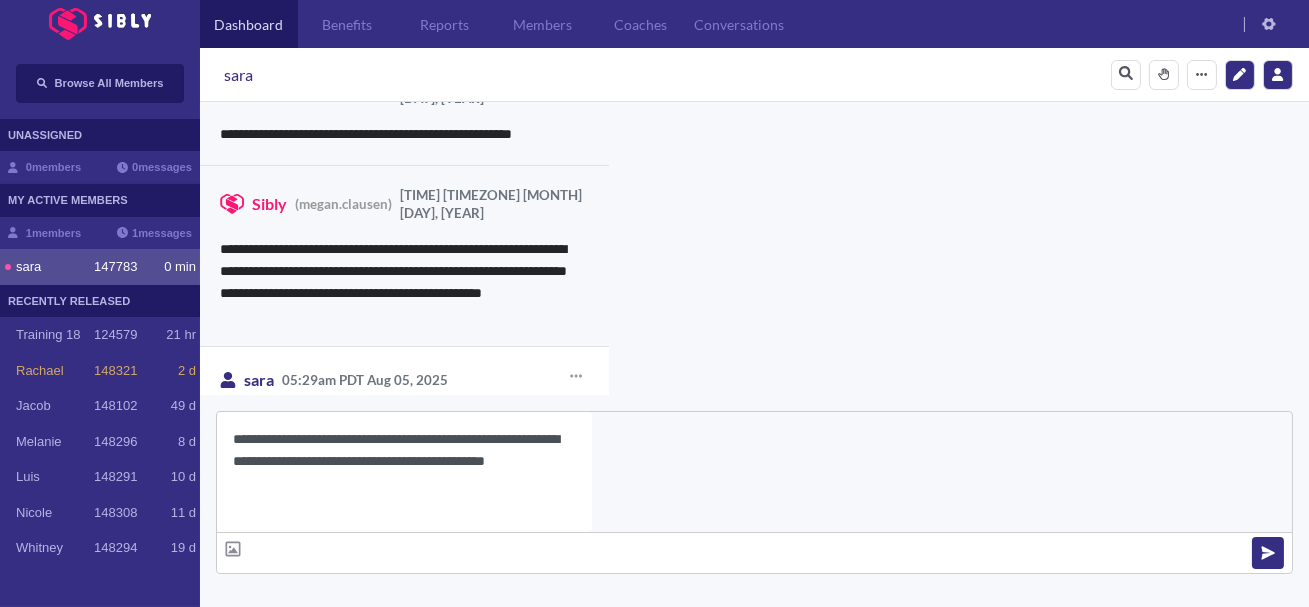 scroll, scrollTop: 3664, scrollLeft: 0, axis: vertical 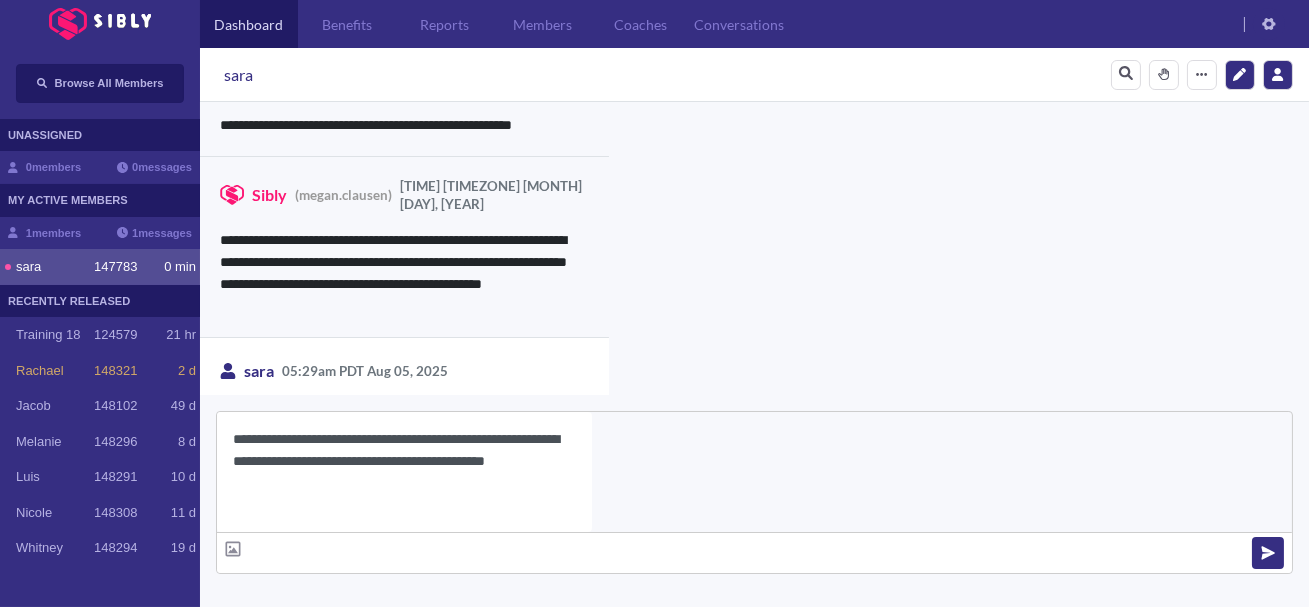 type 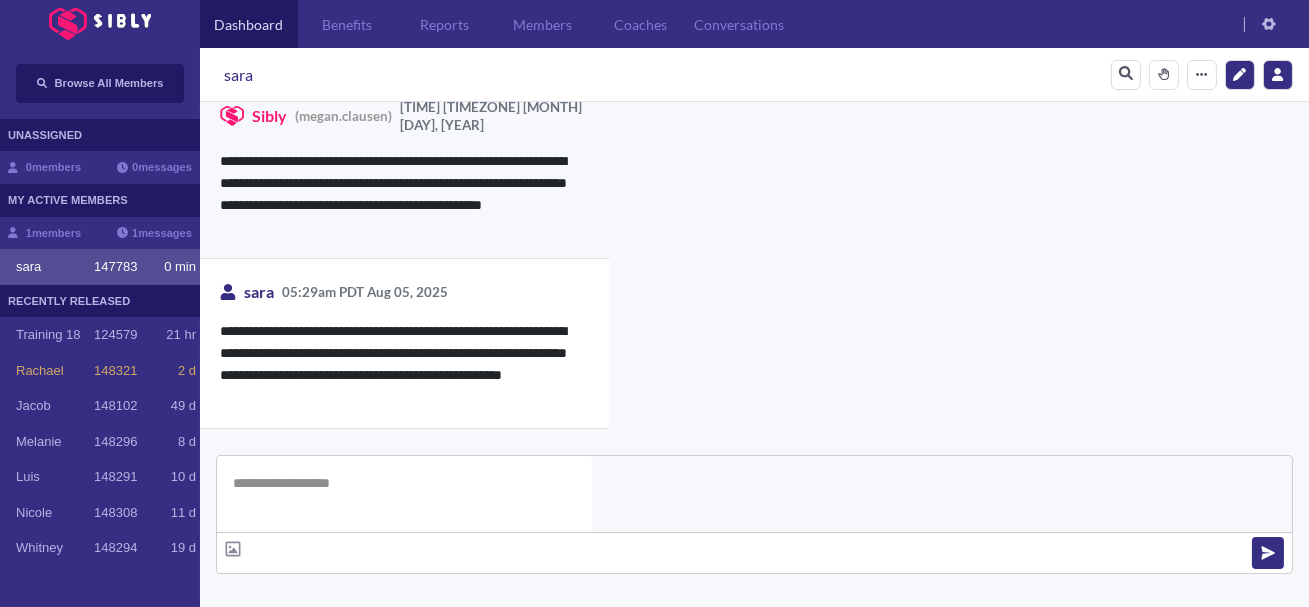 scroll, scrollTop: 3745, scrollLeft: 0, axis: vertical 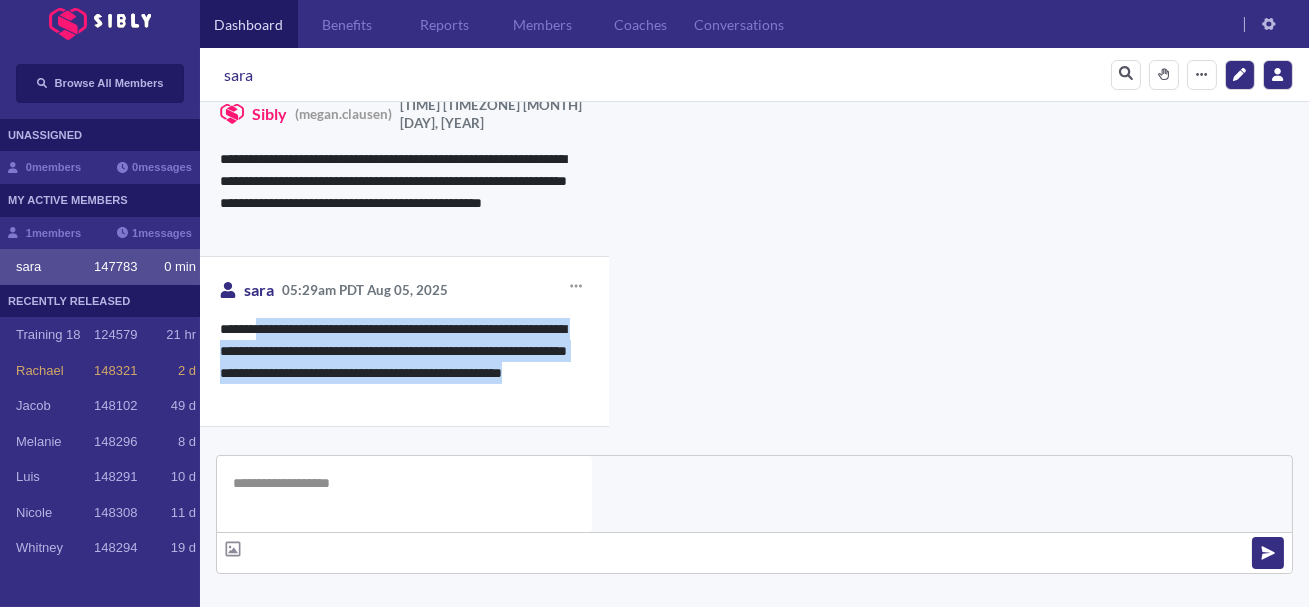 drag, startPoint x: 252, startPoint y: 218, endPoint x: 310, endPoint y: 299, distance: 99.62429 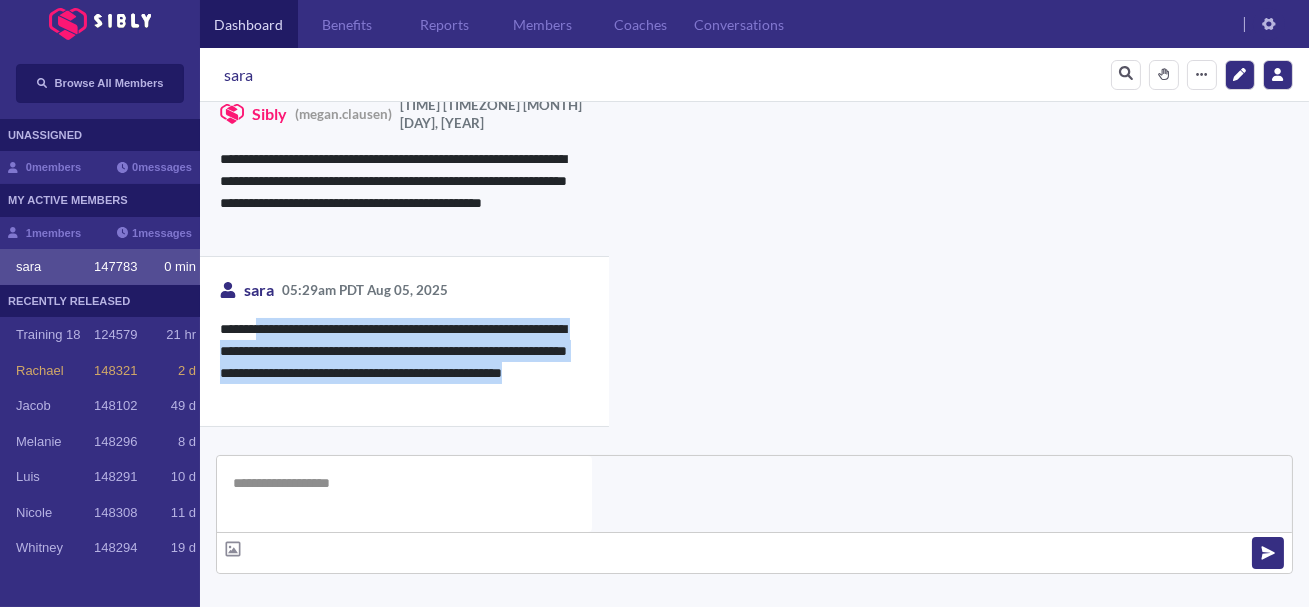 copy on "**********" 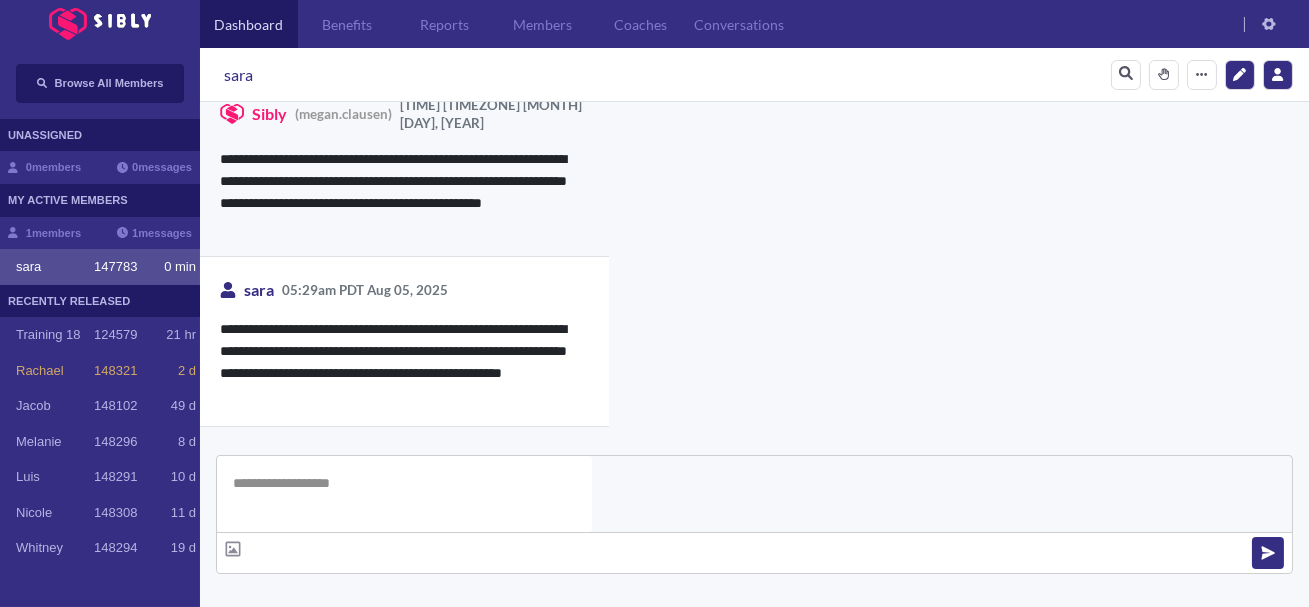 click on "**********" at bounding box center (928, 1083) 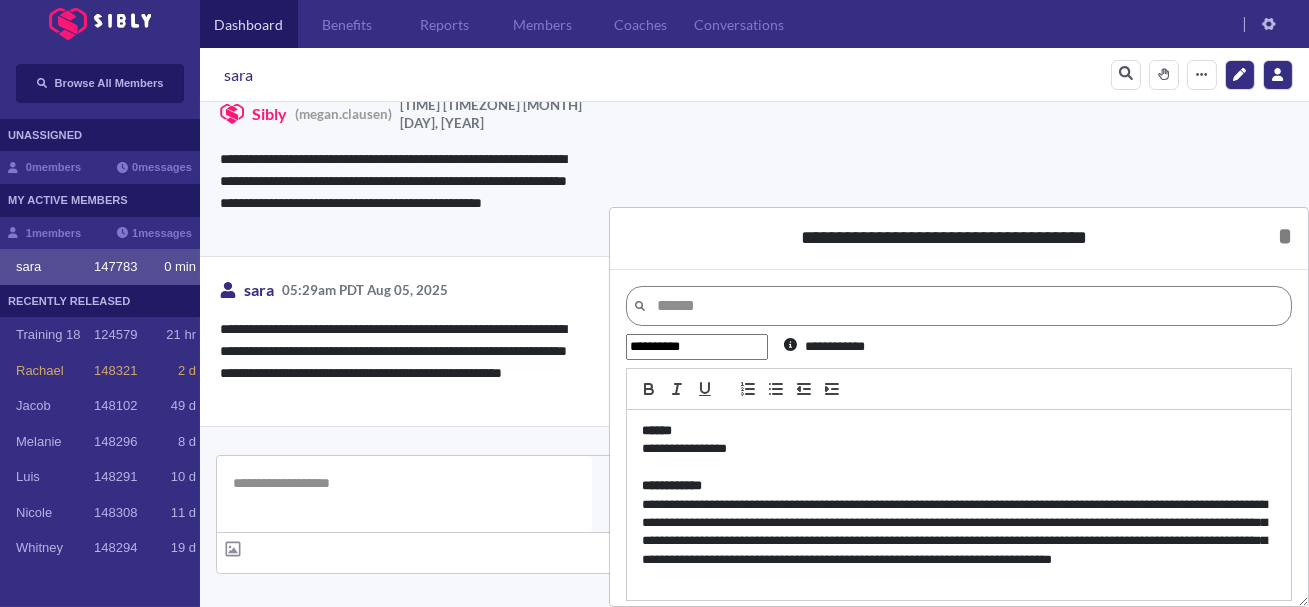 scroll, scrollTop: 45, scrollLeft: 0, axis: vertical 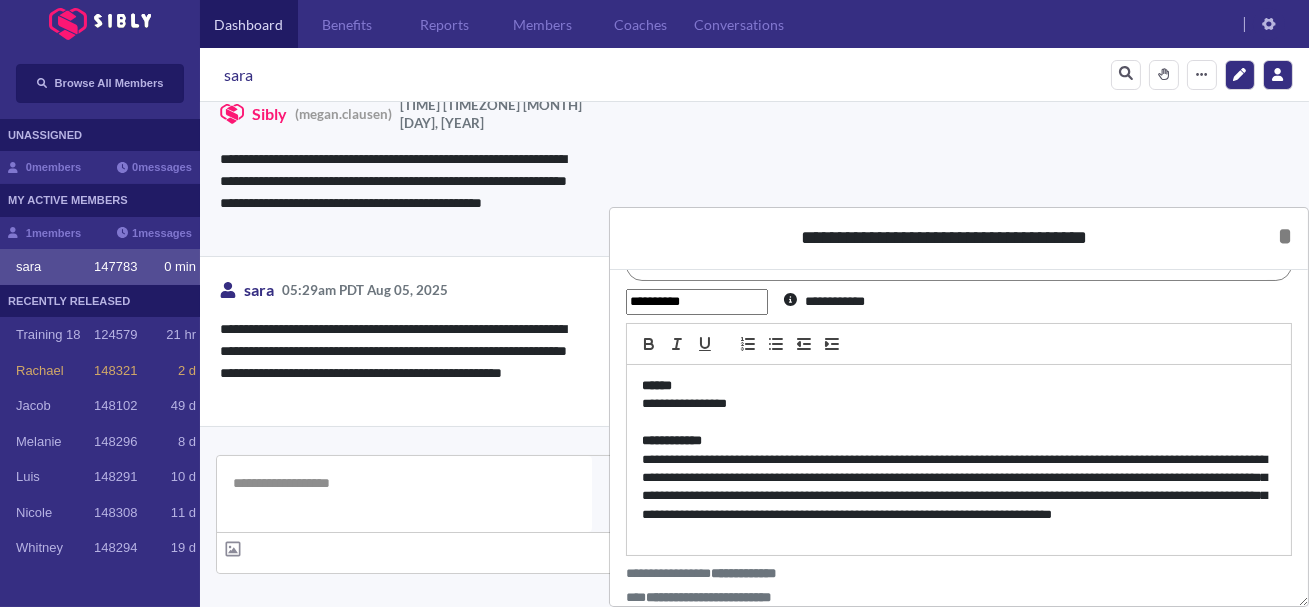 click on "**********" at bounding box center (959, 497) 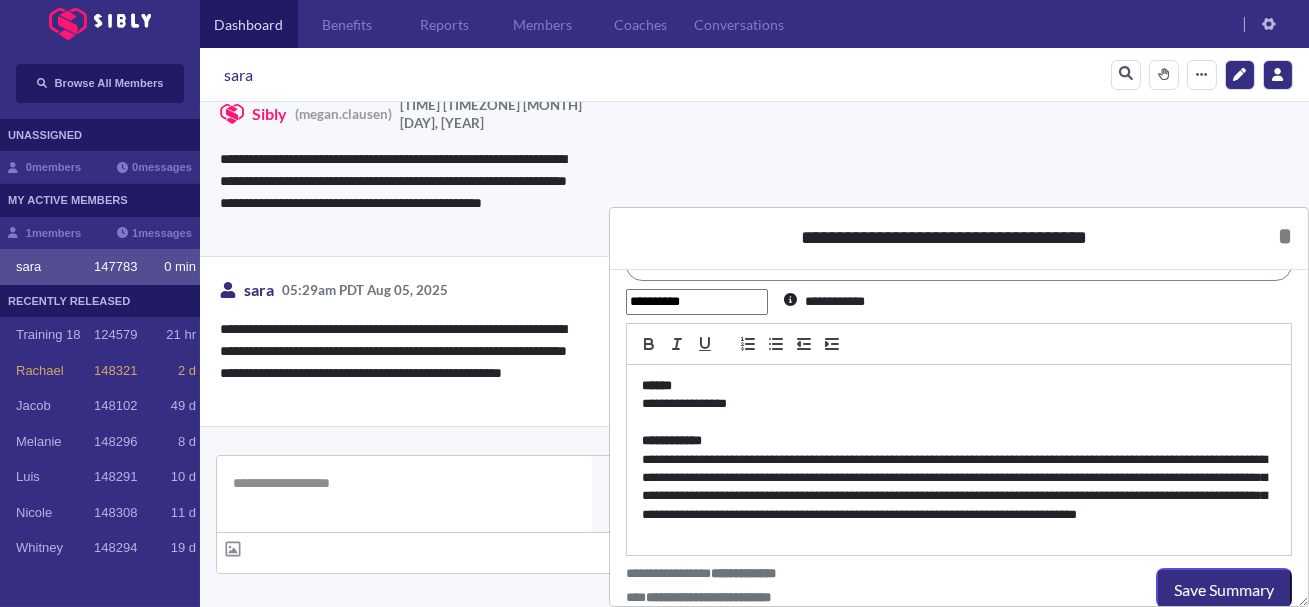 scroll, scrollTop: 0, scrollLeft: 0, axis: both 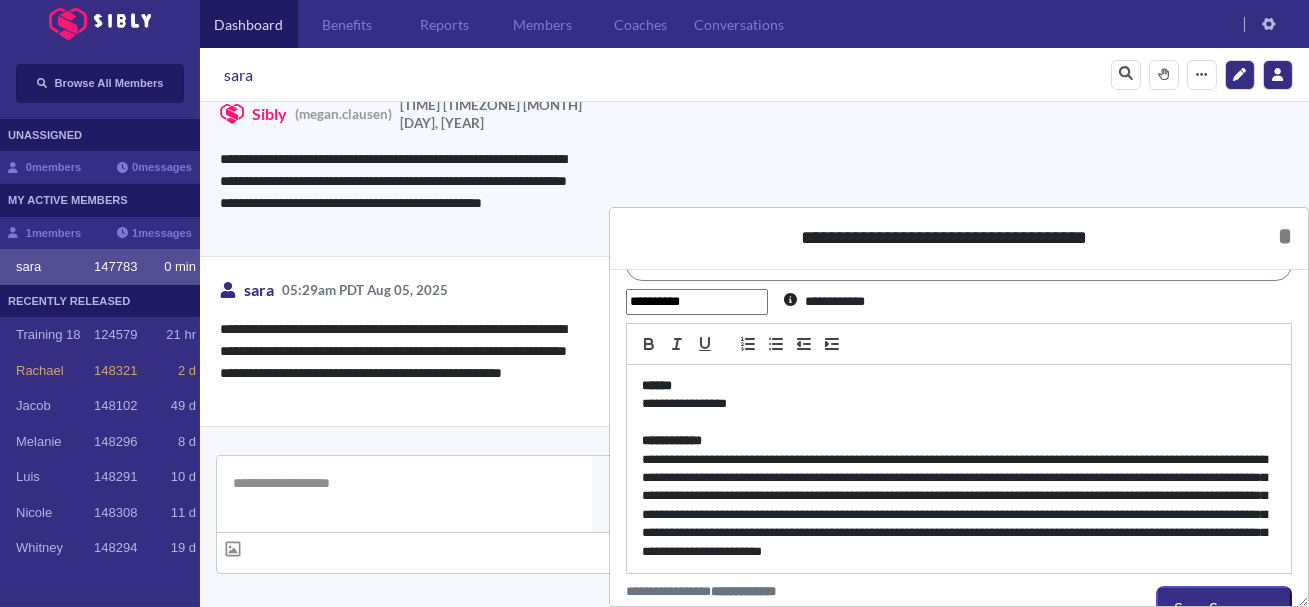 click on "**********" at bounding box center (959, 506) 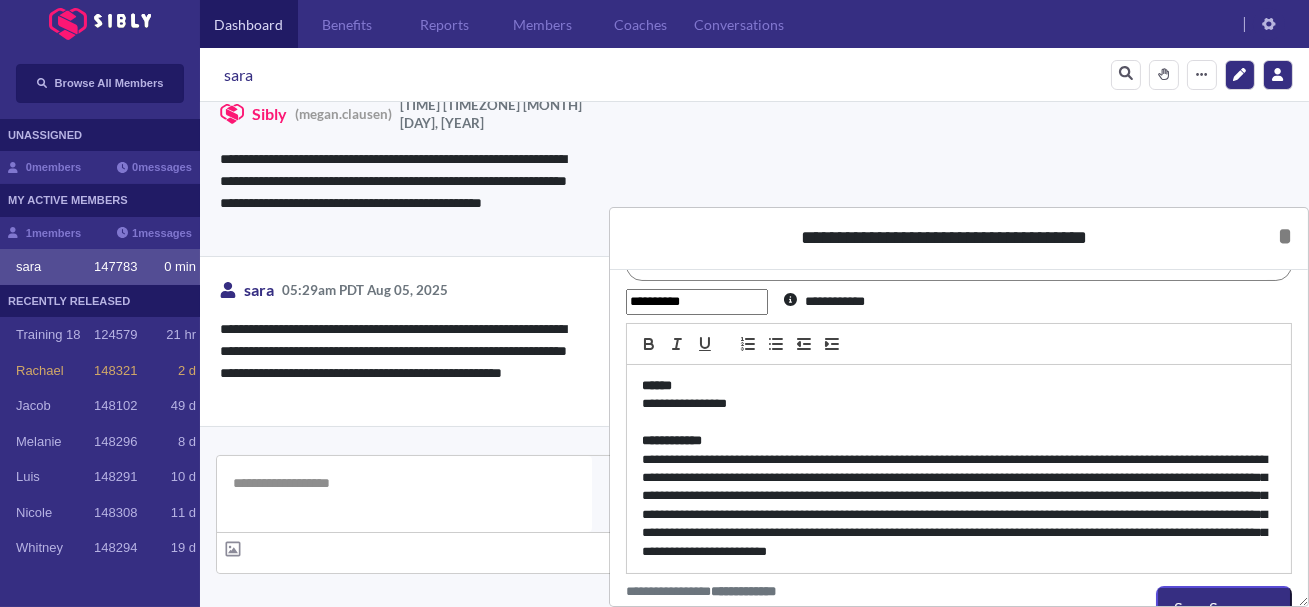 click on "**********" at bounding box center [959, 506] 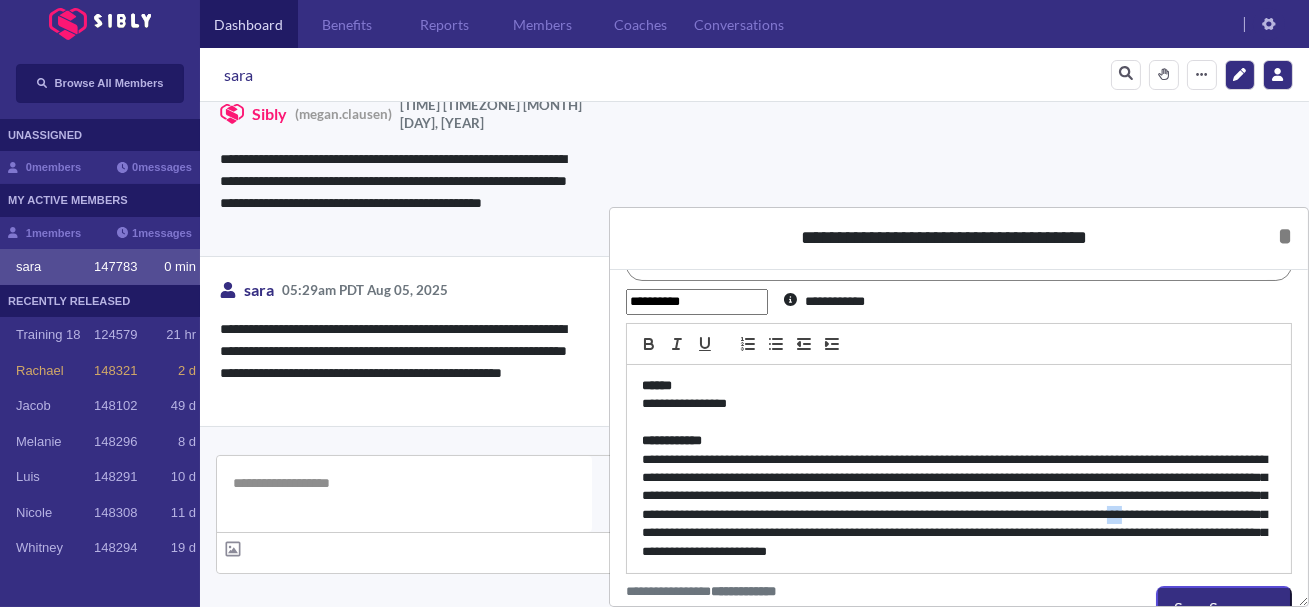 click on "**********" at bounding box center [959, 506] 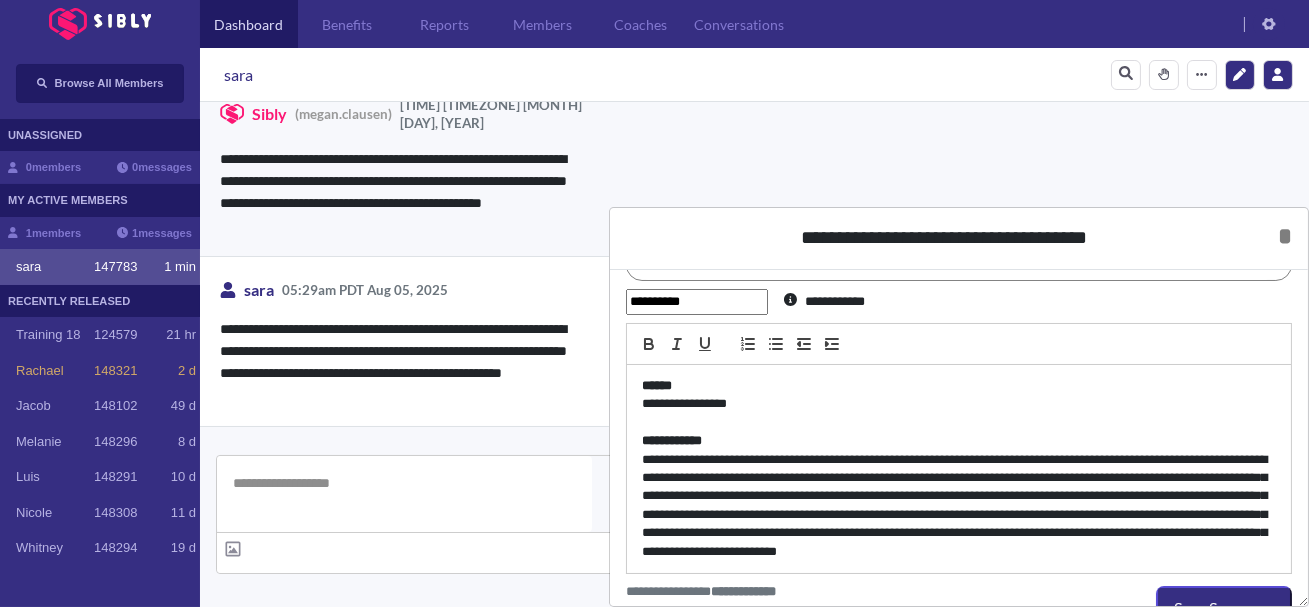click on "**********" at bounding box center (959, 506) 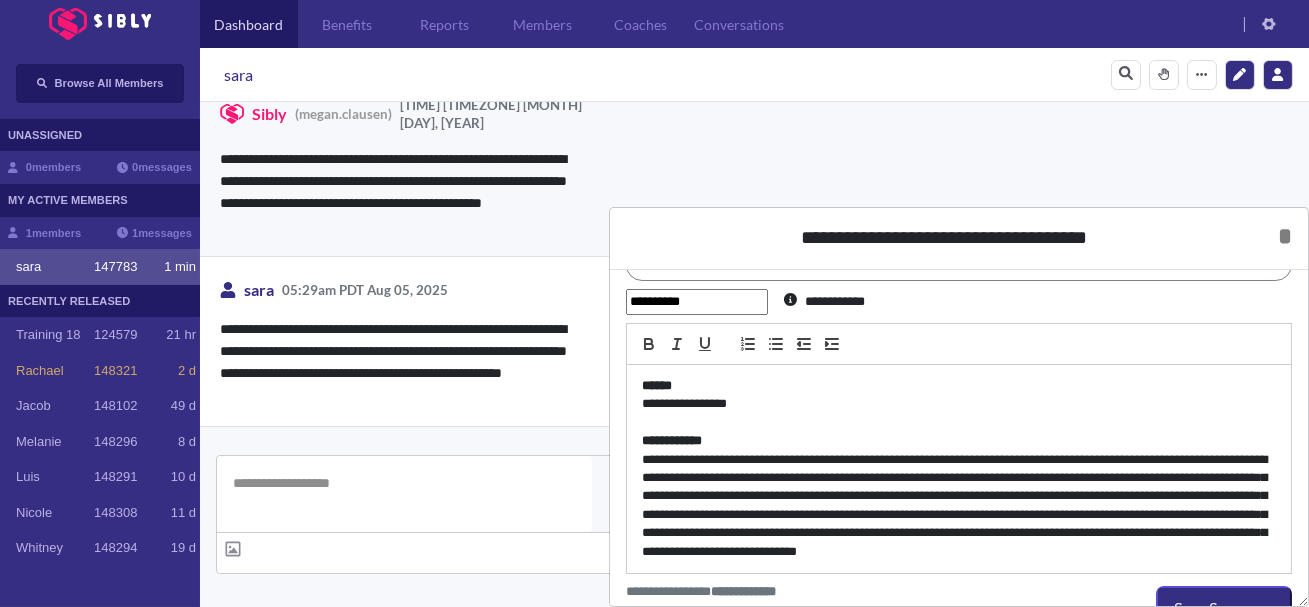click on "**********" at bounding box center [959, 506] 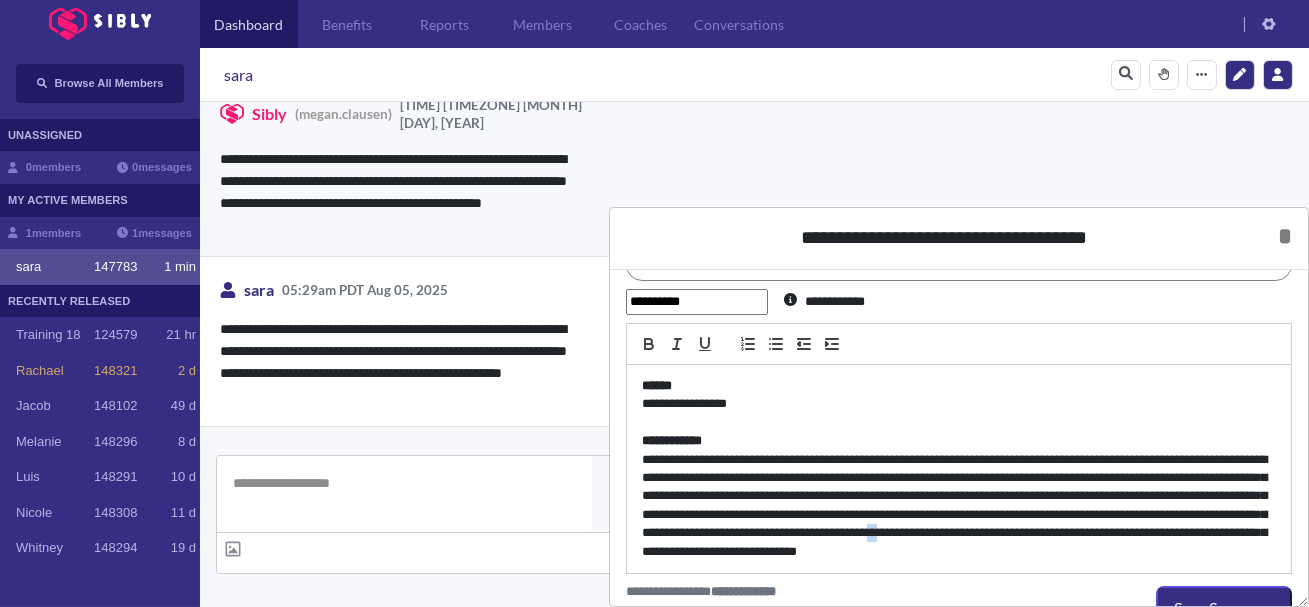 click on "**********" at bounding box center (959, 506) 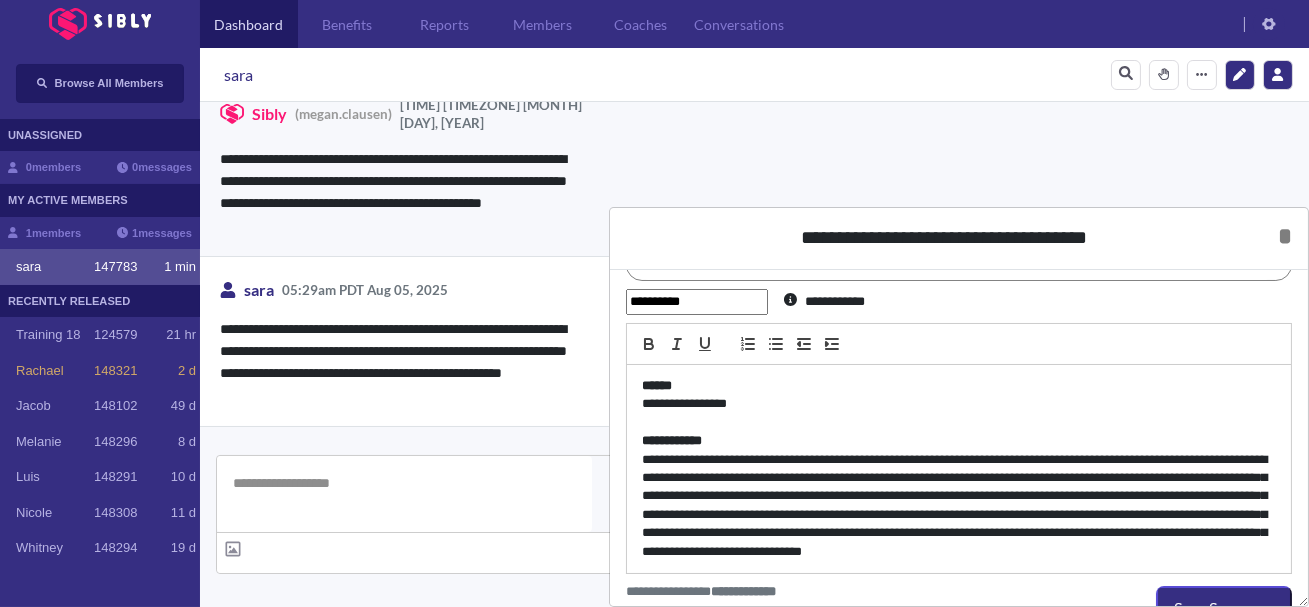 click on "**********" at bounding box center [959, 506] 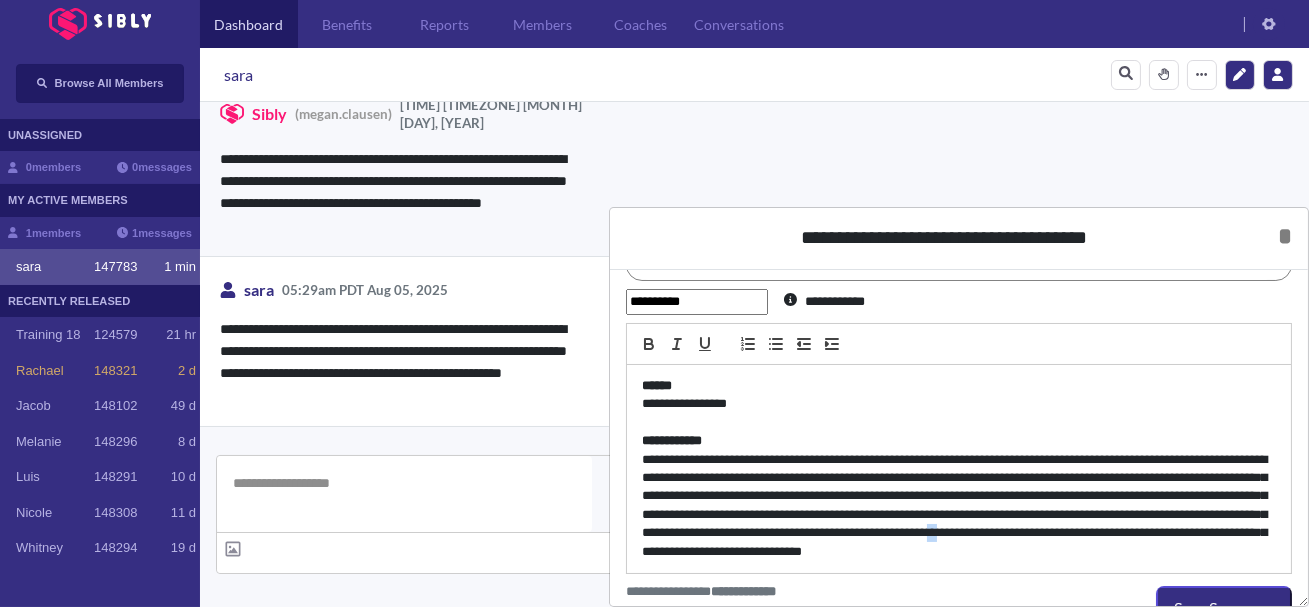 click on "**********" at bounding box center (959, 506) 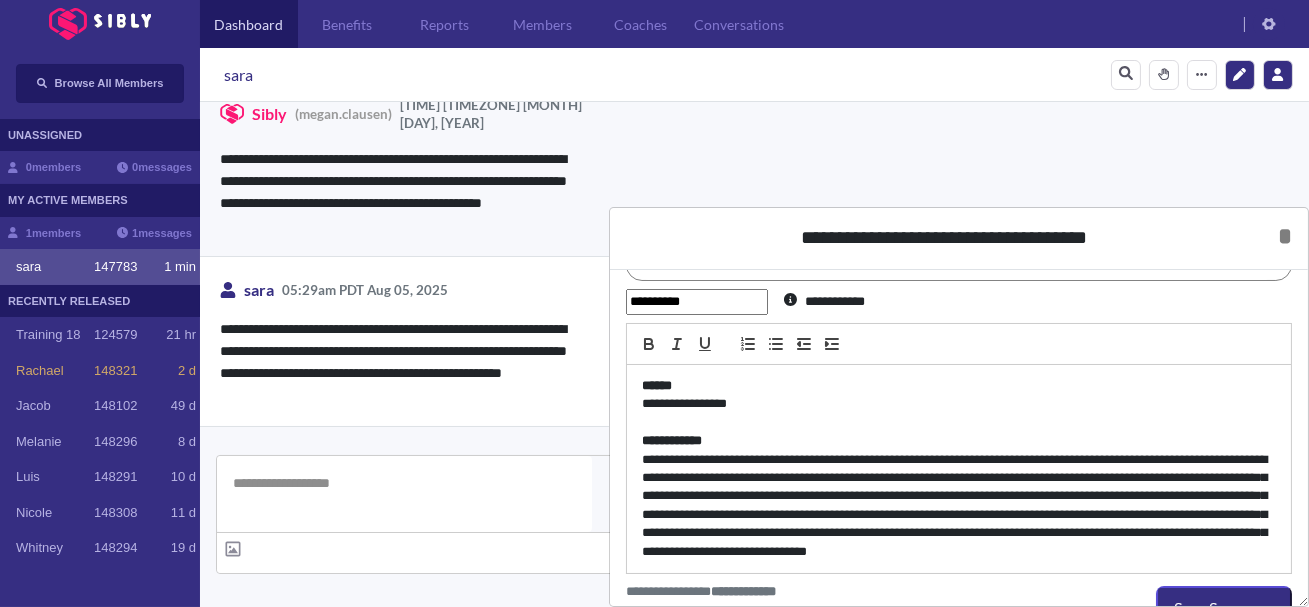 click on "**********" at bounding box center (959, 506) 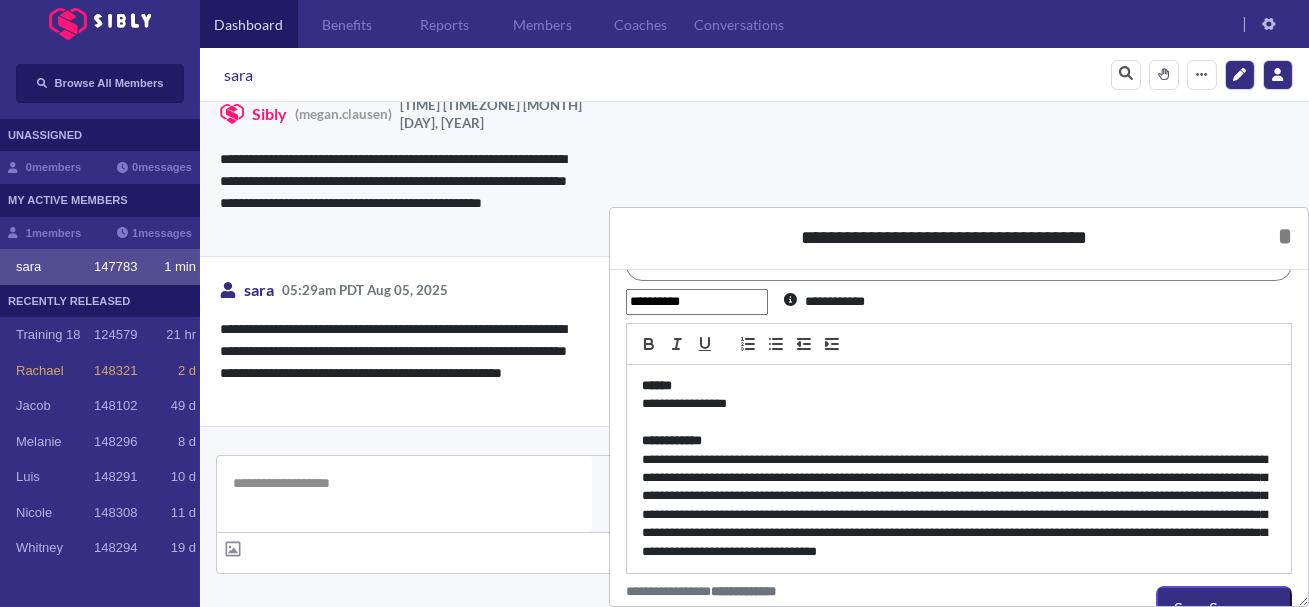 click on "**********" at bounding box center (959, 506) 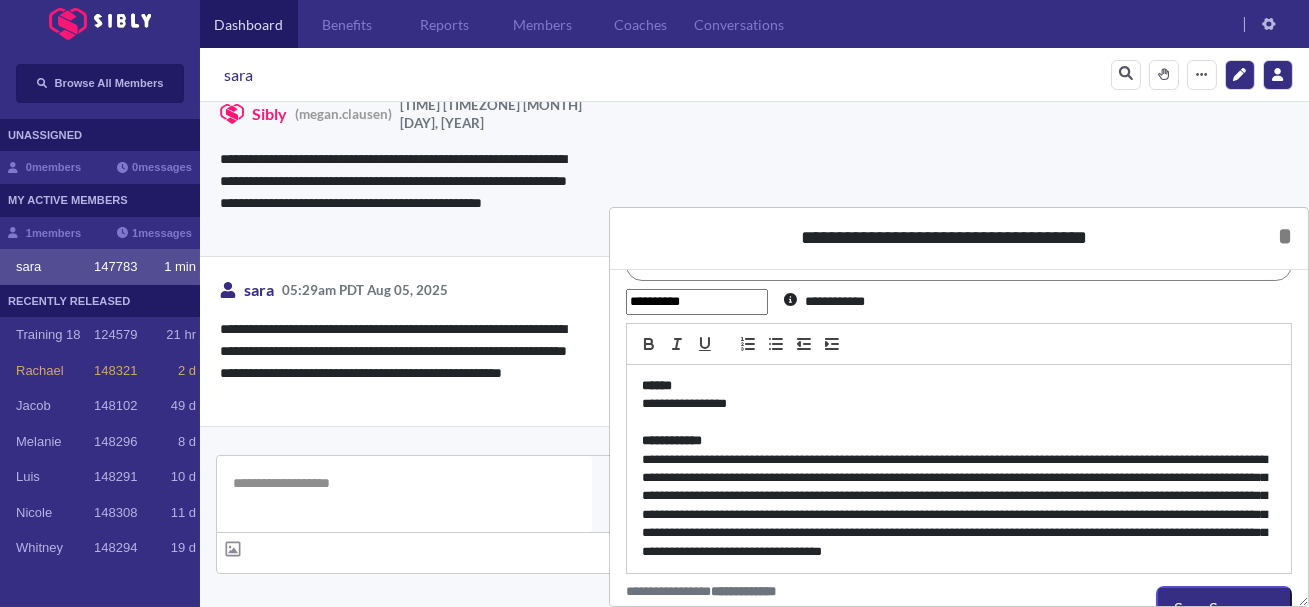click on "**********" at bounding box center (959, 506) 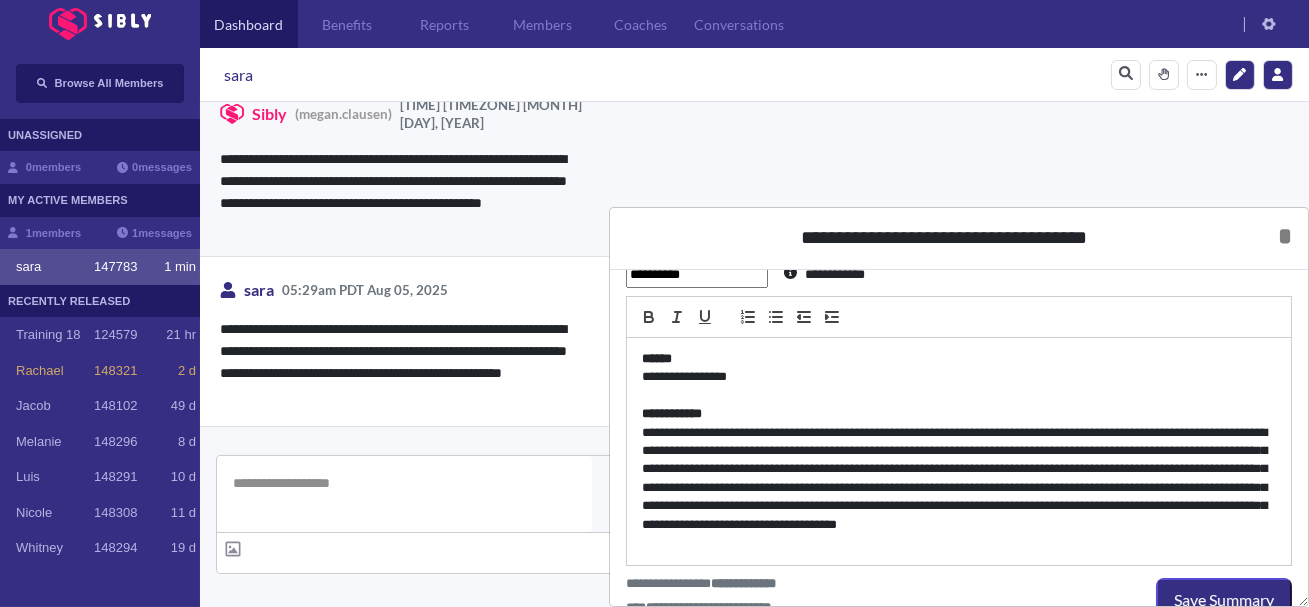 scroll, scrollTop: 75, scrollLeft: 0, axis: vertical 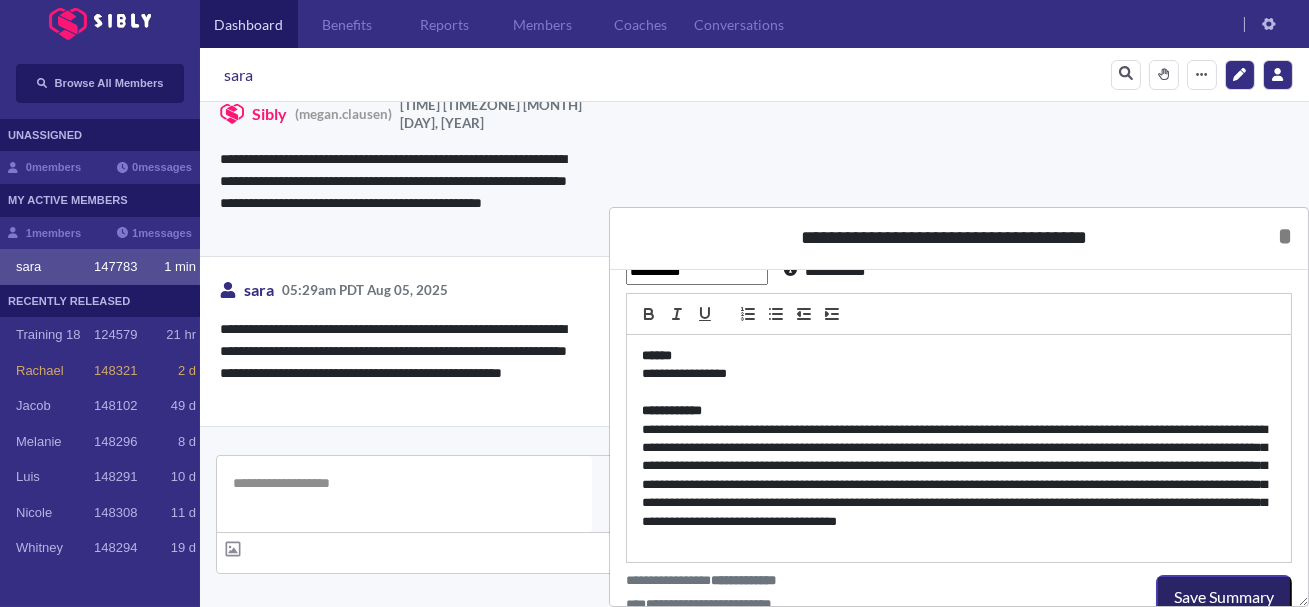 click on "Save Summary" at bounding box center [1224, 597] 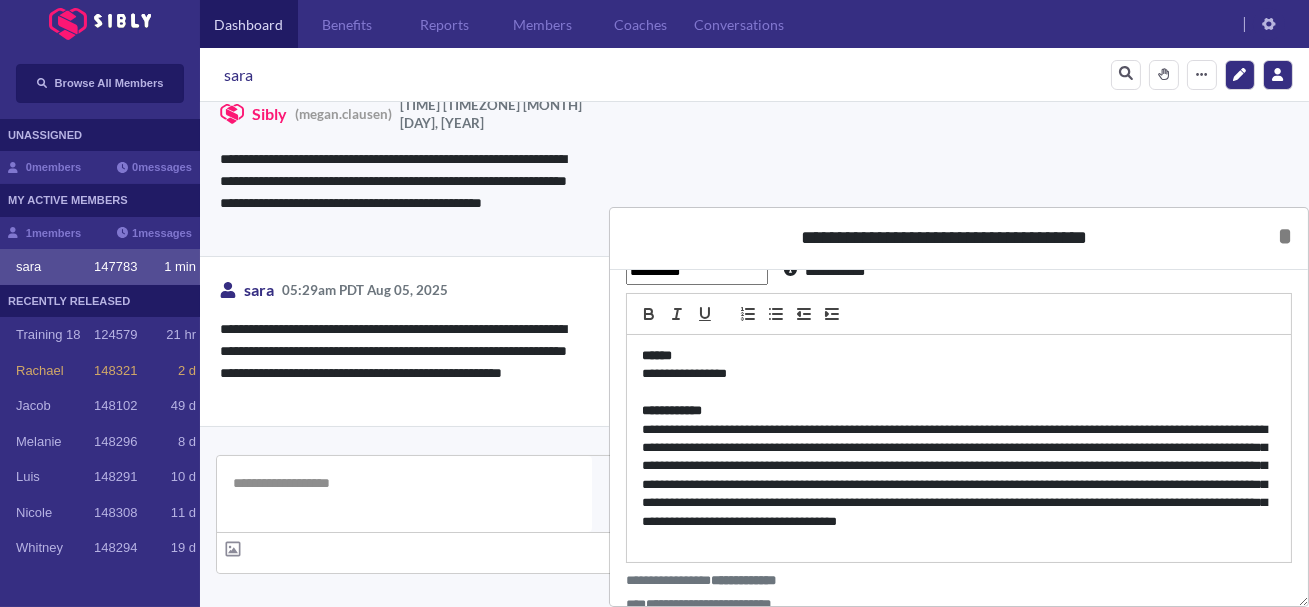 click on "**********" at bounding box center (959, 485) 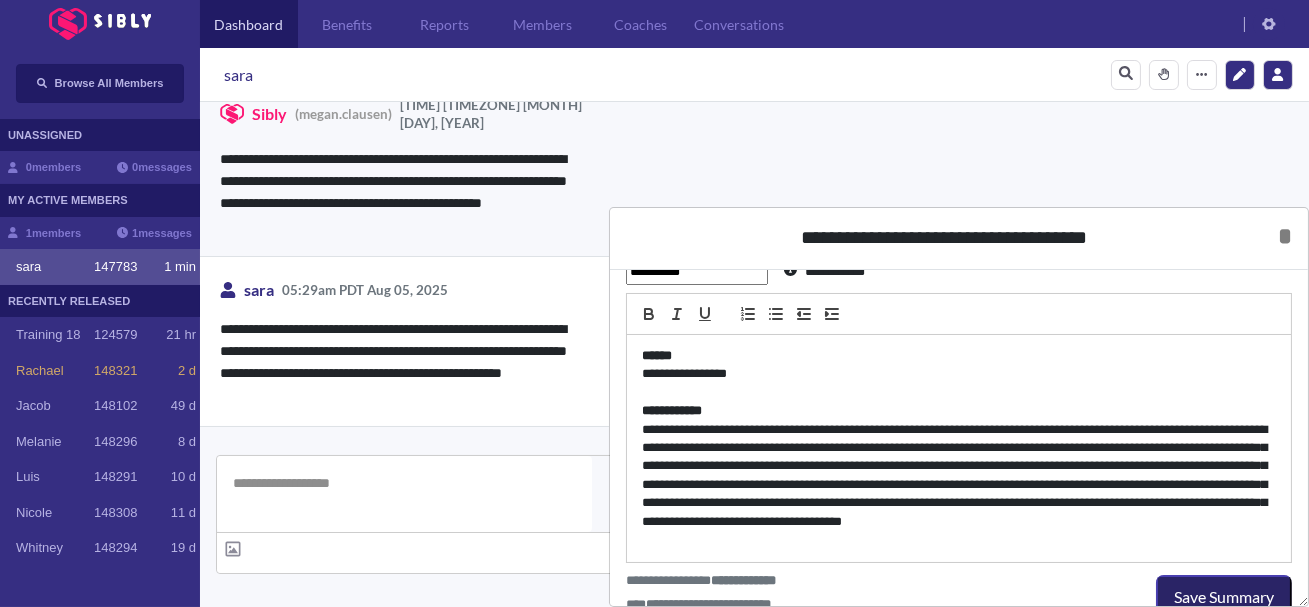 click on "Save Summary" at bounding box center (1224, 597) 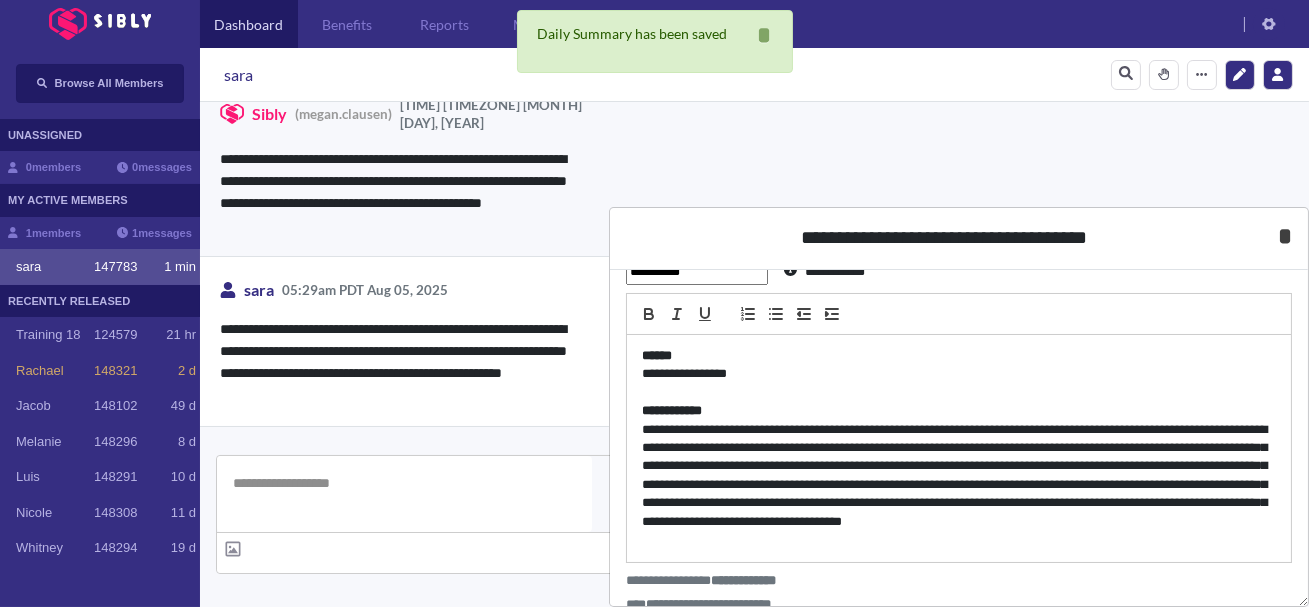 click on "*" at bounding box center [1285, 236] 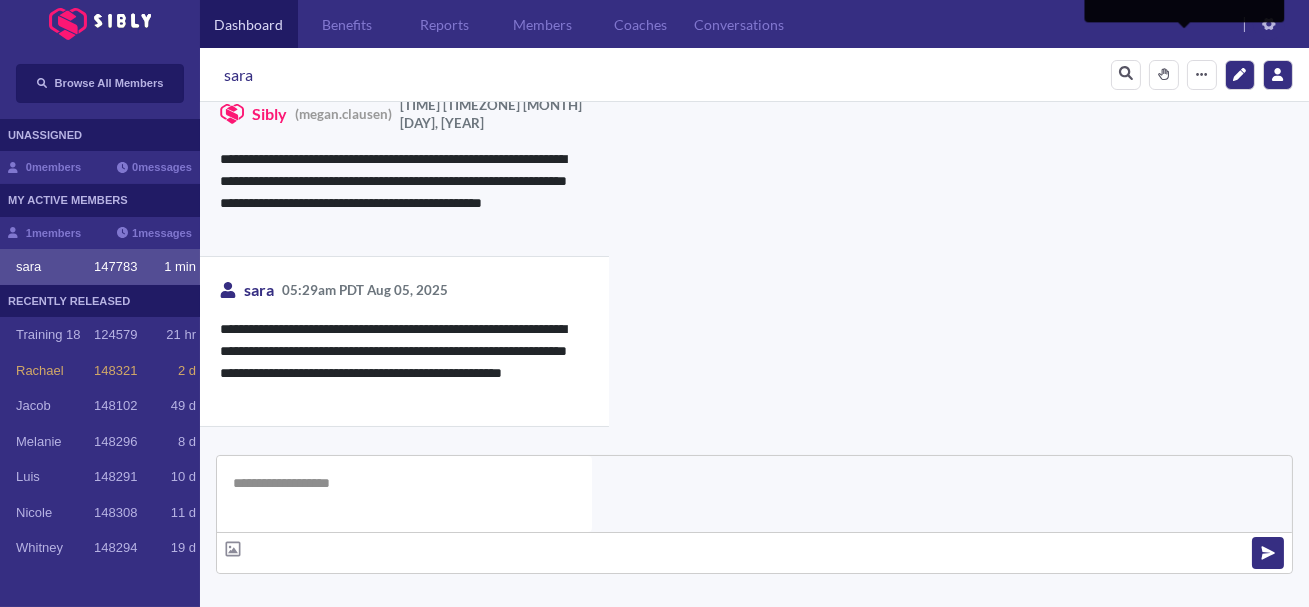 click on "**********" at bounding box center [880, 663] 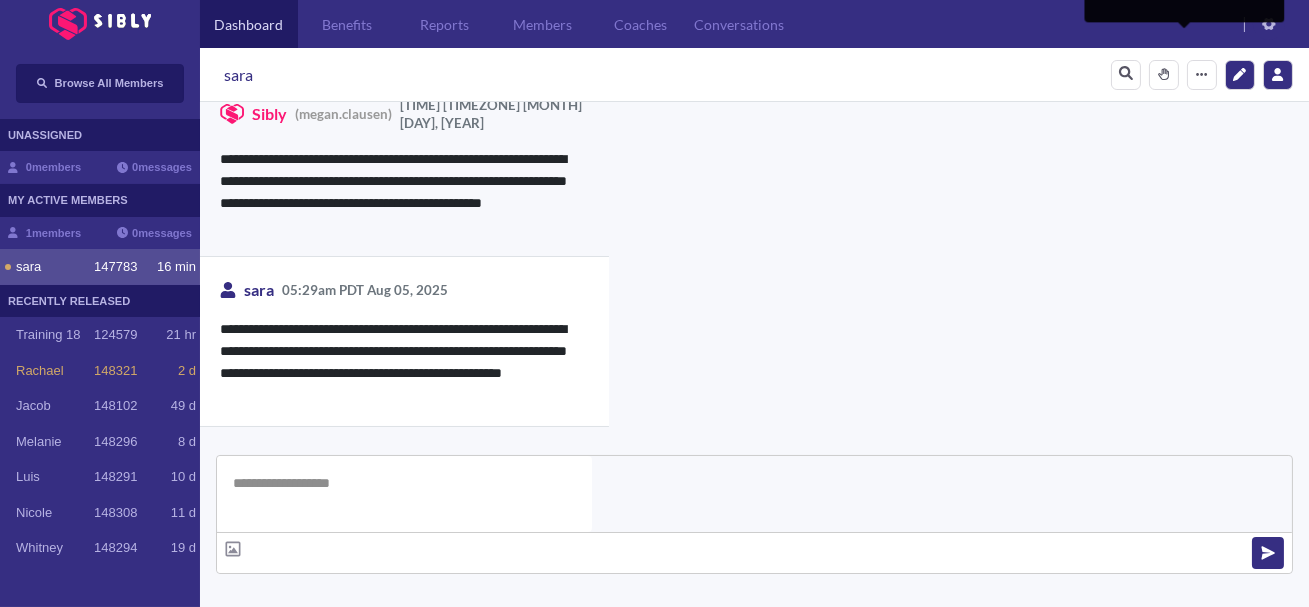 click on "[FIRST] [LAST]" at bounding box center [754, 75] 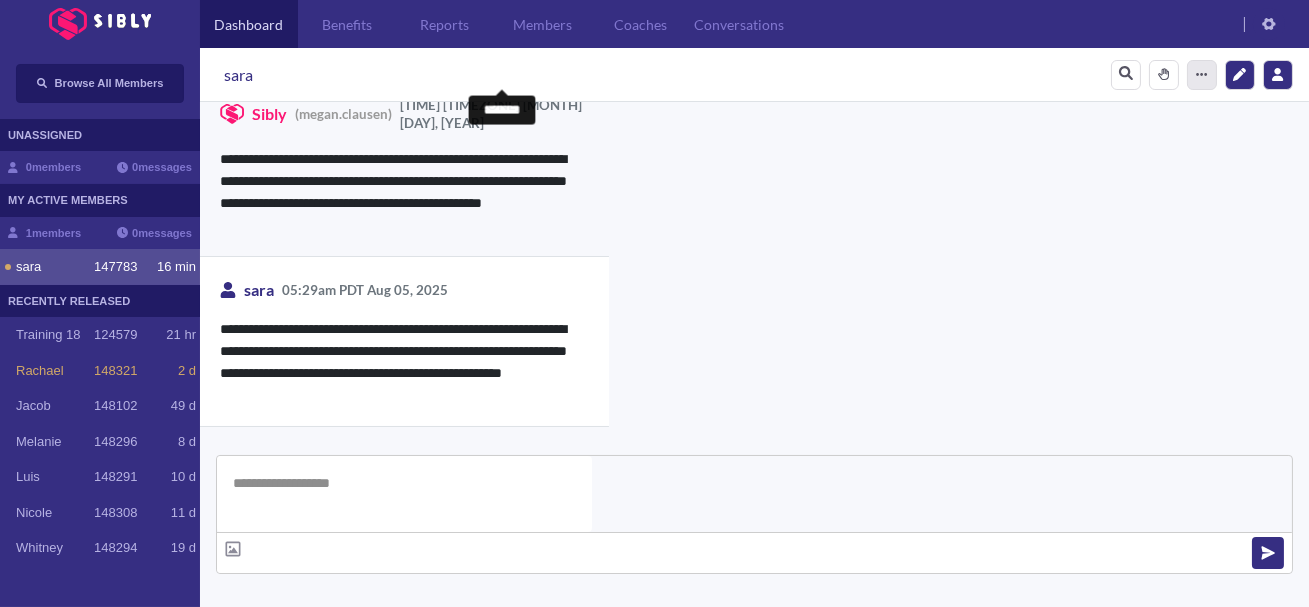 click 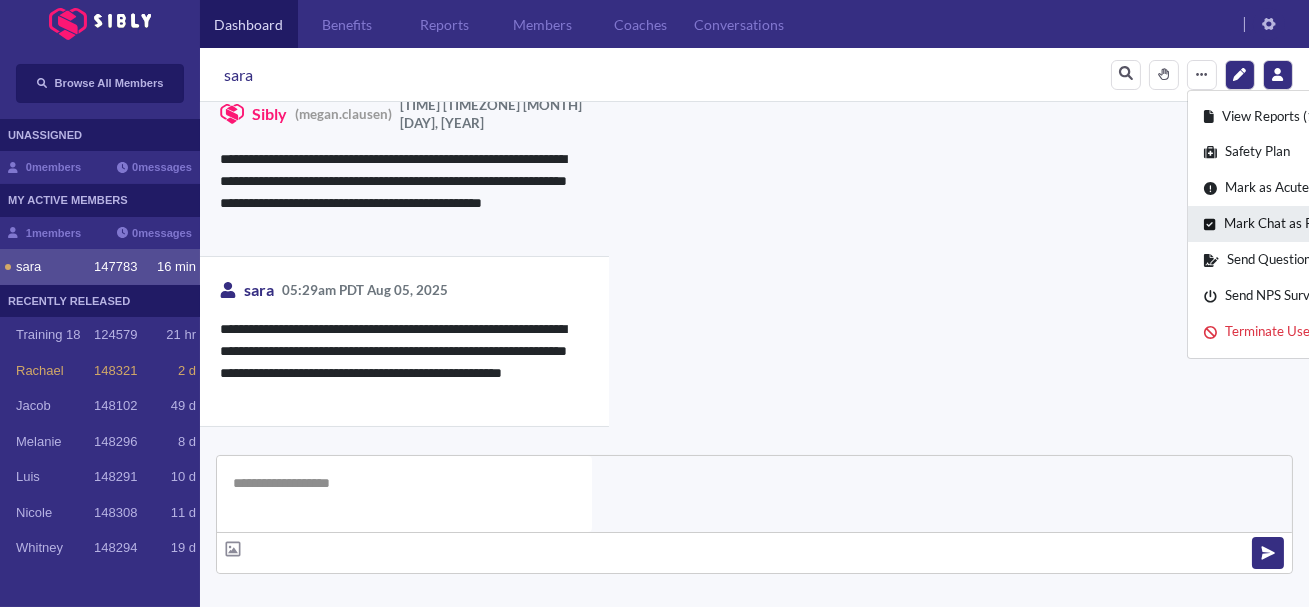 click on "Mark Chat as Read / Remove Dot" at bounding box center (1311, 224) 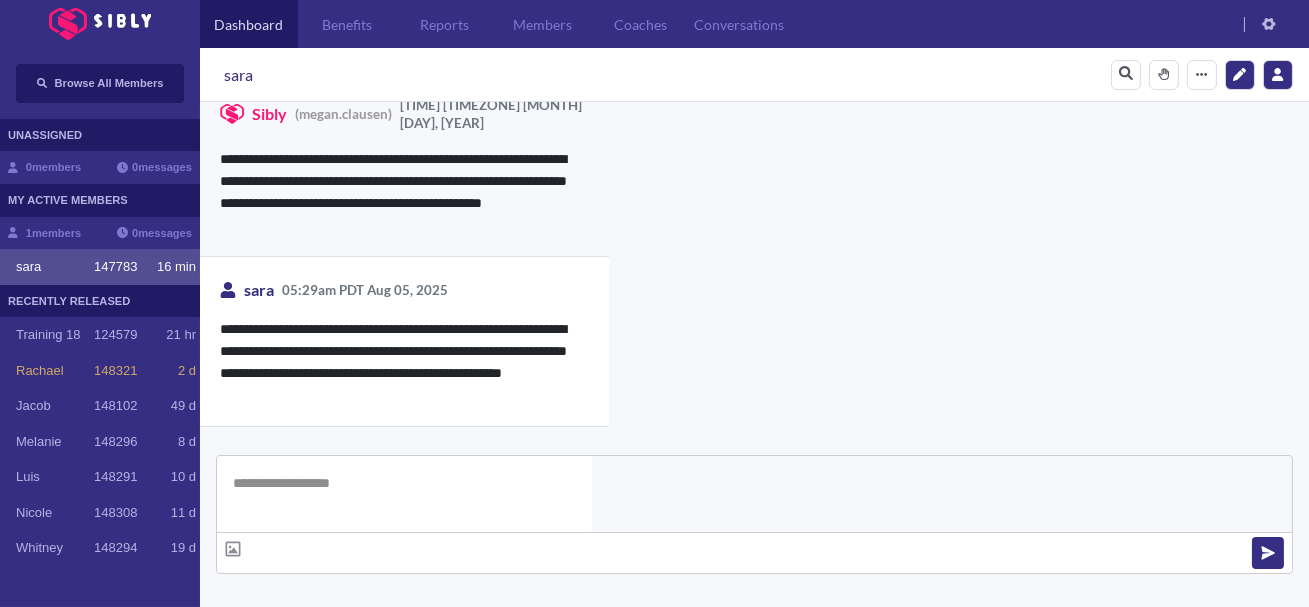 click on "**********" at bounding box center [404, 488] 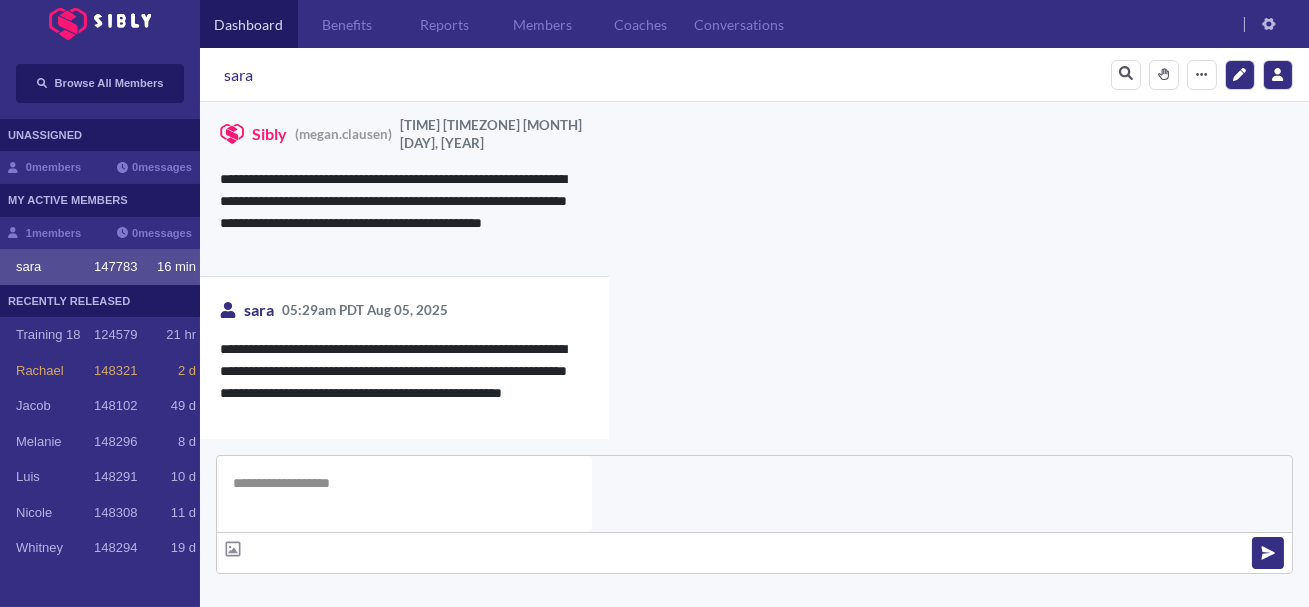 scroll, scrollTop: 3745, scrollLeft: 0, axis: vertical 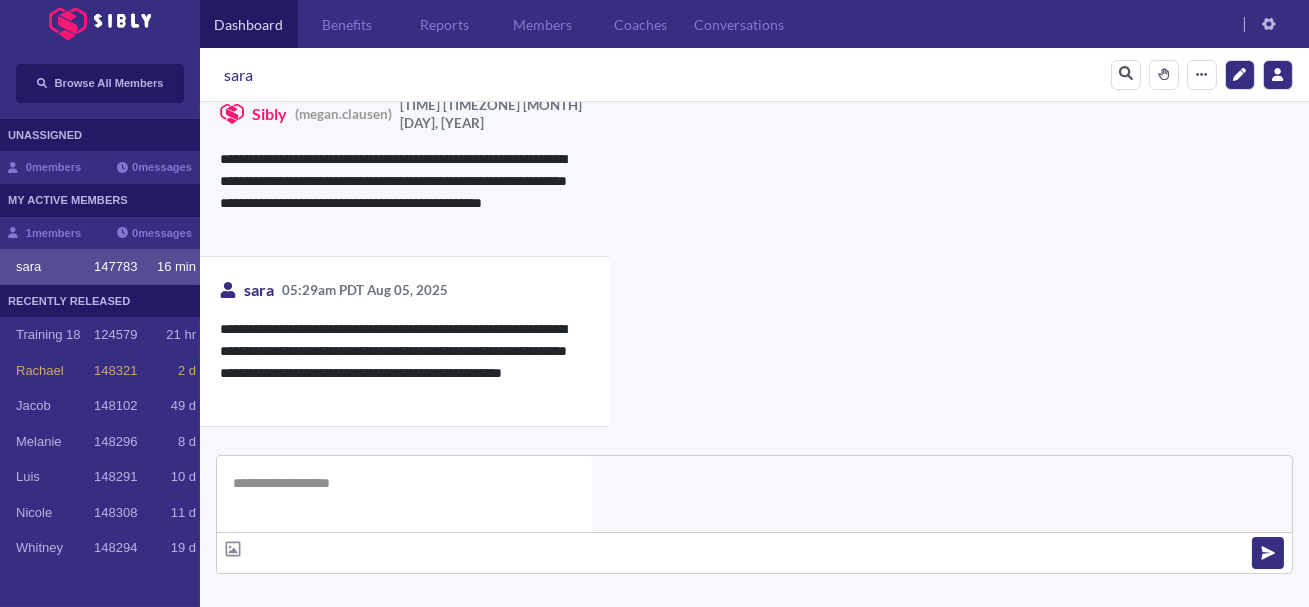 click at bounding box center [404, 494] 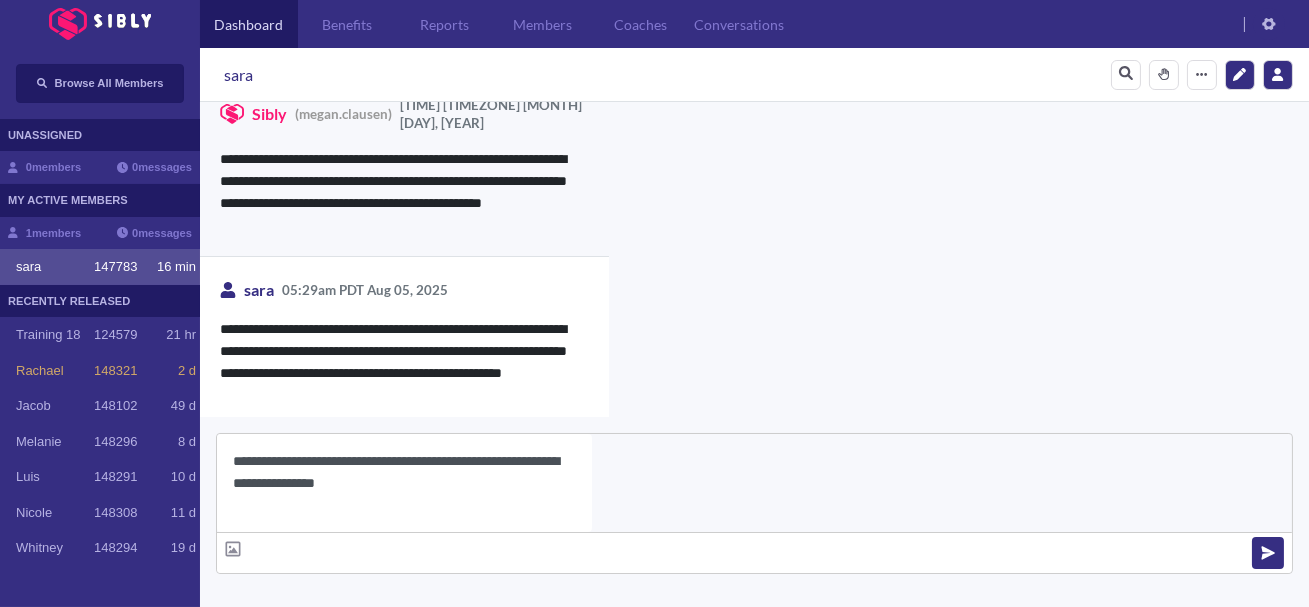 click on "**********" at bounding box center (404, 483) 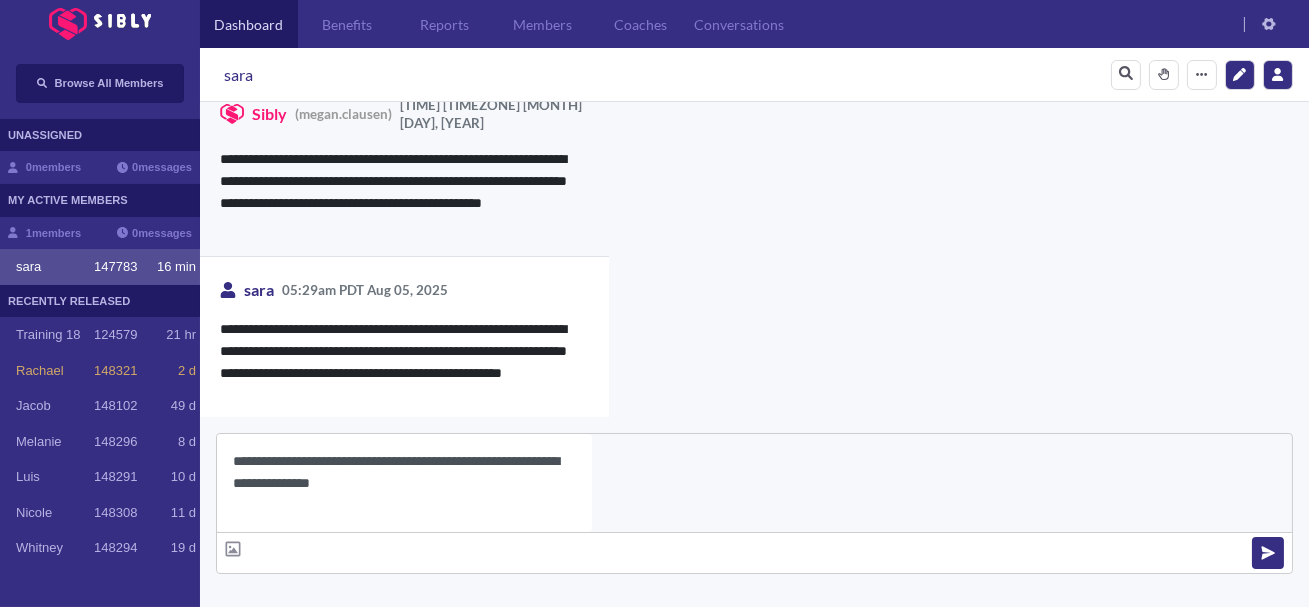 click on "**********" at bounding box center (404, 483) 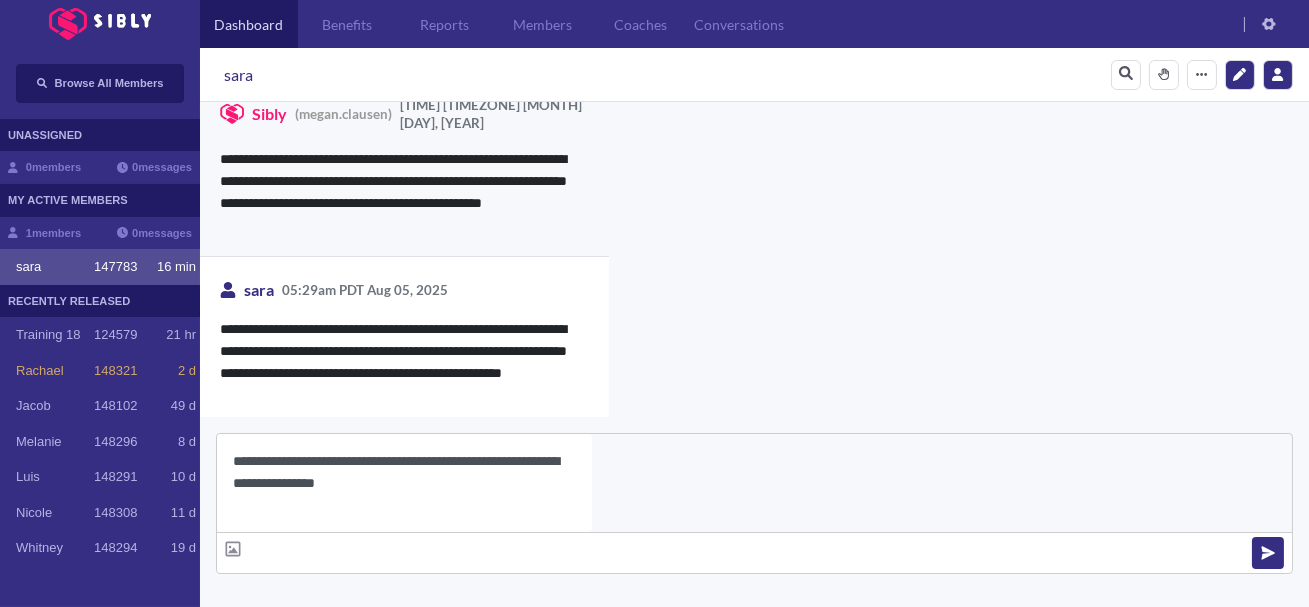 click on "**********" at bounding box center [404, 483] 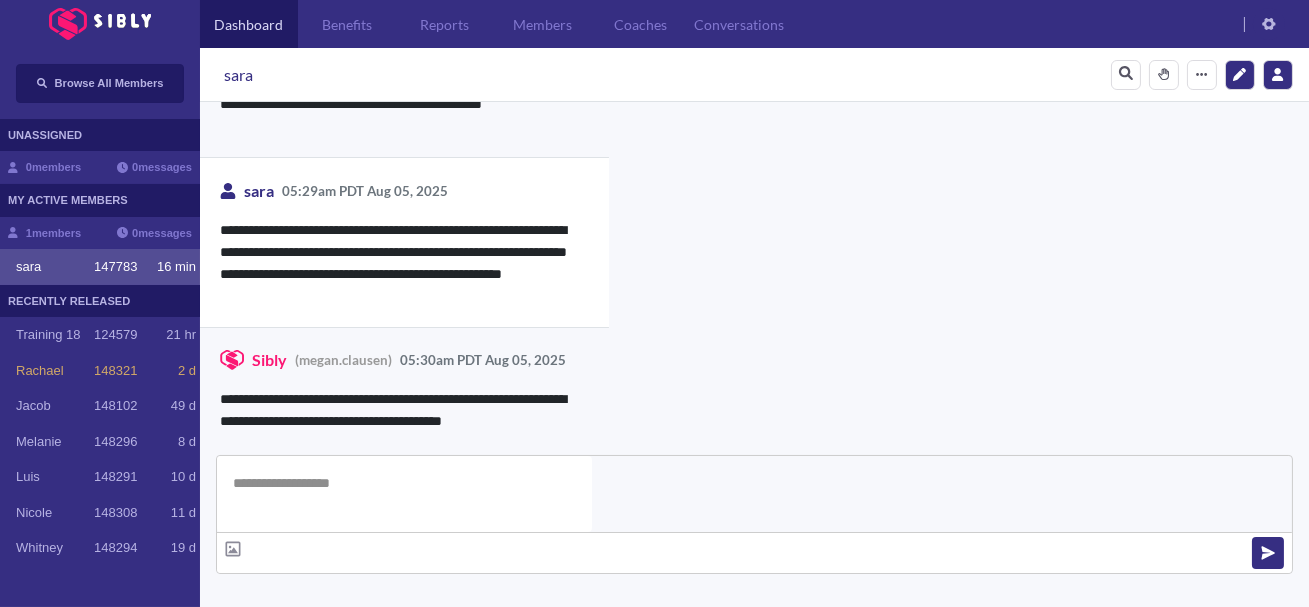 scroll, scrollTop: 3870, scrollLeft: 0, axis: vertical 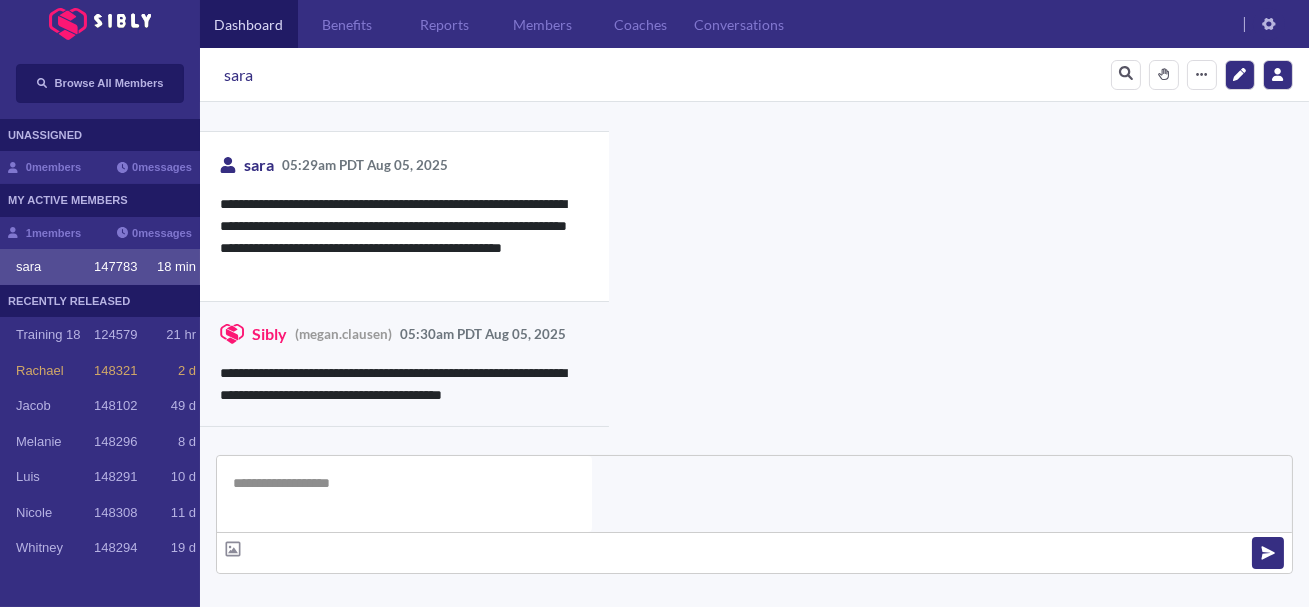 click on "**********" at bounding box center [404, 494] 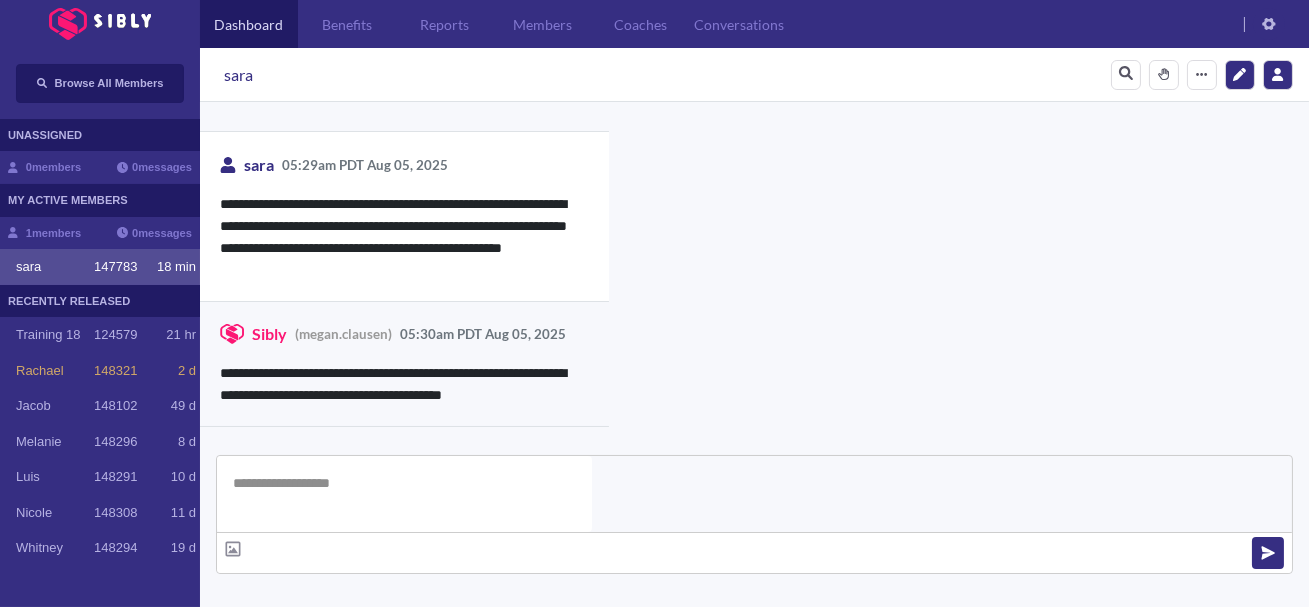 click on "**********" at bounding box center (404, 384) 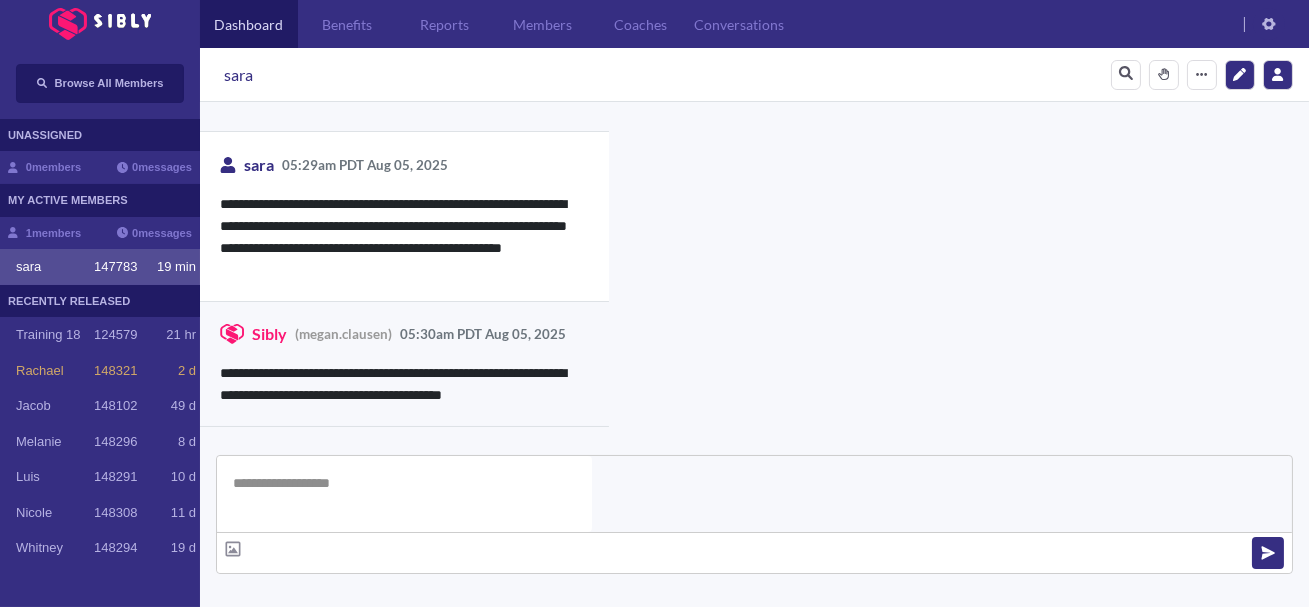 click on "**********" at bounding box center (880, 1034) 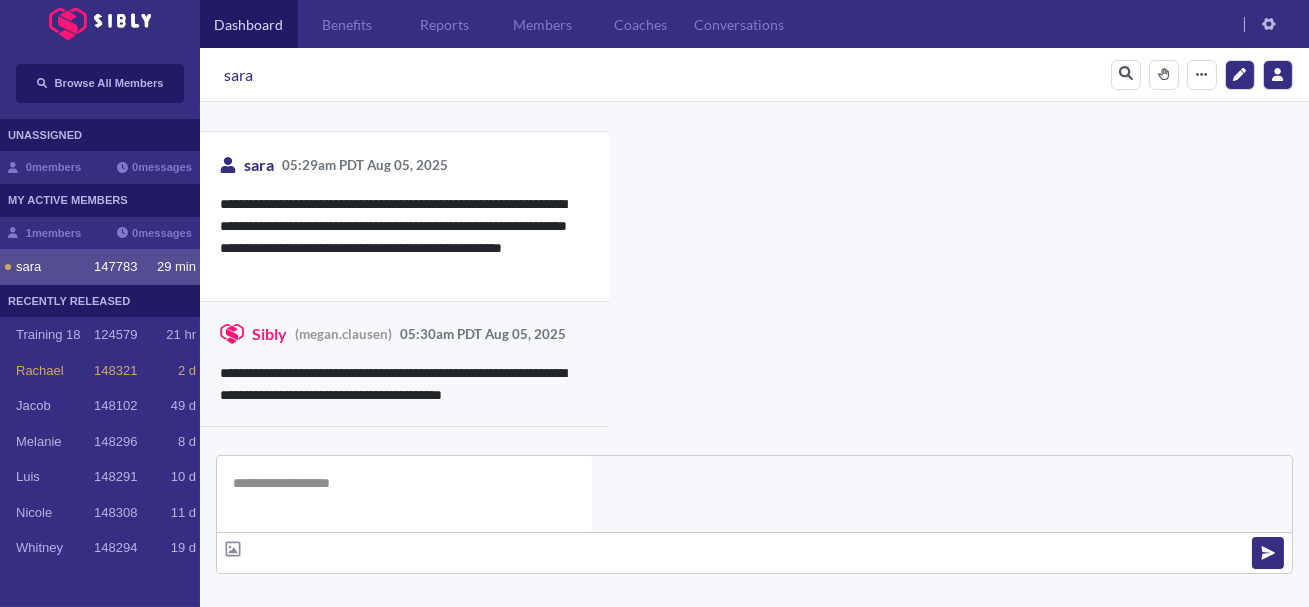 scroll, scrollTop: 809, scrollLeft: 0, axis: vertical 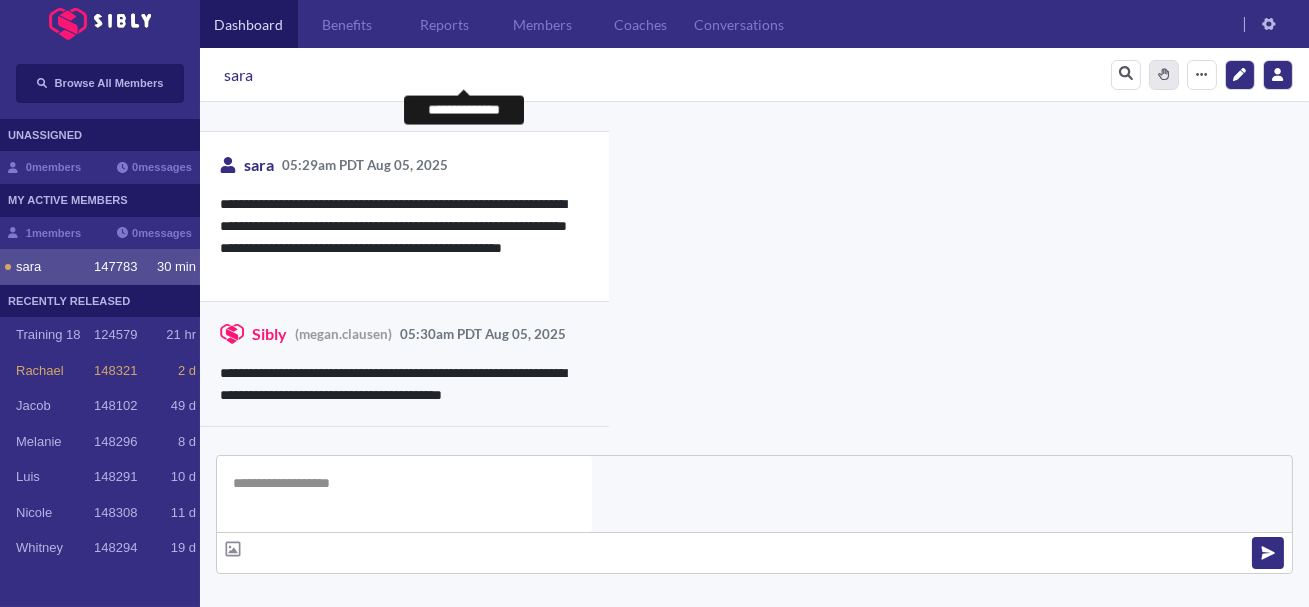 click at bounding box center [1164, 74] 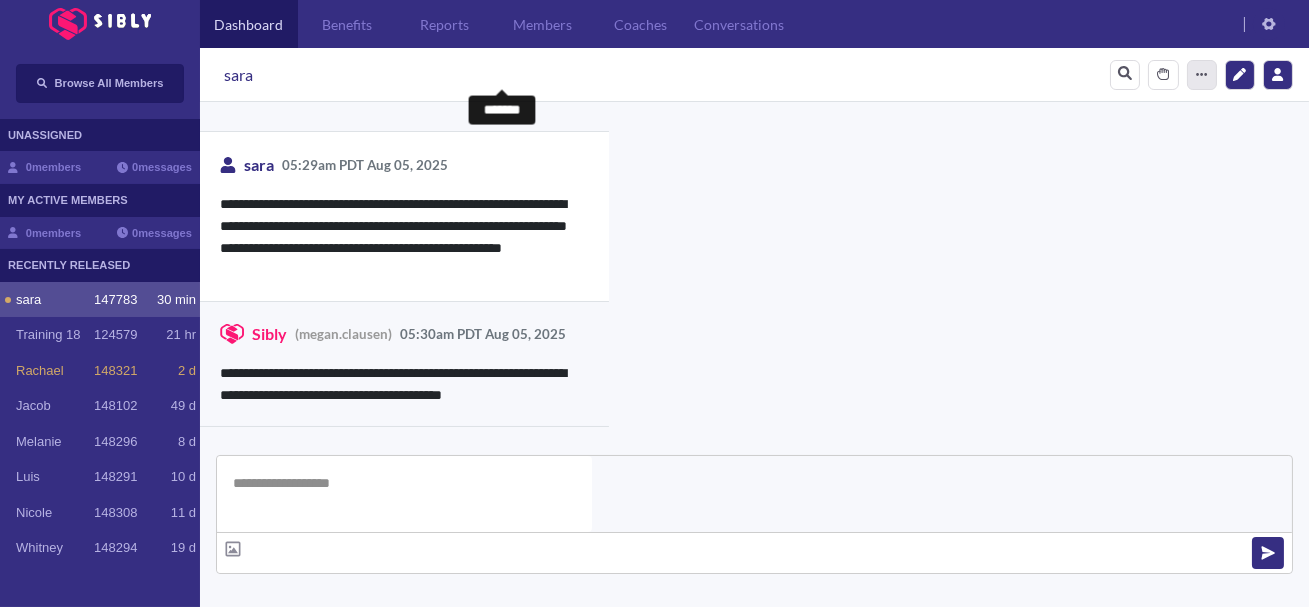 click 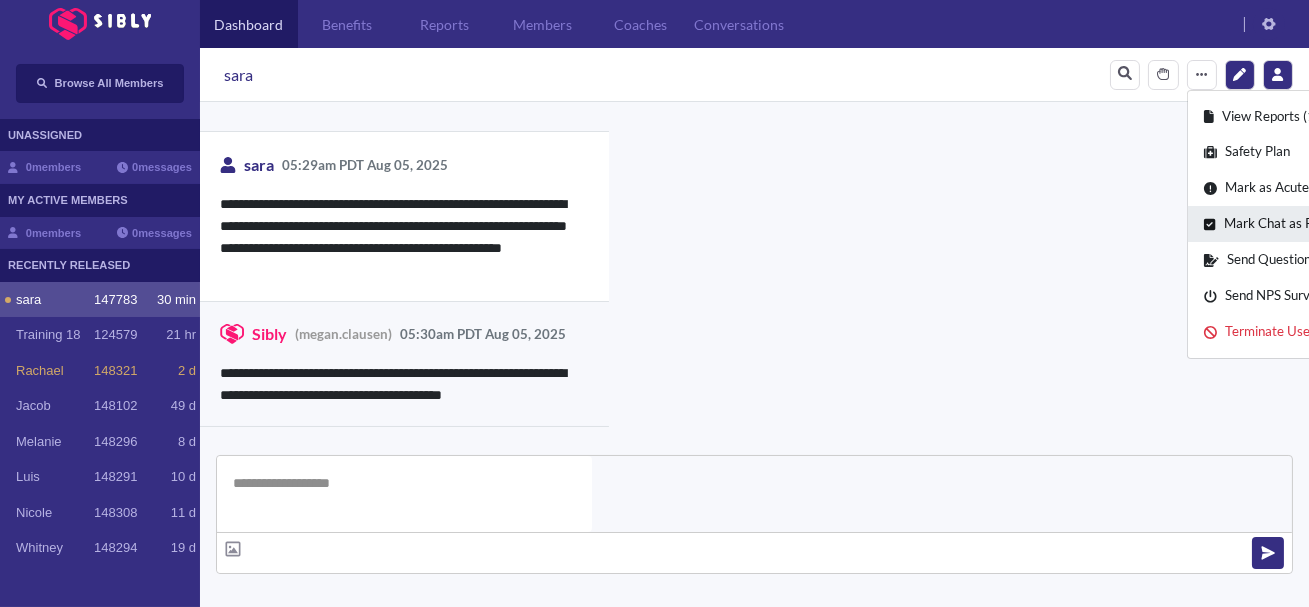 click on "Mark Chat as Read / Remove Dot" at bounding box center (1311, 224) 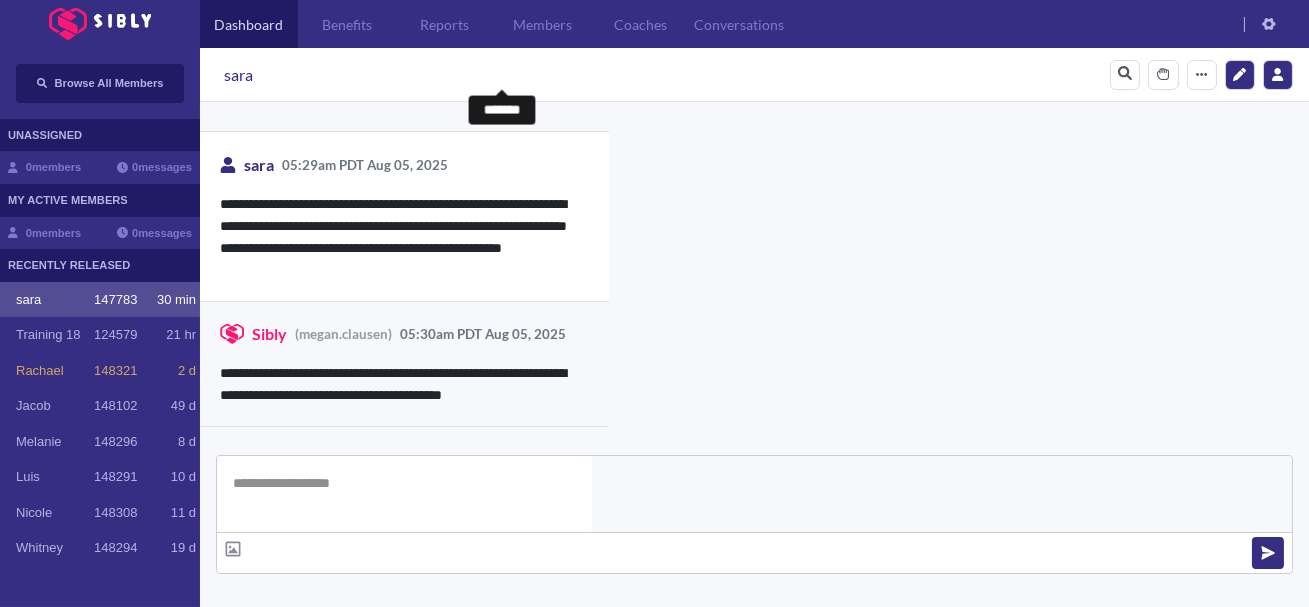 click on "**********" at bounding box center [404, 494] 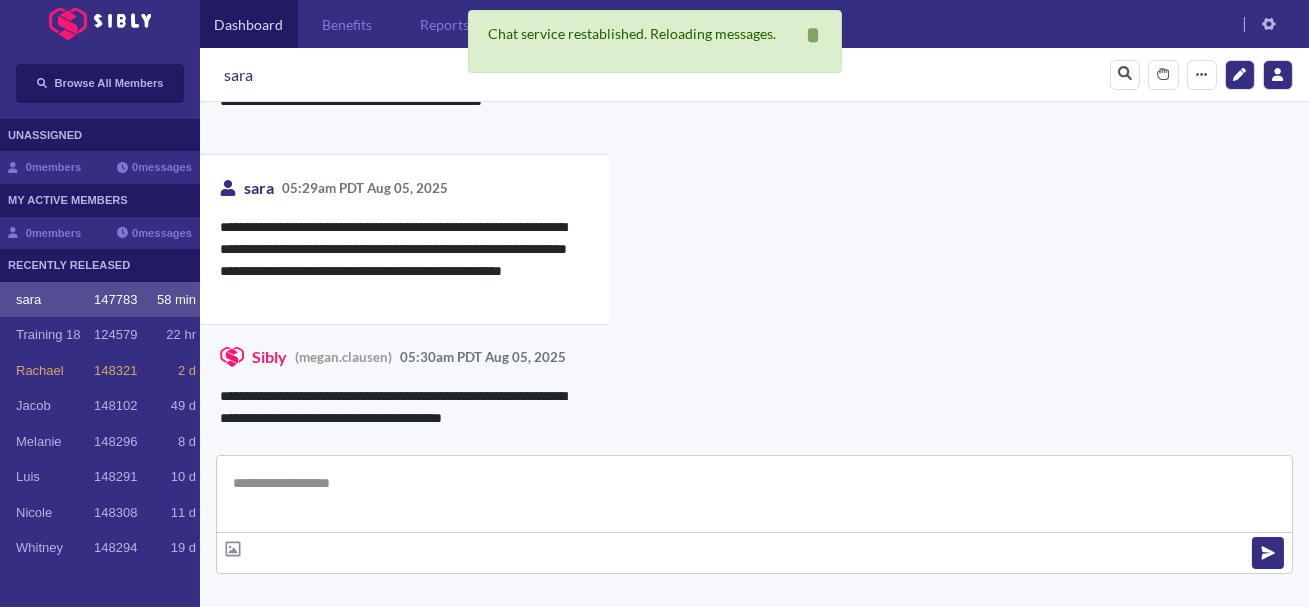 scroll, scrollTop: 3495, scrollLeft: 0, axis: vertical 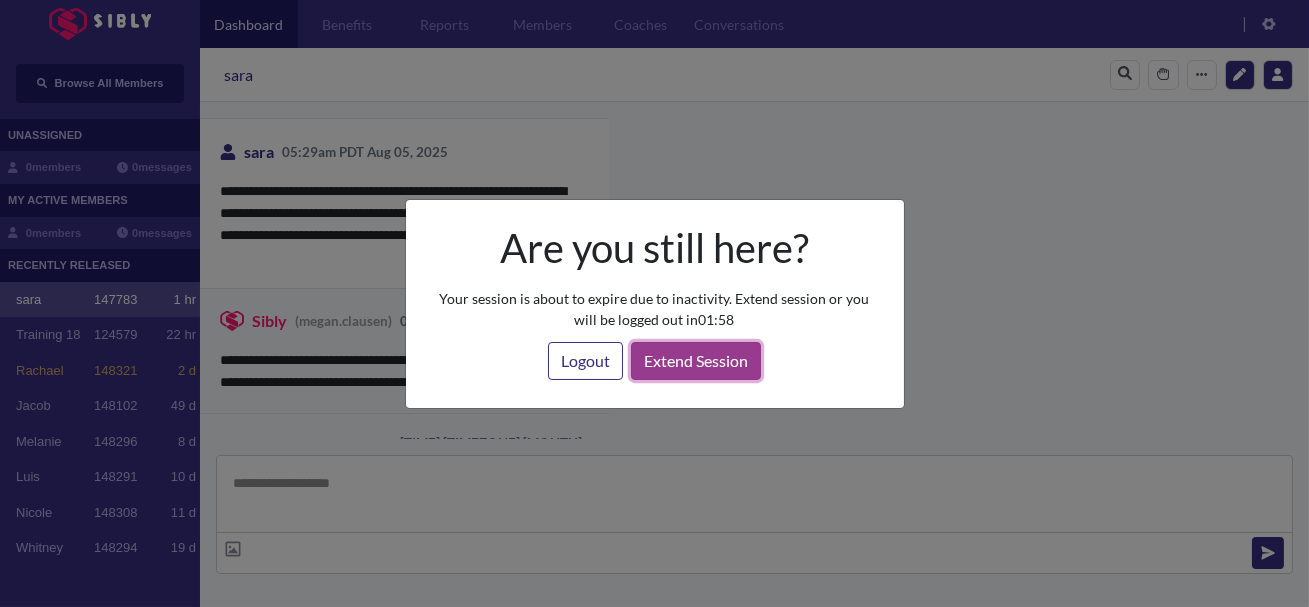 click on "Extend Session" at bounding box center [696, 361] 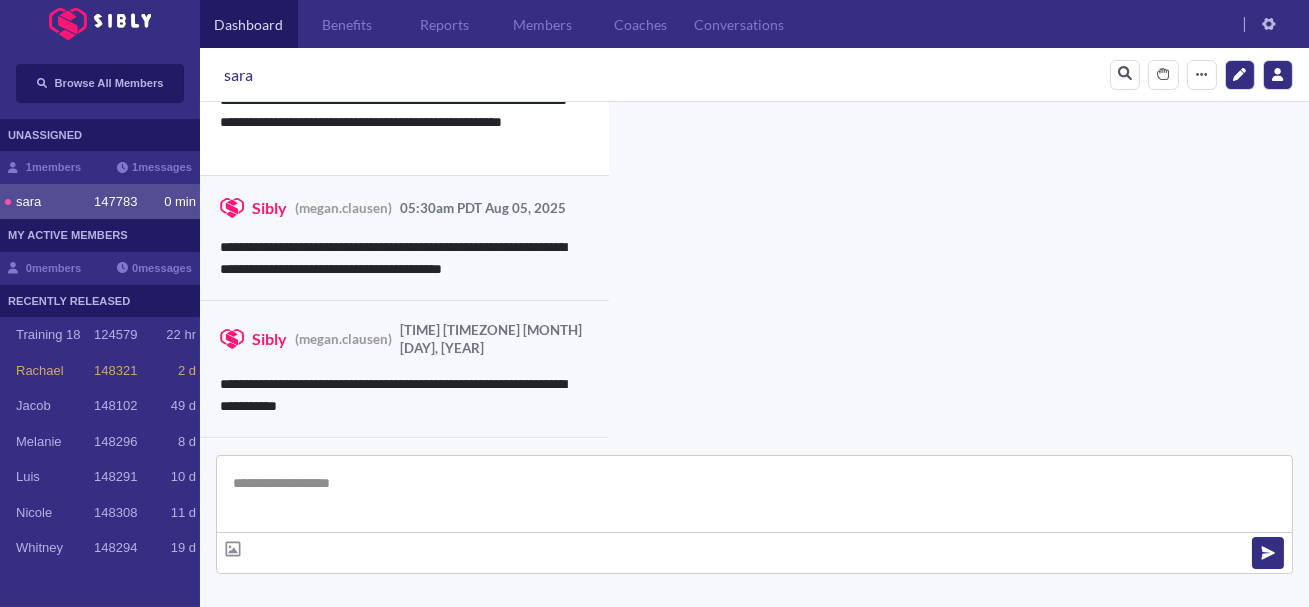 scroll, scrollTop: 3620, scrollLeft: 0, axis: vertical 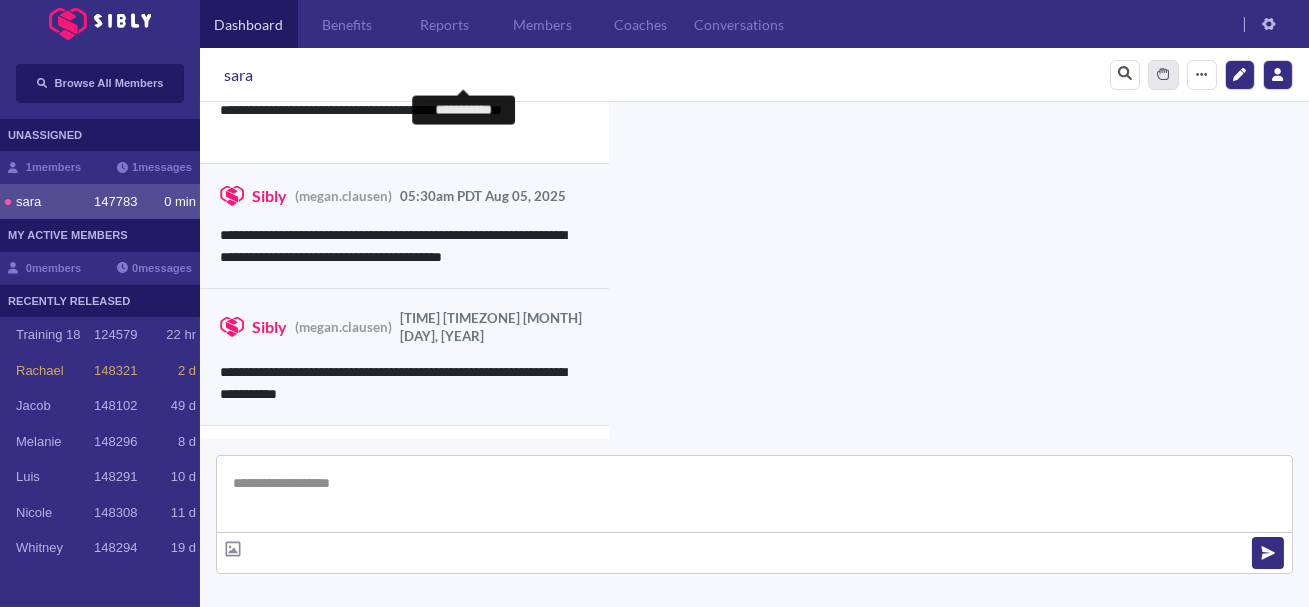 click on "****" at bounding box center (1163, 75) 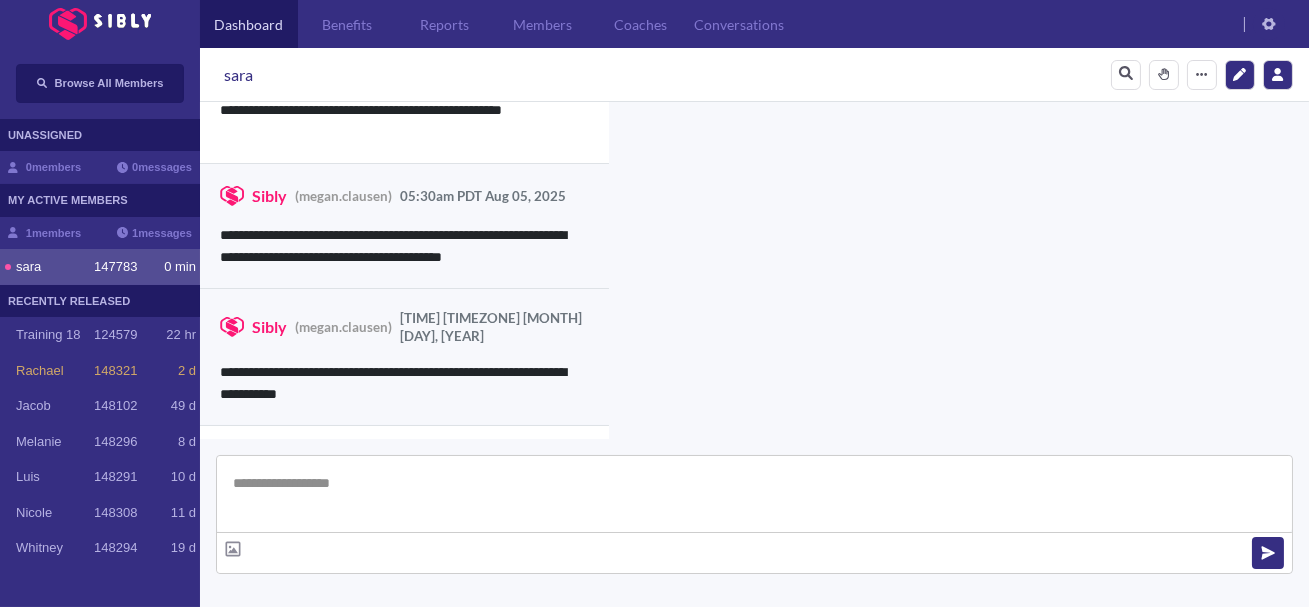 click at bounding box center [754, 494] 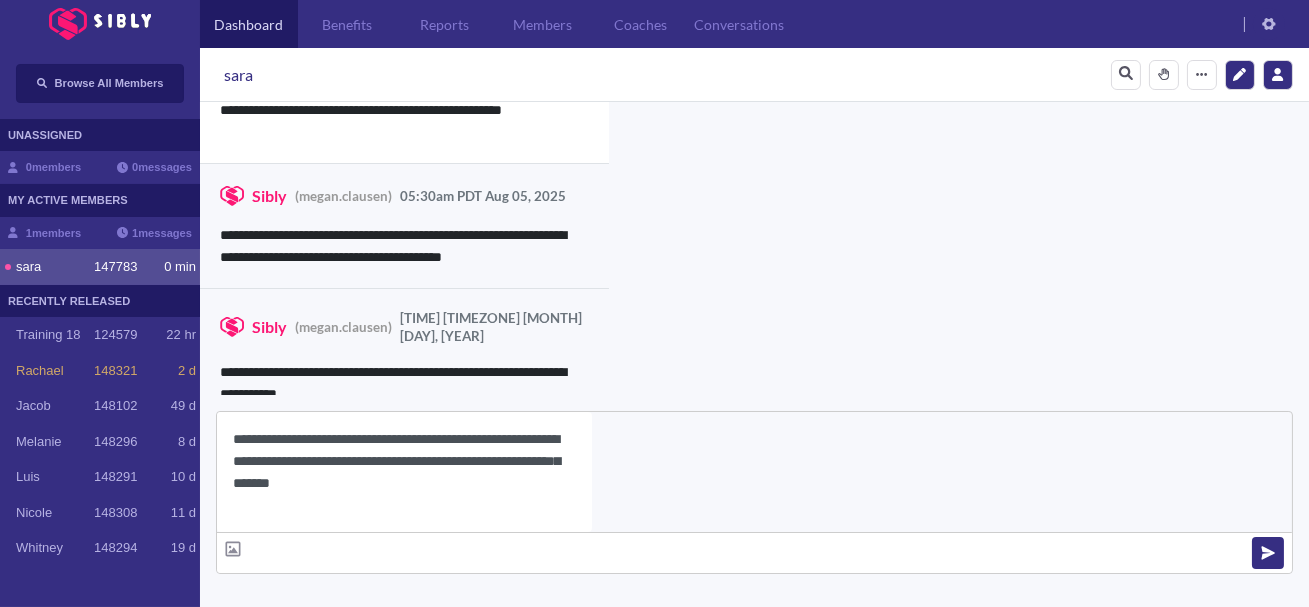 type on "**********" 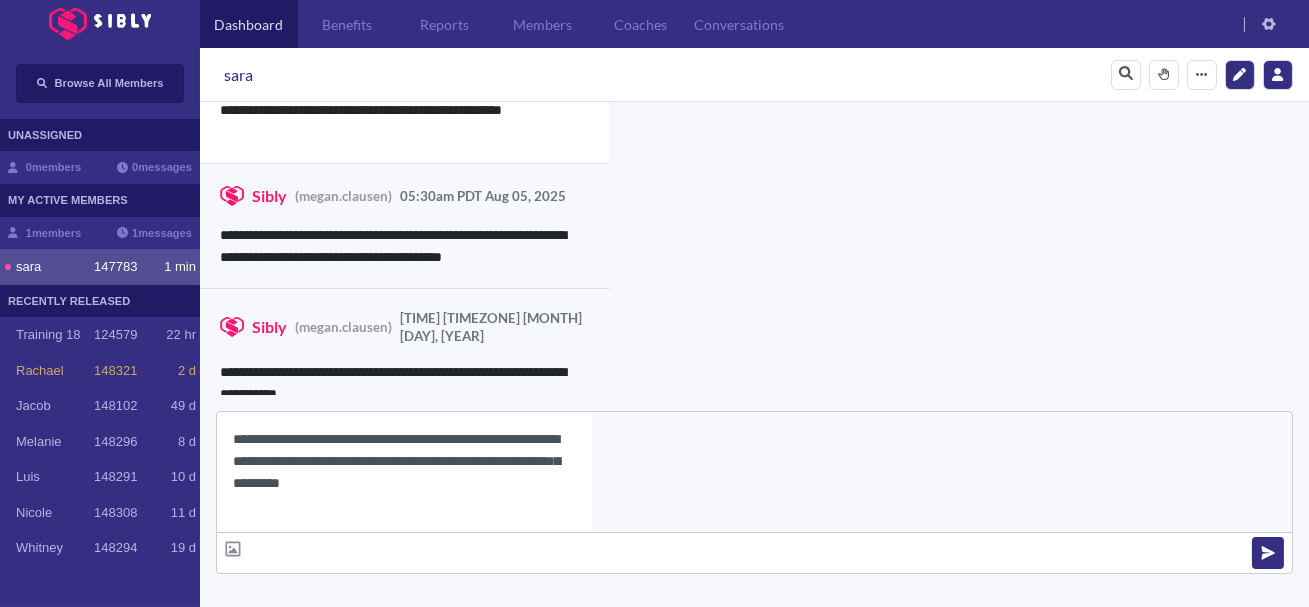 type 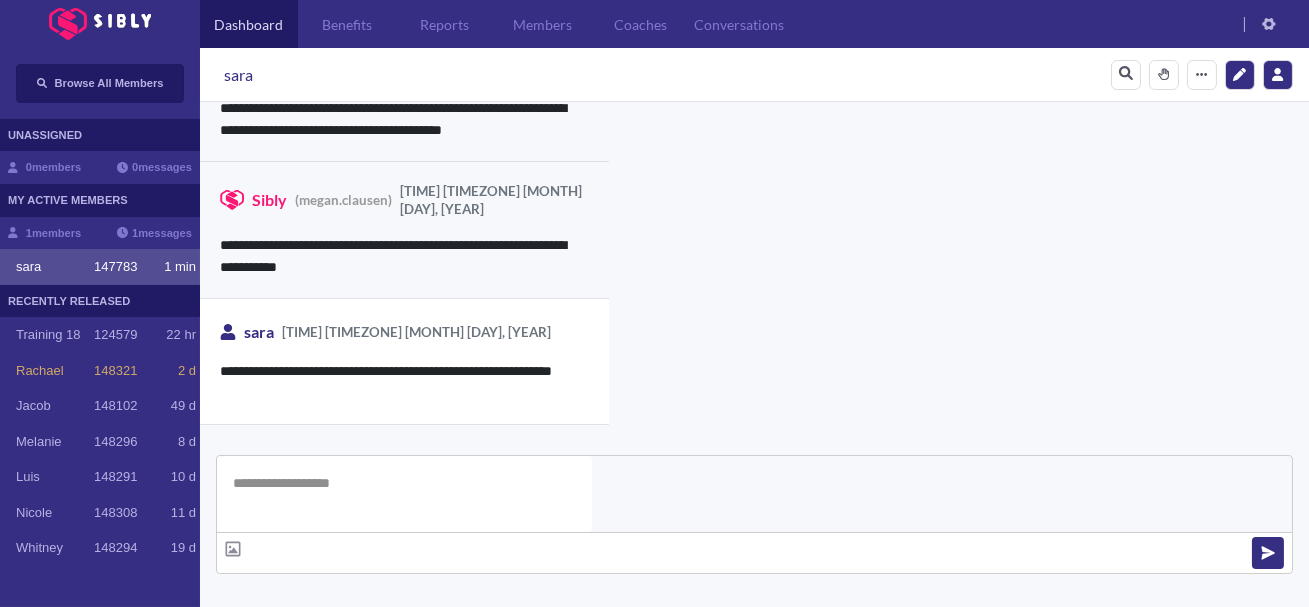 scroll, scrollTop: 3767, scrollLeft: 0, axis: vertical 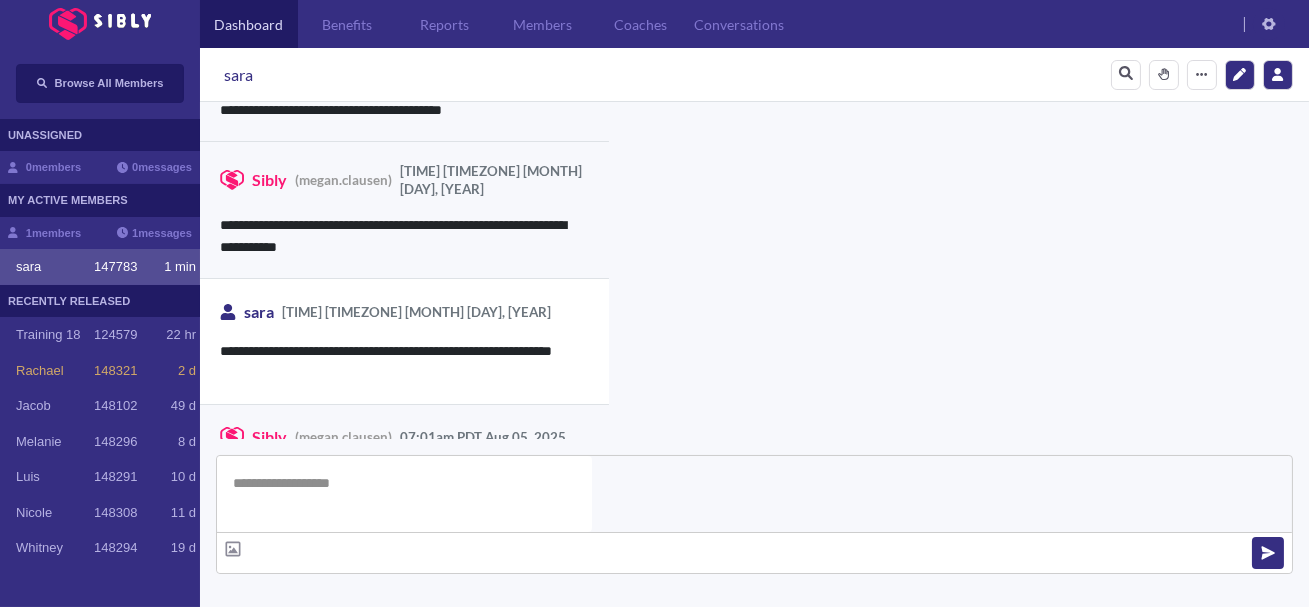 click on "**********" at bounding box center [928, 902] 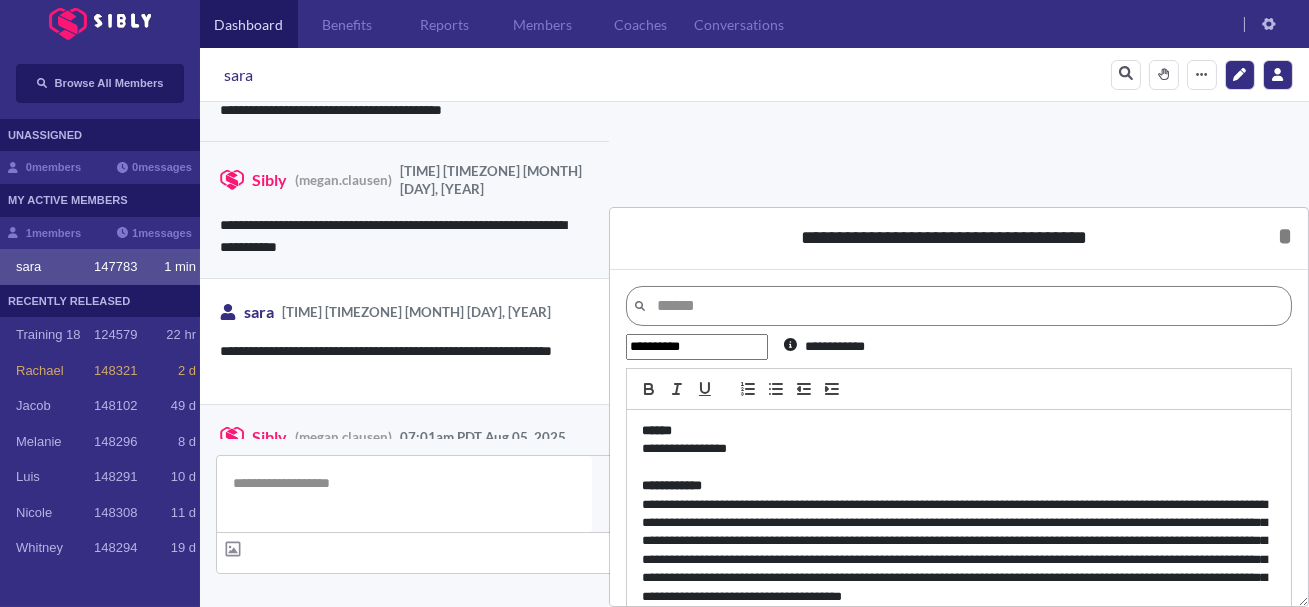 scroll, scrollTop: 82, scrollLeft: 0, axis: vertical 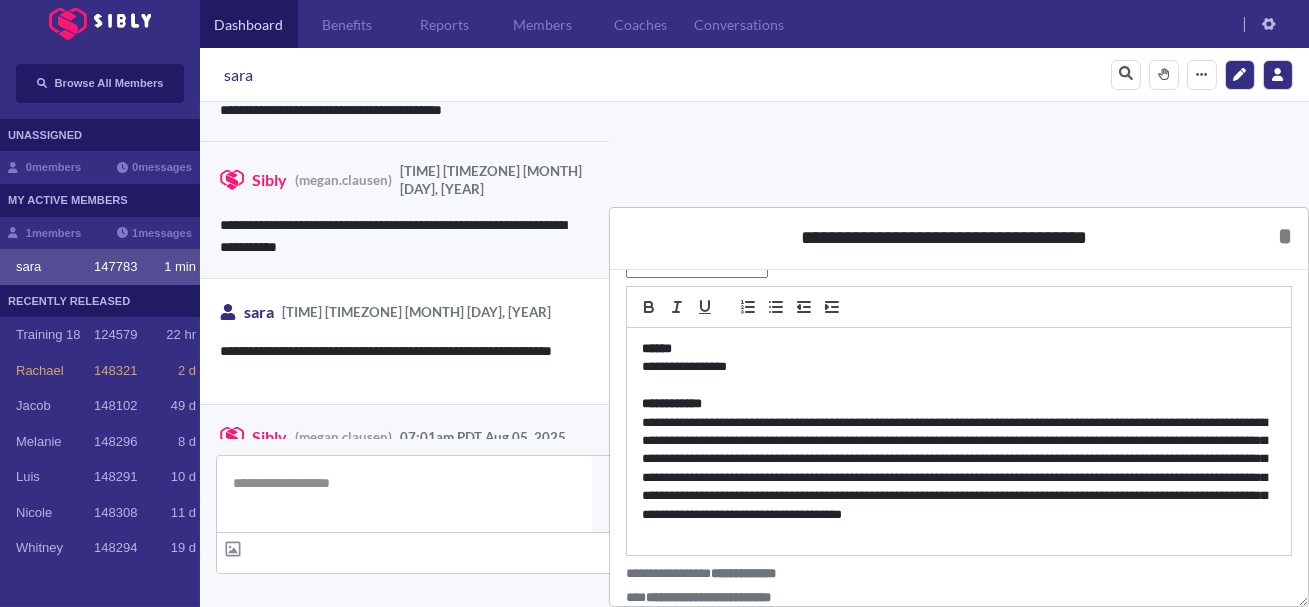 click on "**********" at bounding box center [959, 441] 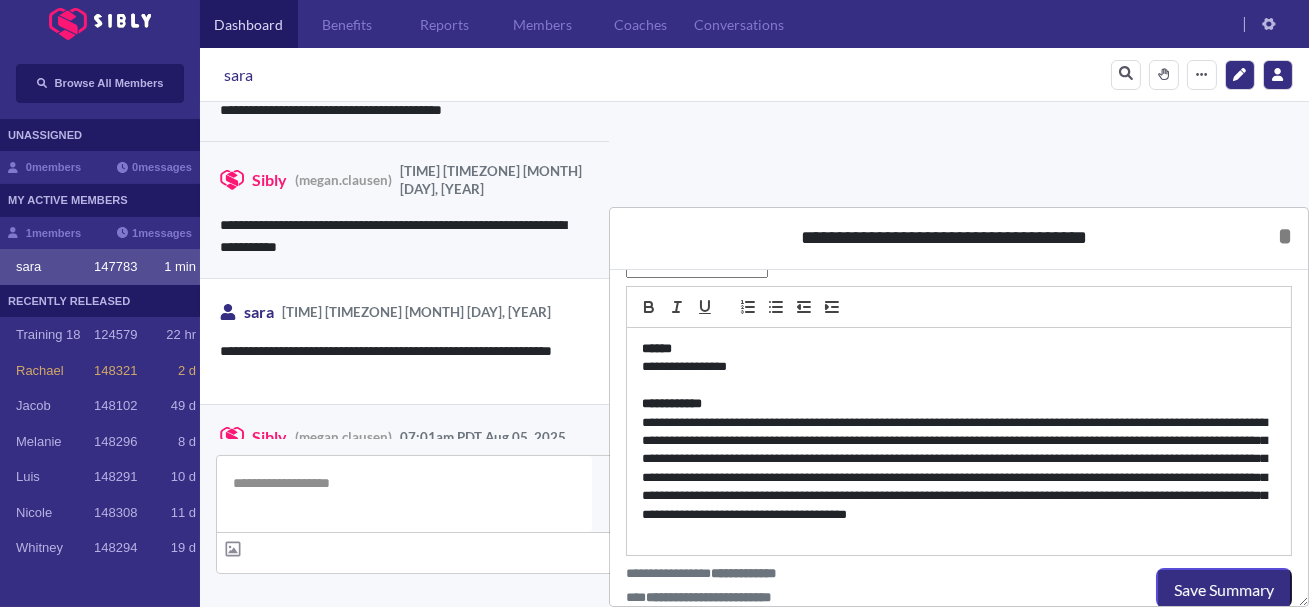 type 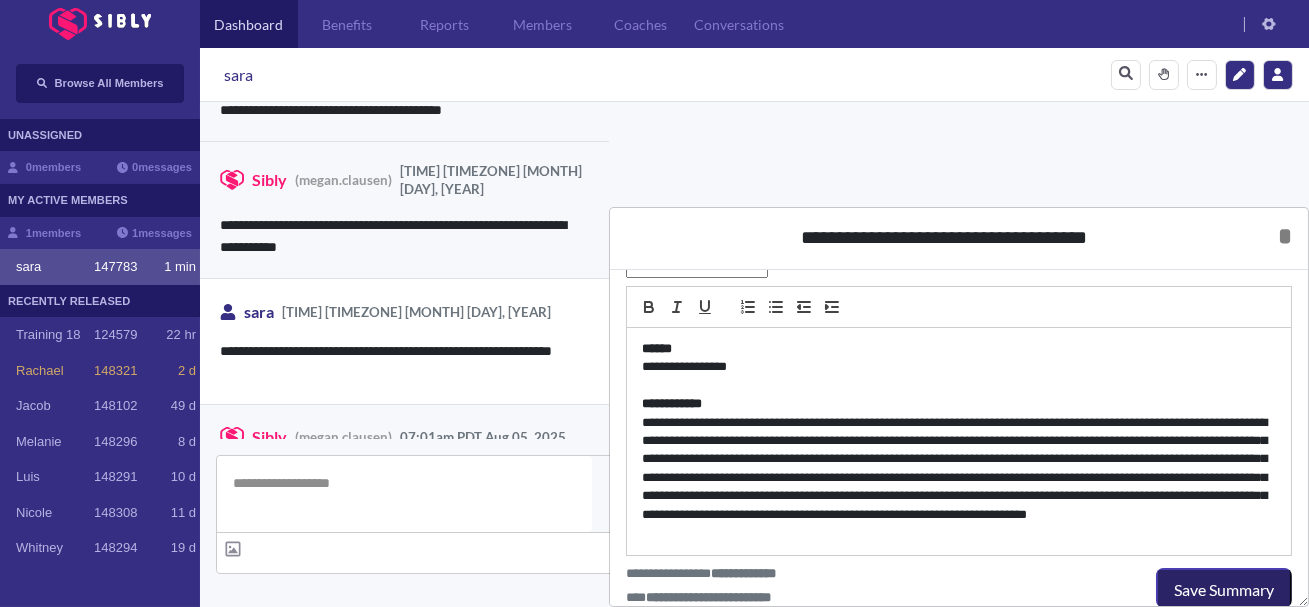 click on "Save Summary" at bounding box center [1224, 590] 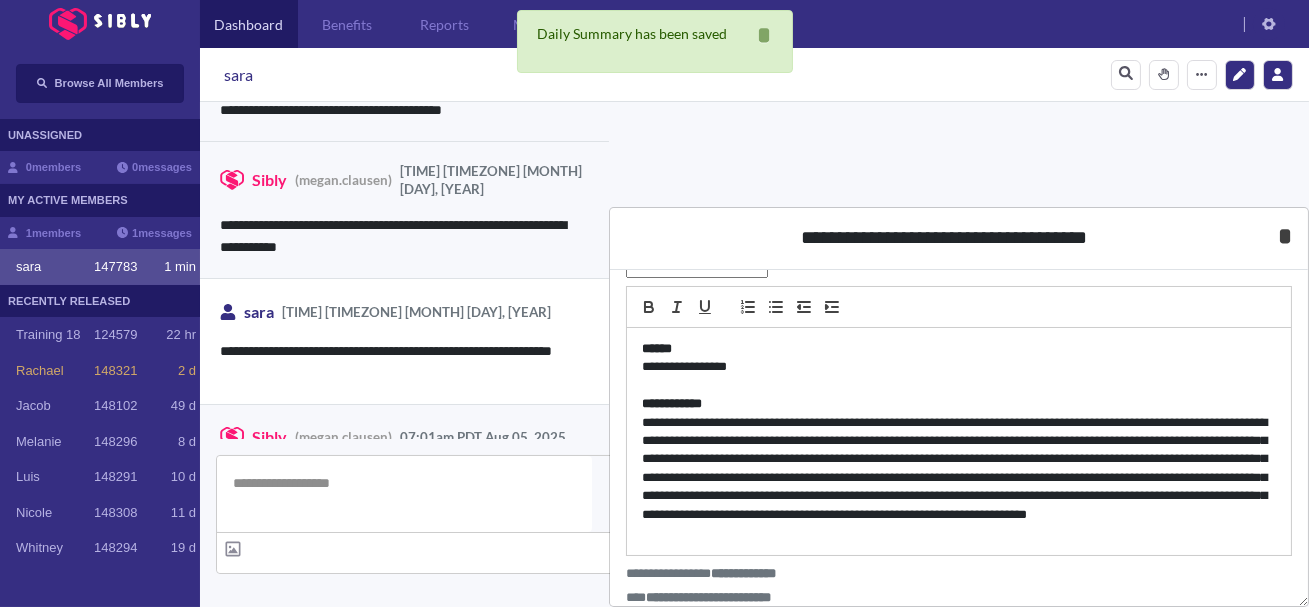 click on "*" at bounding box center [1285, 236] 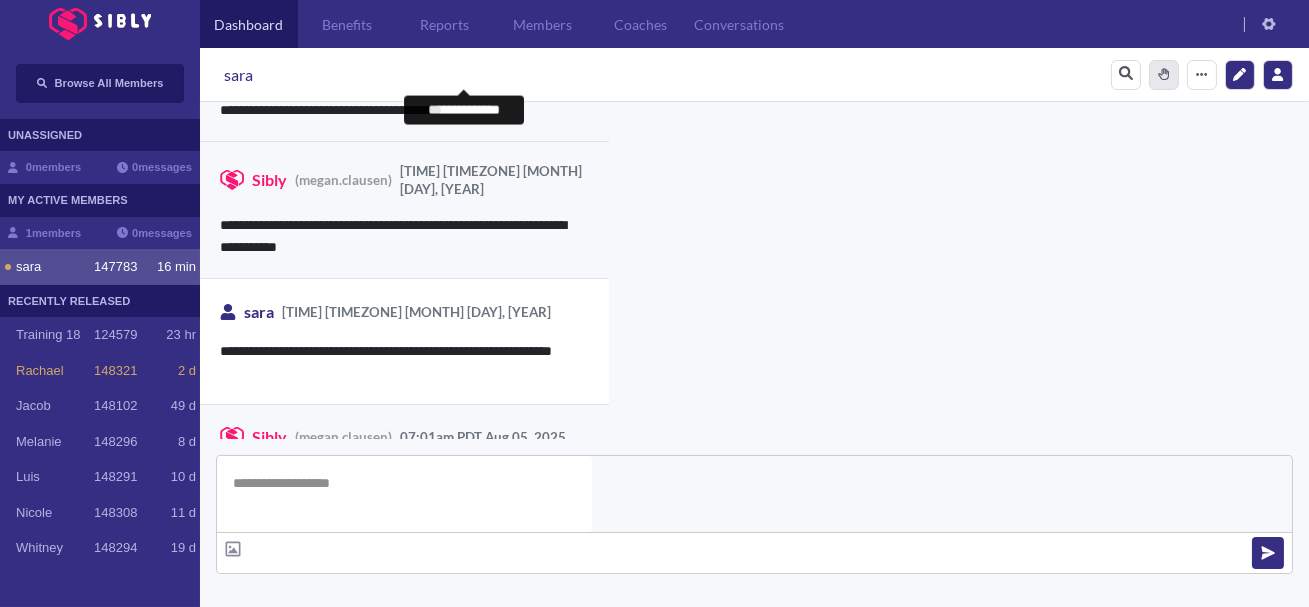 click on "*******" at bounding box center (1164, 75) 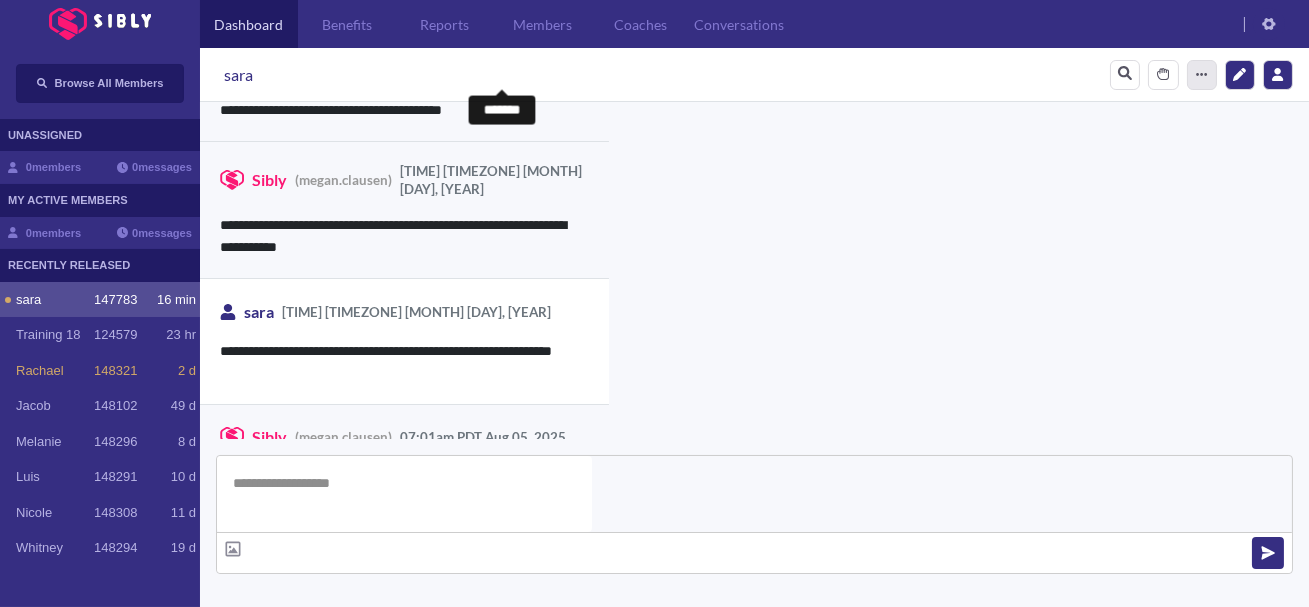 click 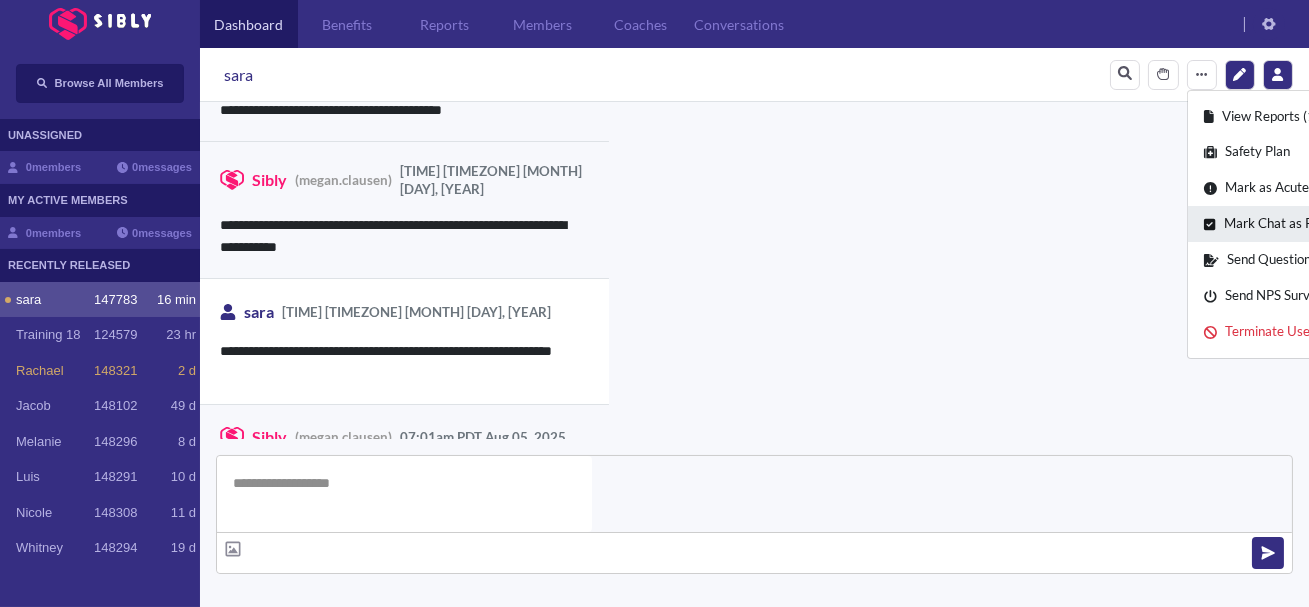 click on "Mark Chat as Read / Remove Dot" at bounding box center (1311, 224) 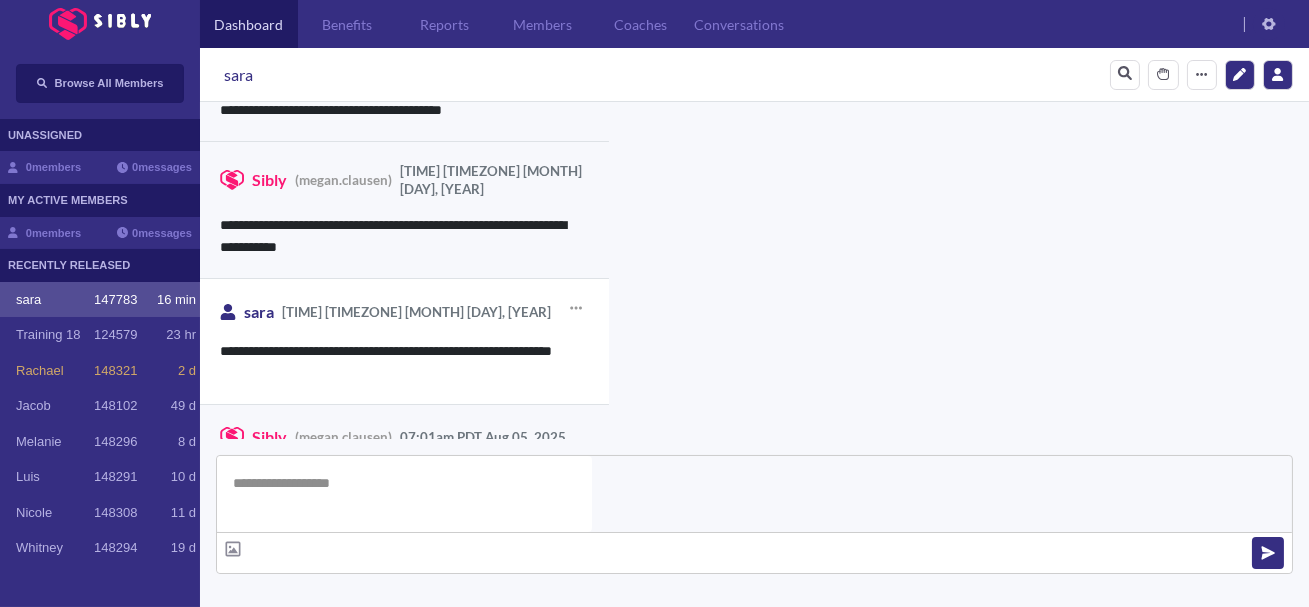 click on "**********" at bounding box center (404, 362) 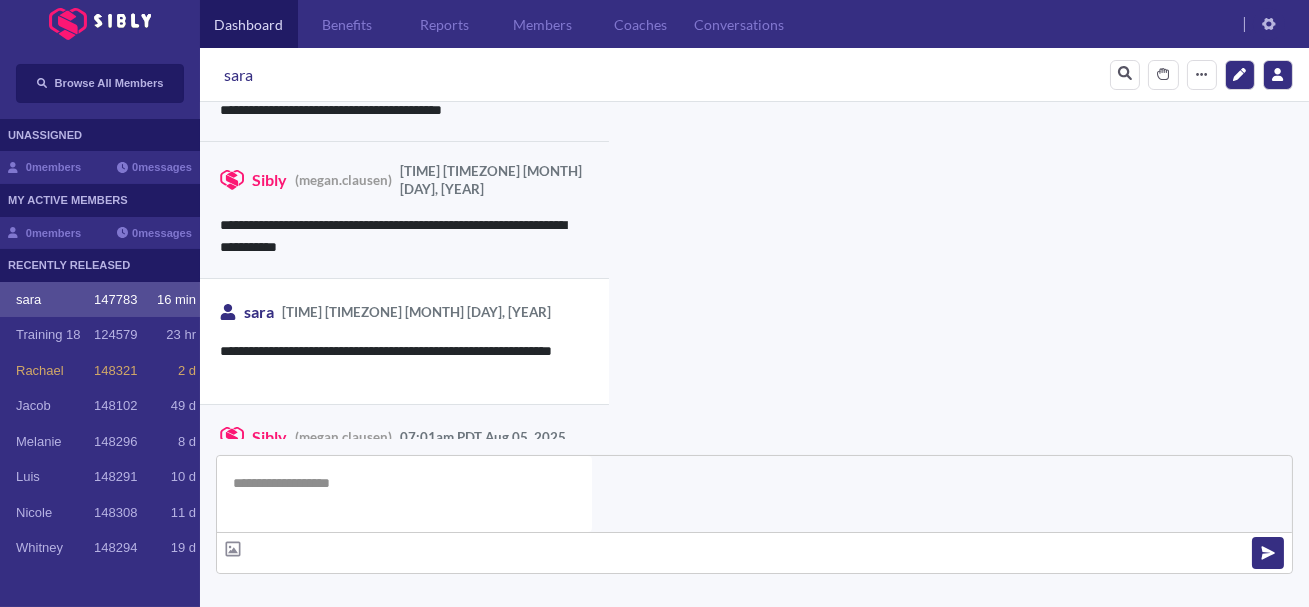 scroll, scrollTop: 1035, scrollLeft: 0, axis: vertical 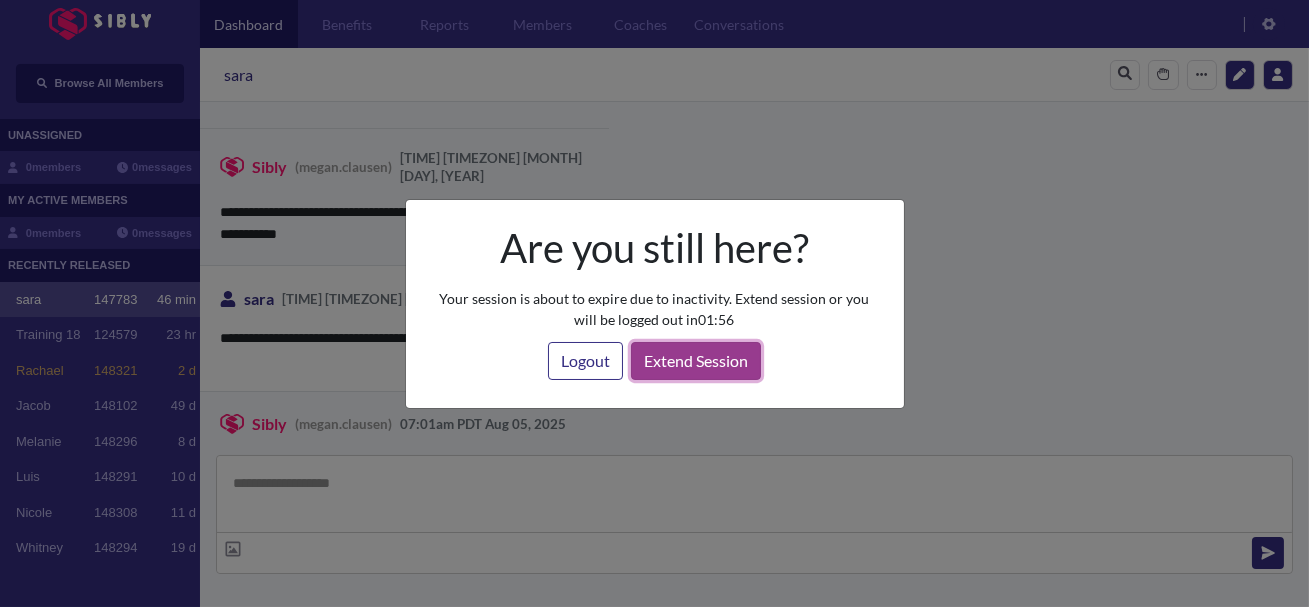 click on "Extend Session" at bounding box center (696, 361) 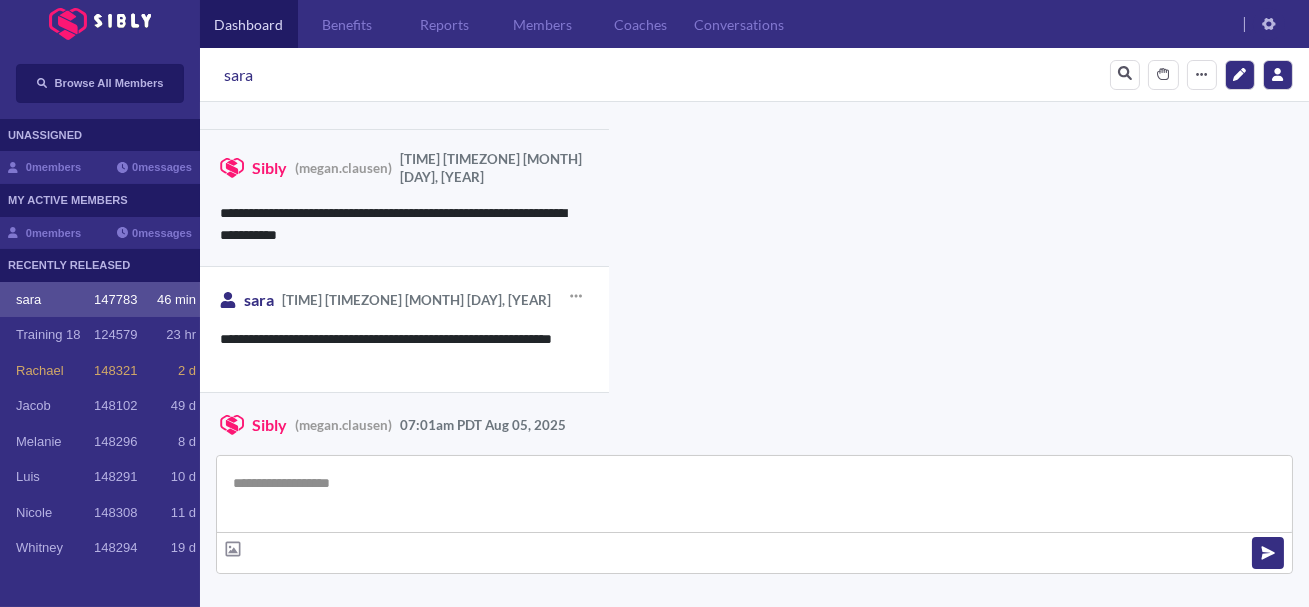 scroll, scrollTop: 3495, scrollLeft: 0, axis: vertical 